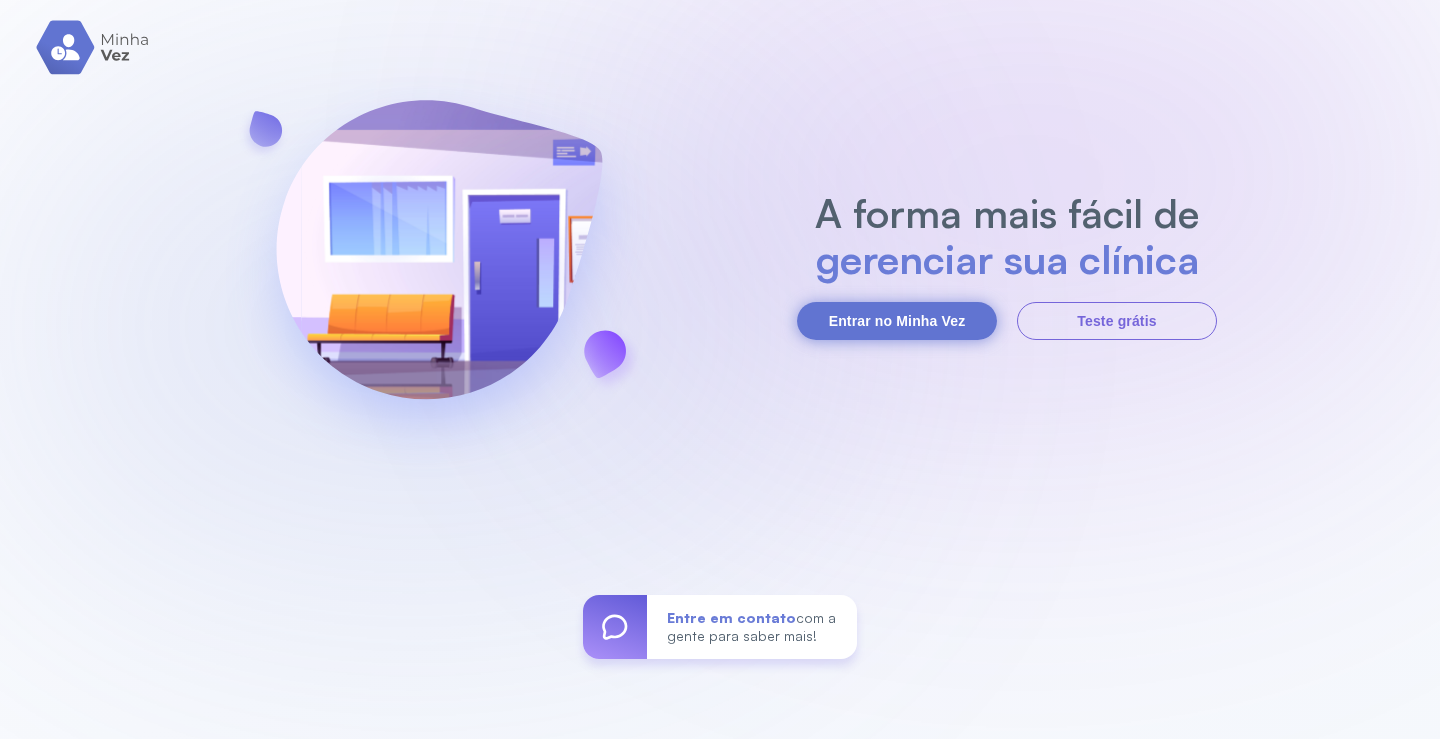 scroll, scrollTop: 0, scrollLeft: 0, axis: both 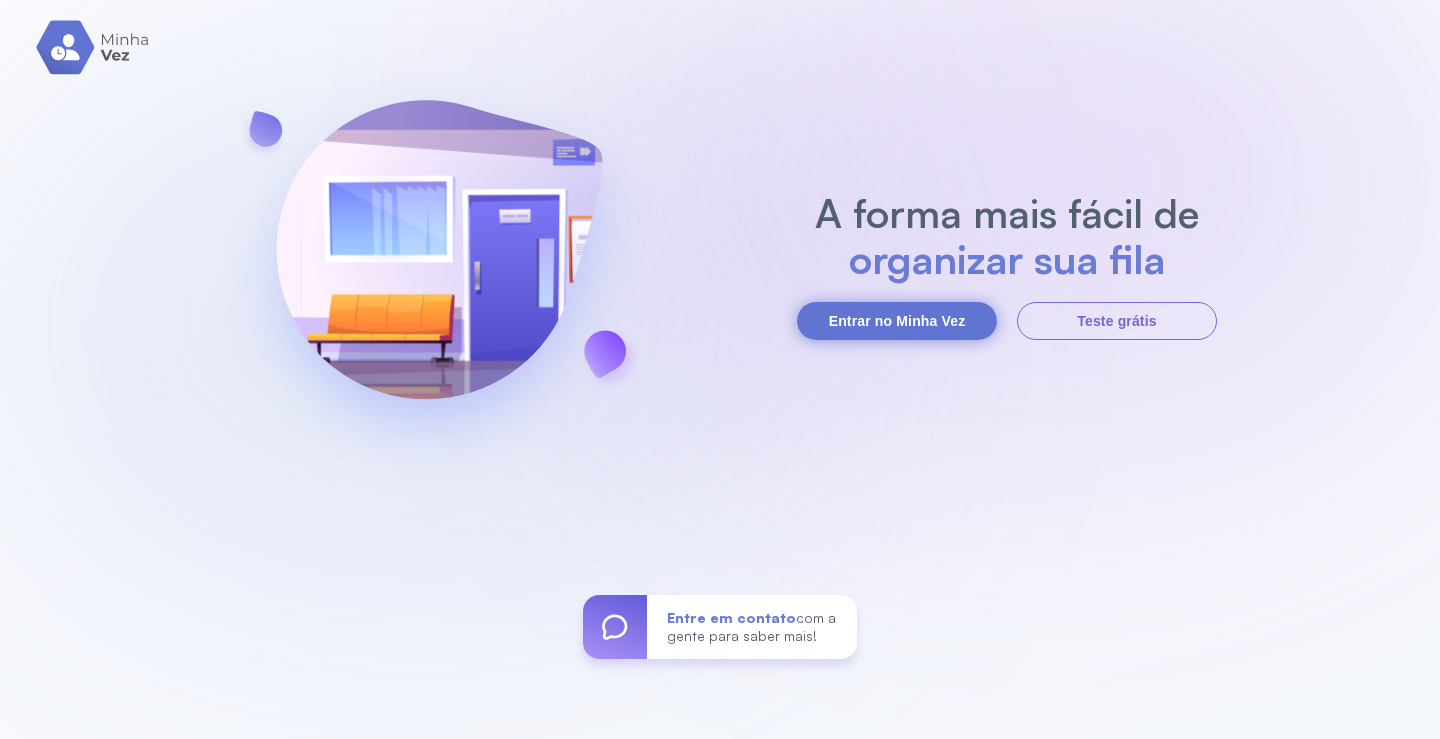 click on "Entrar no Minha Vez" at bounding box center [897, 321] 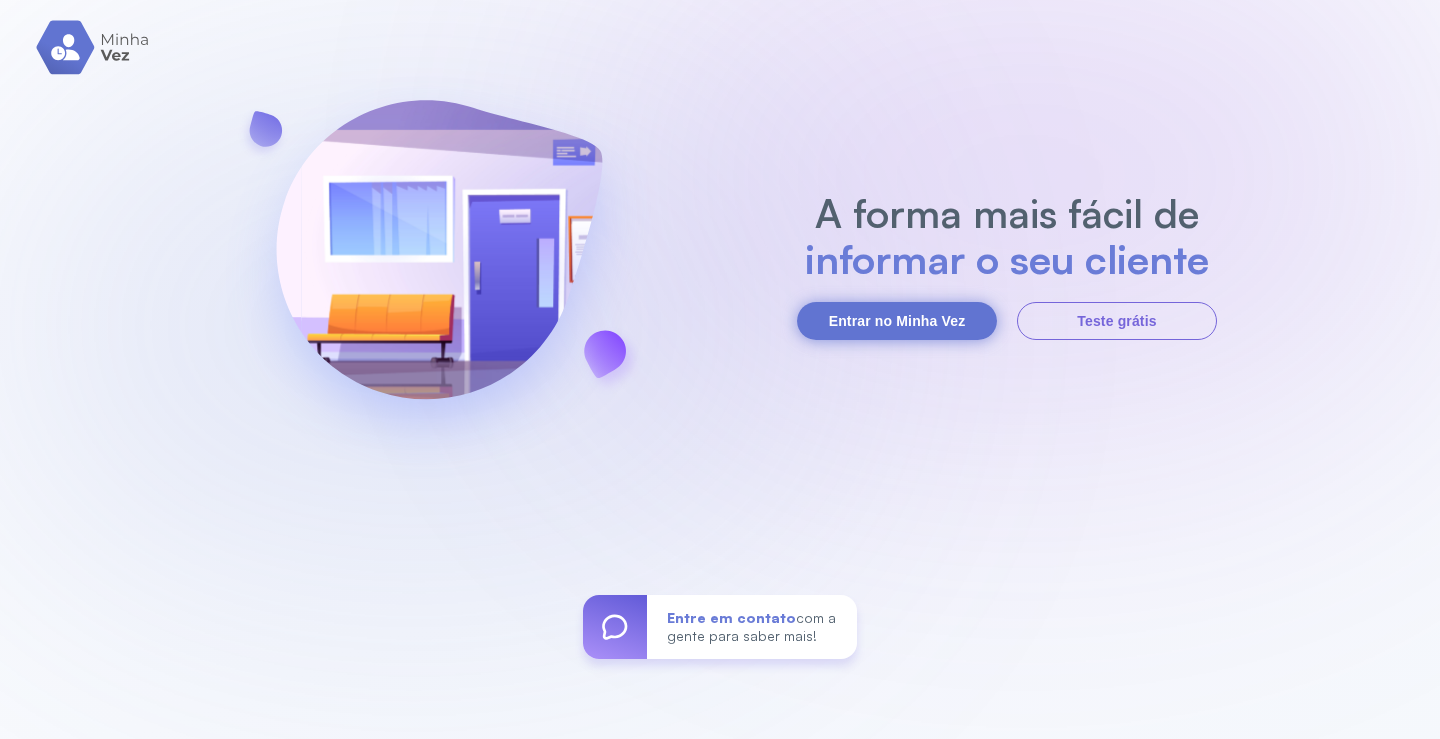 click on "Entrar no Minha Vez" at bounding box center [897, 321] 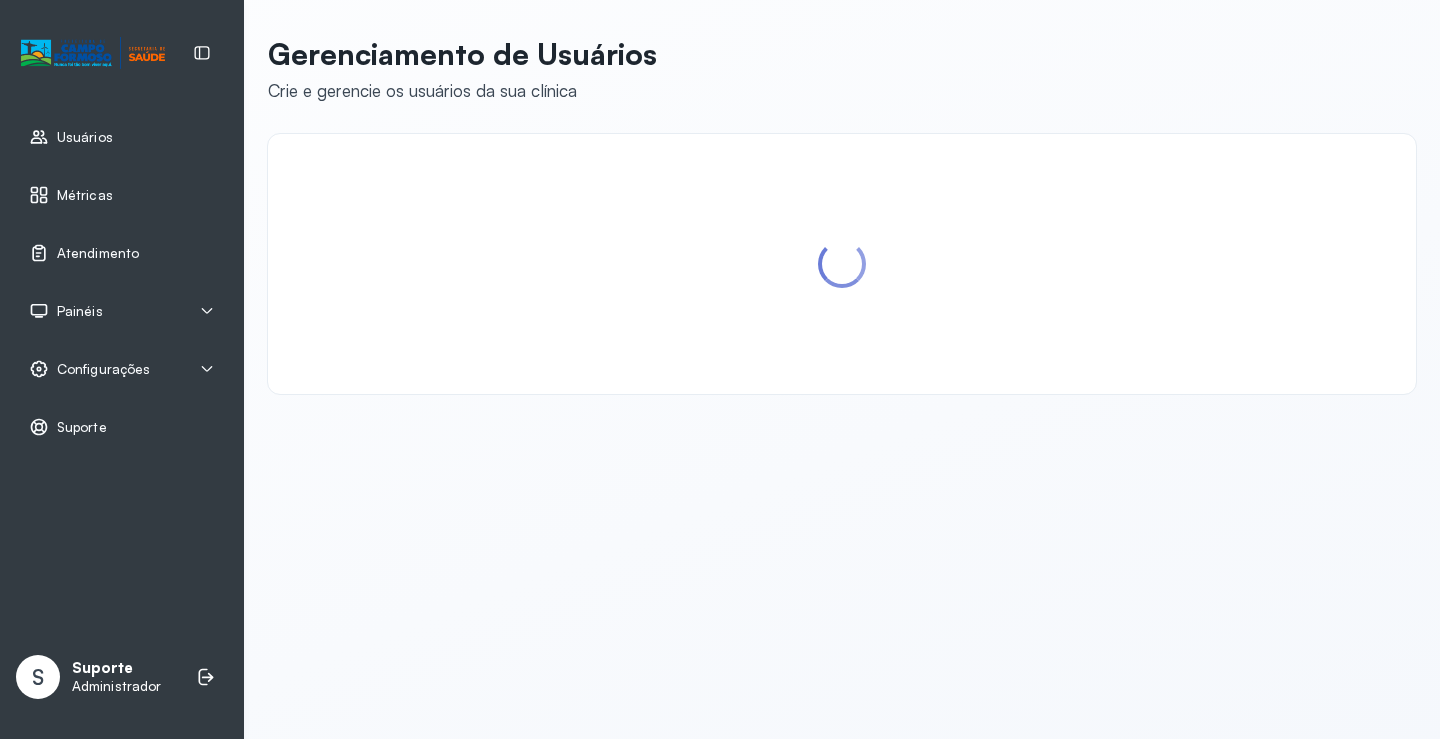 scroll, scrollTop: 0, scrollLeft: 0, axis: both 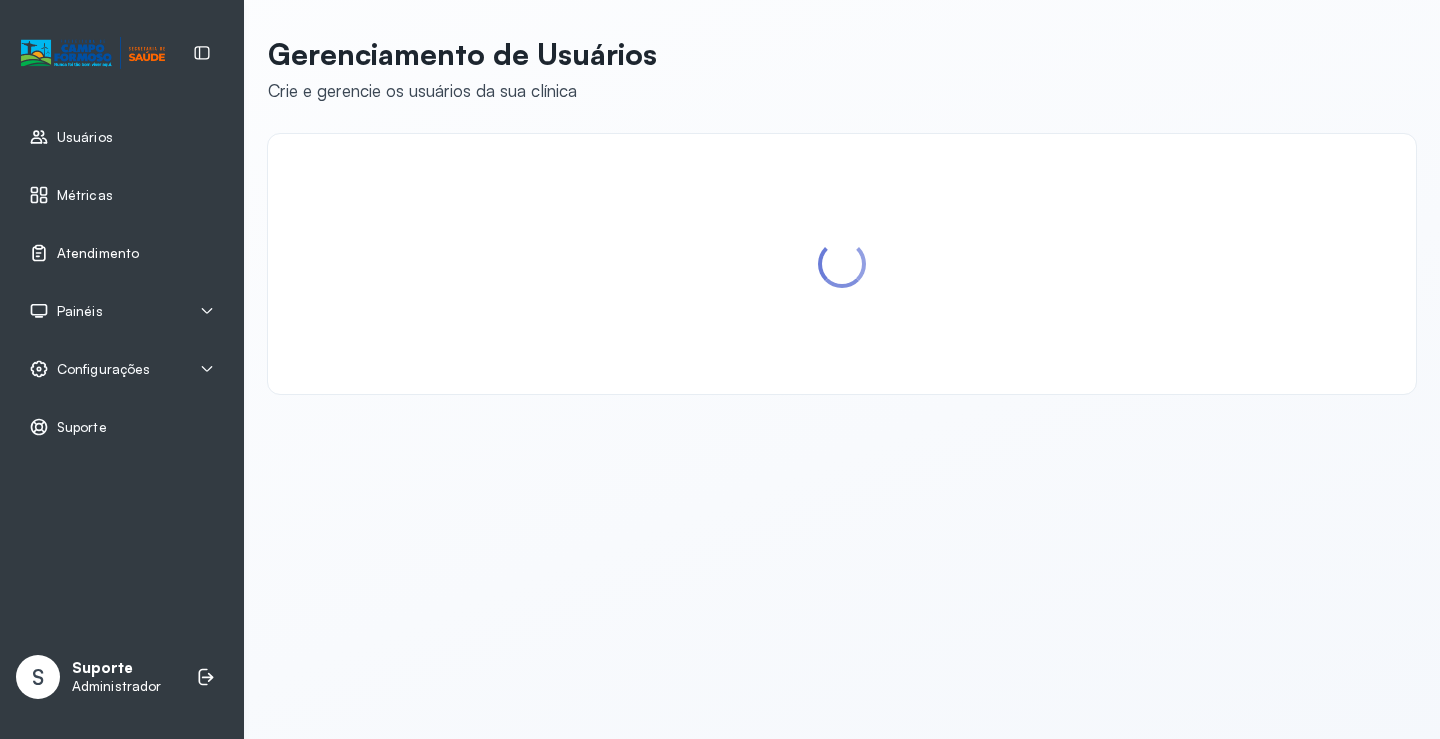 click on "Atendimento" at bounding box center [98, 253] 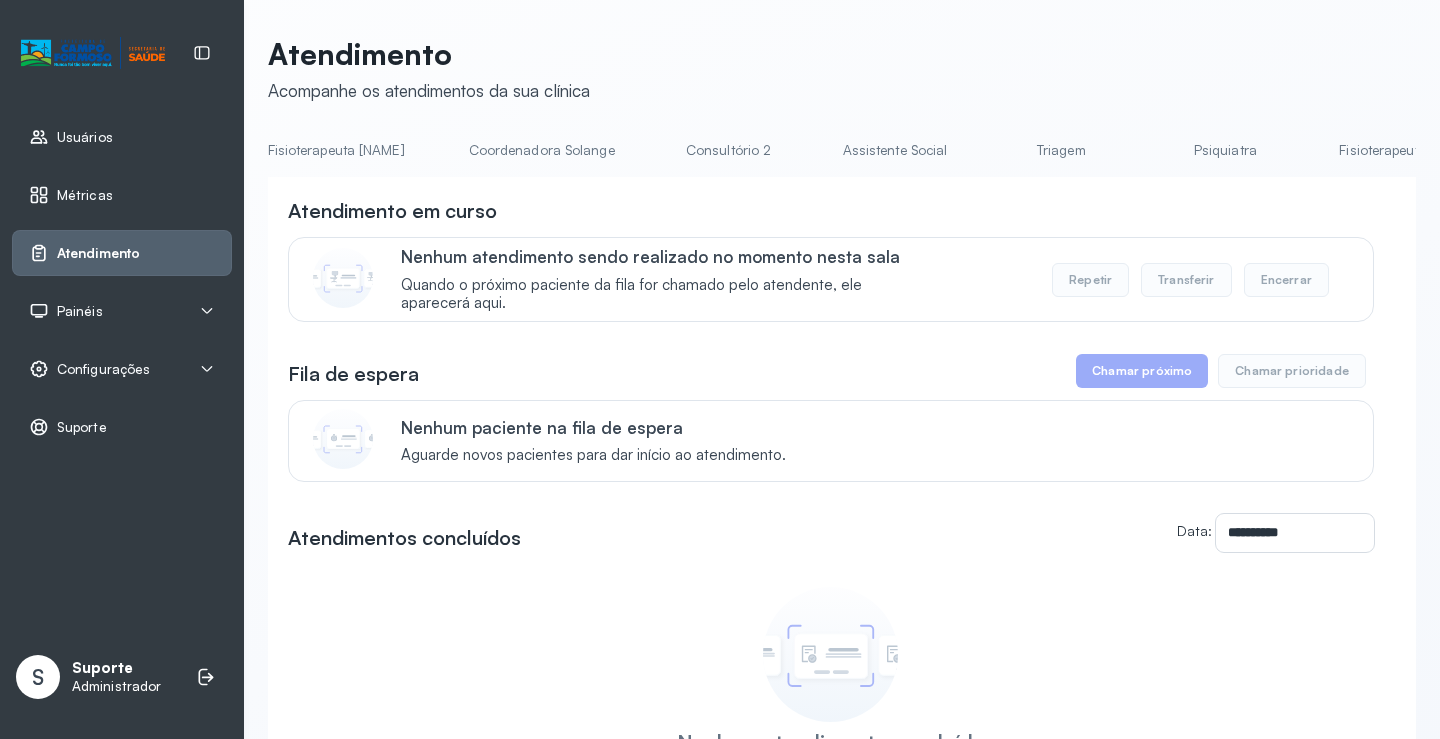 scroll, scrollTop: 0, scrollLeft: 1142, axis: horizontal 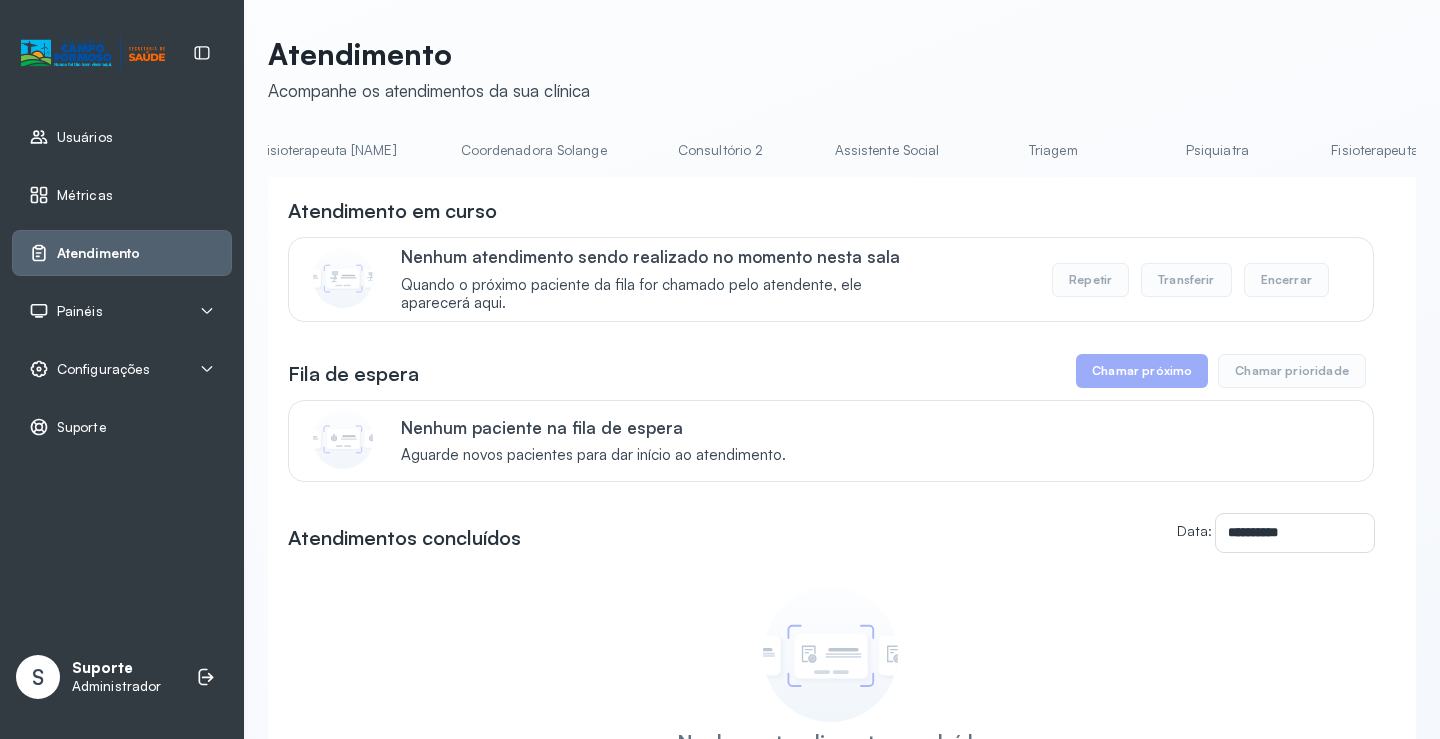 click on "Triagem" at bounding box center [1053, 150] 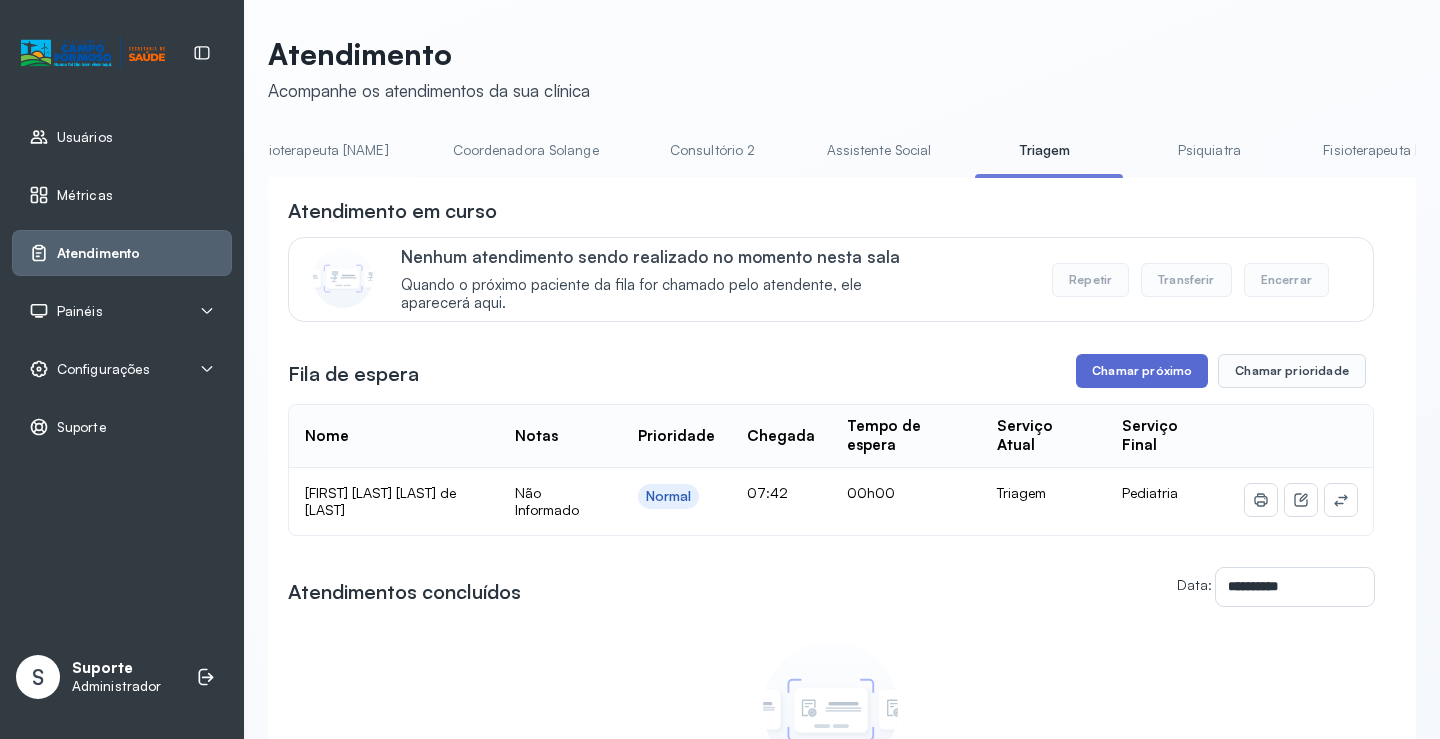 click on "Chamar próximo" at bounding box center (1142, 371) 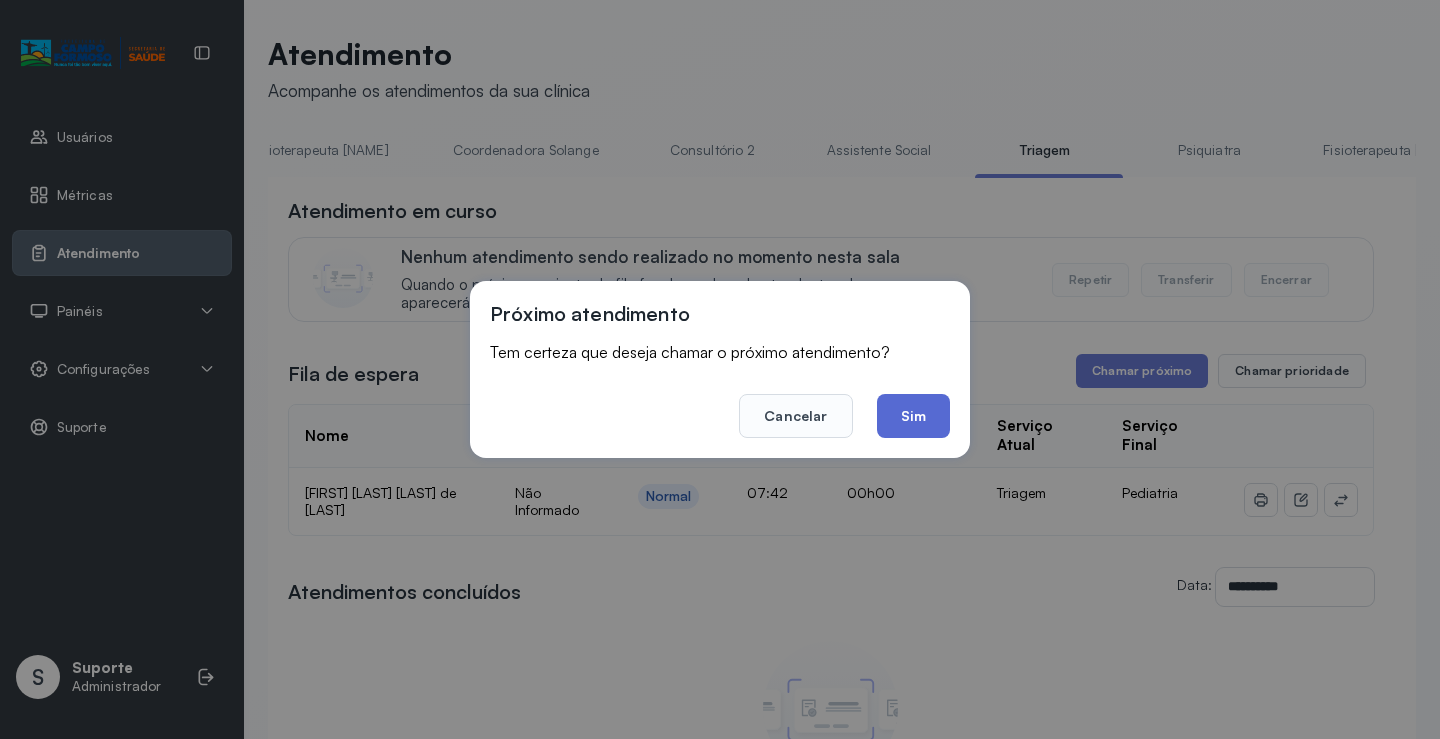 click on "Sim" 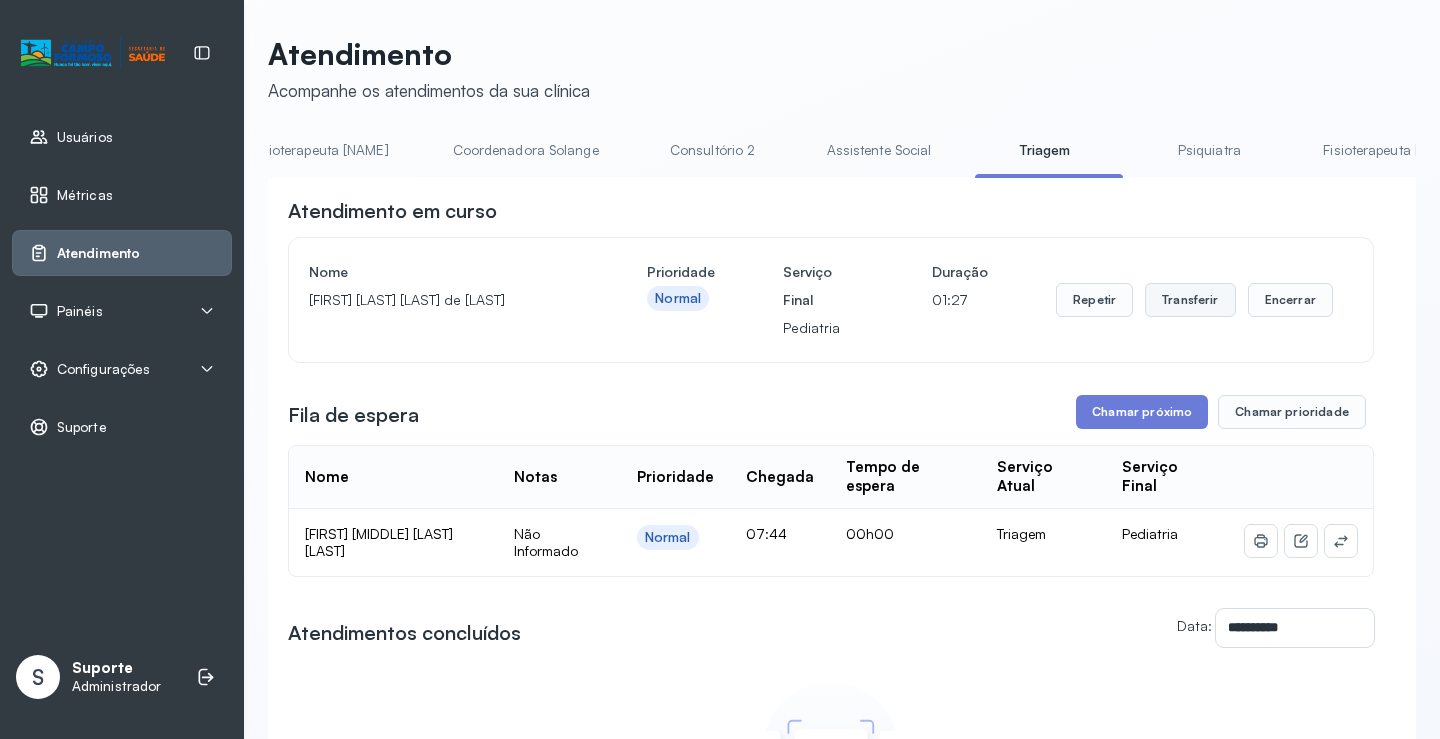 click on "Transferir" at bounding box center (1190, 300) 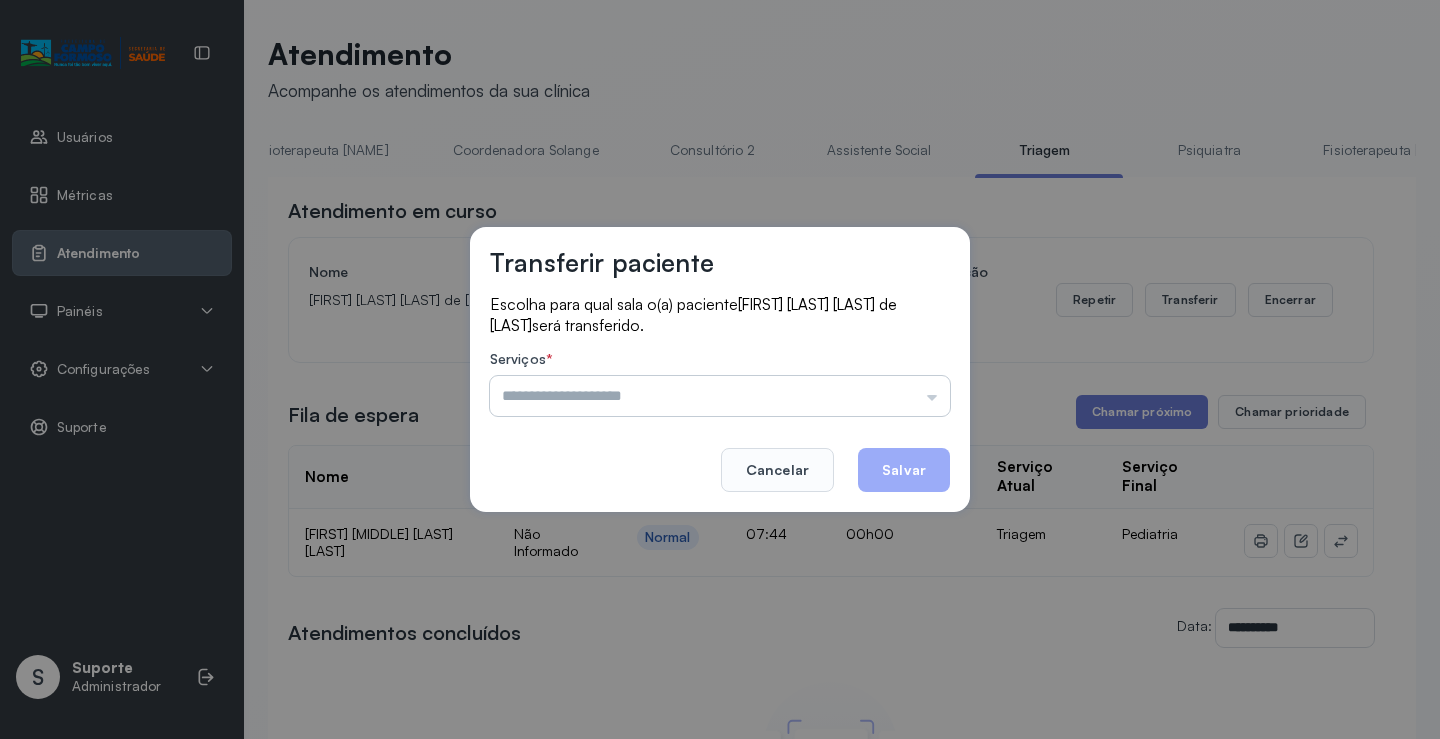 click at bounding box center (720, 396) 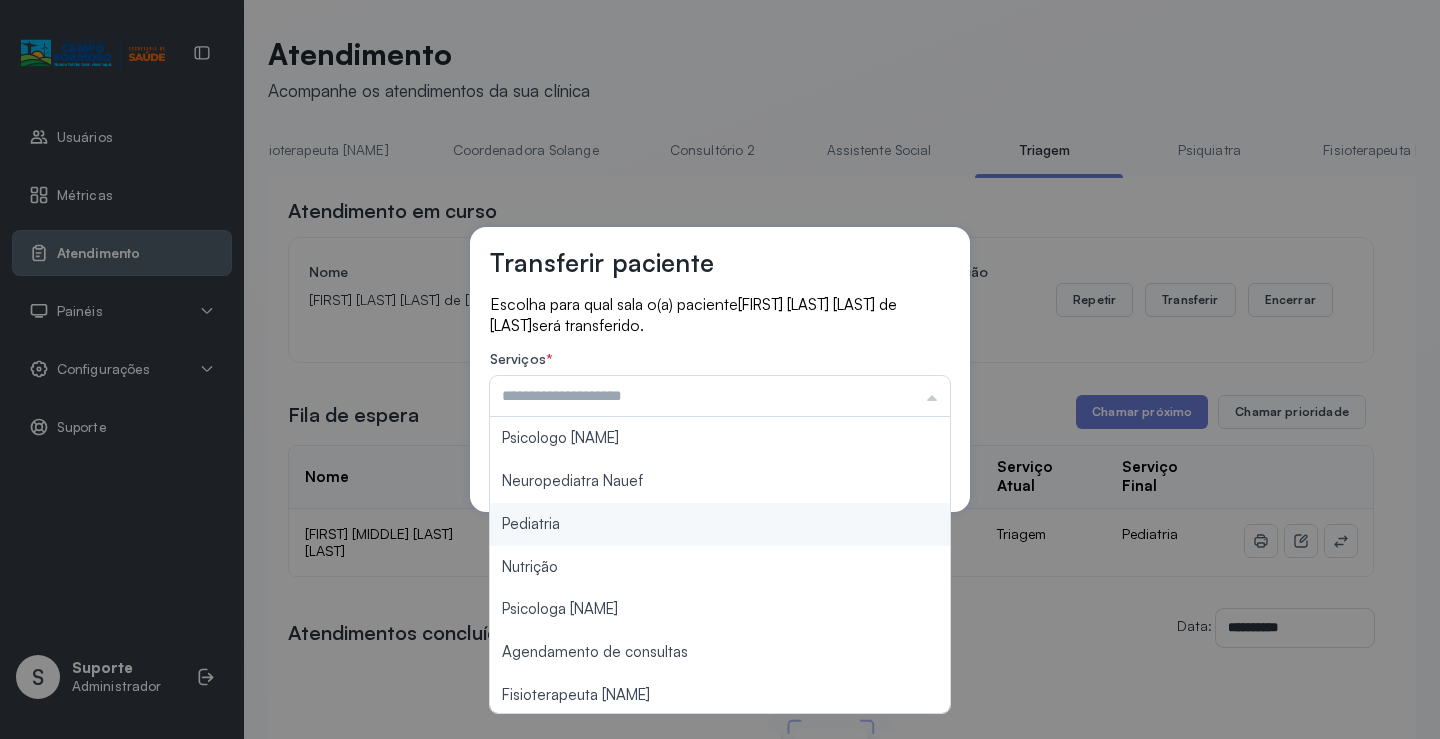 type on "*********" 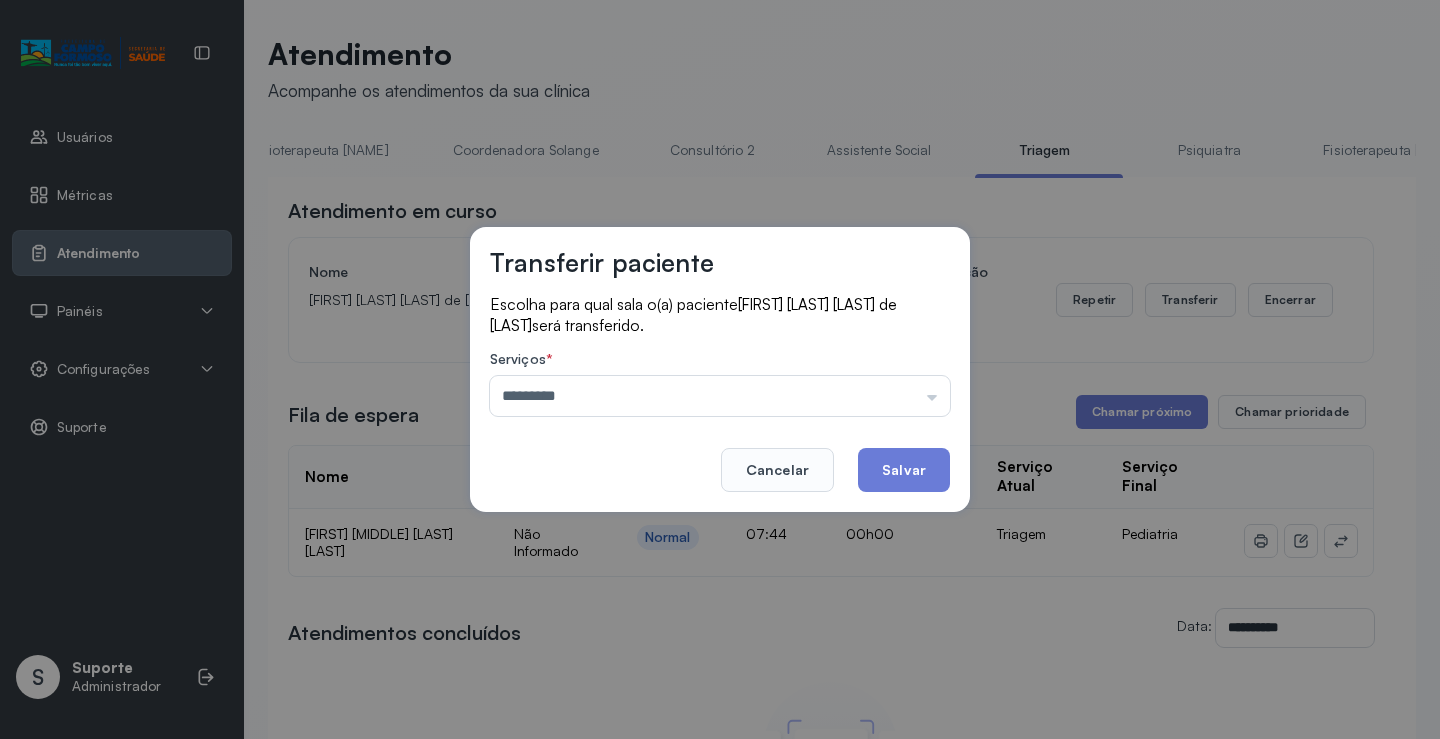 click on "Transferir paciente Escolha para qual sala o(a) paciente  [FIRST] [LAST] [LAST] de [LAST]  será transferido.  Serviços  *  ********* Psicologo [NAME] Neuropediatra [NAME] Pediatria Nutrição Psicologa [NAME] Agendamento de consultas Fisioterapeuta [NAME] Coordenadora [NAME] Consultório 2 Assistente Social Psiquiatra Fisioterapeuta [NAME] Fisioterapeuta [NAME] Neuropediatra [NAME] Cancelar Salvar" at bounding box center [720, 369] 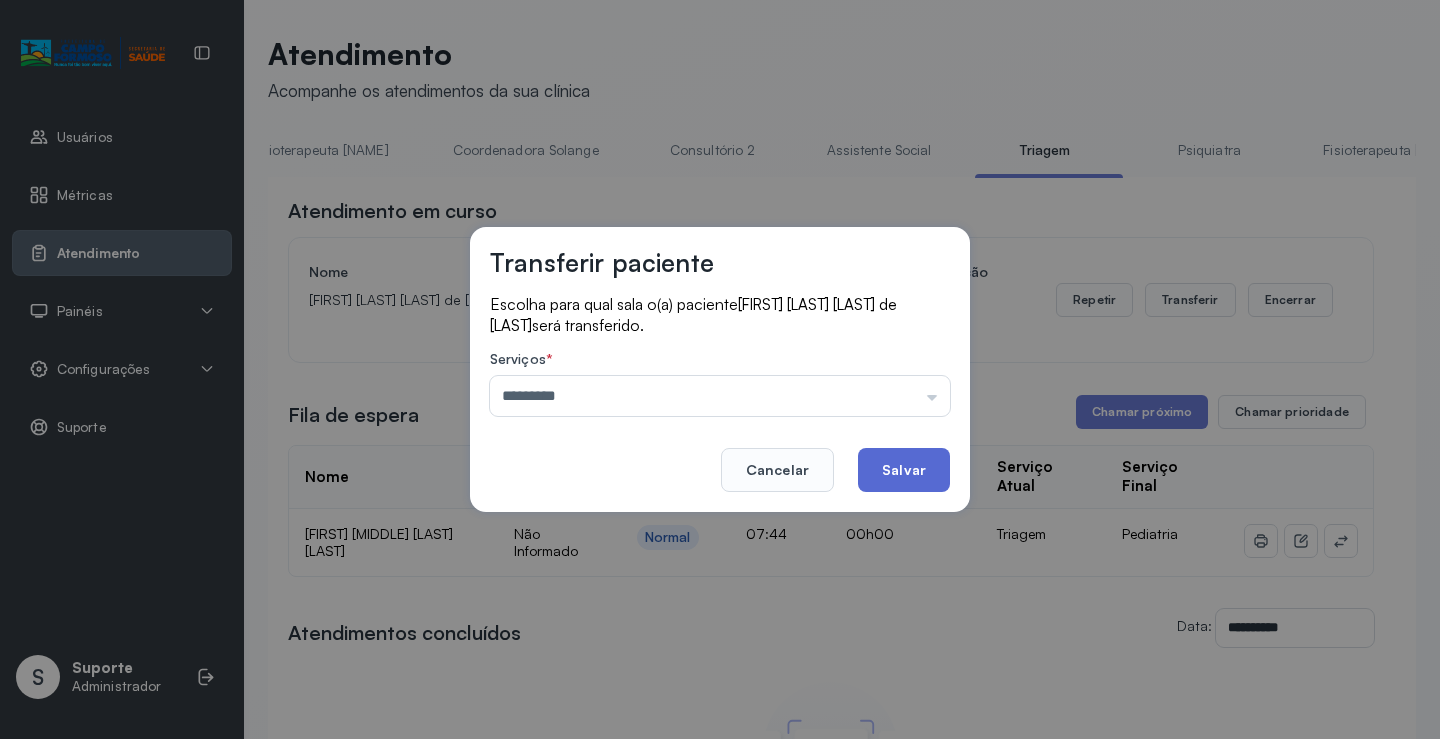 click on "Salvar" 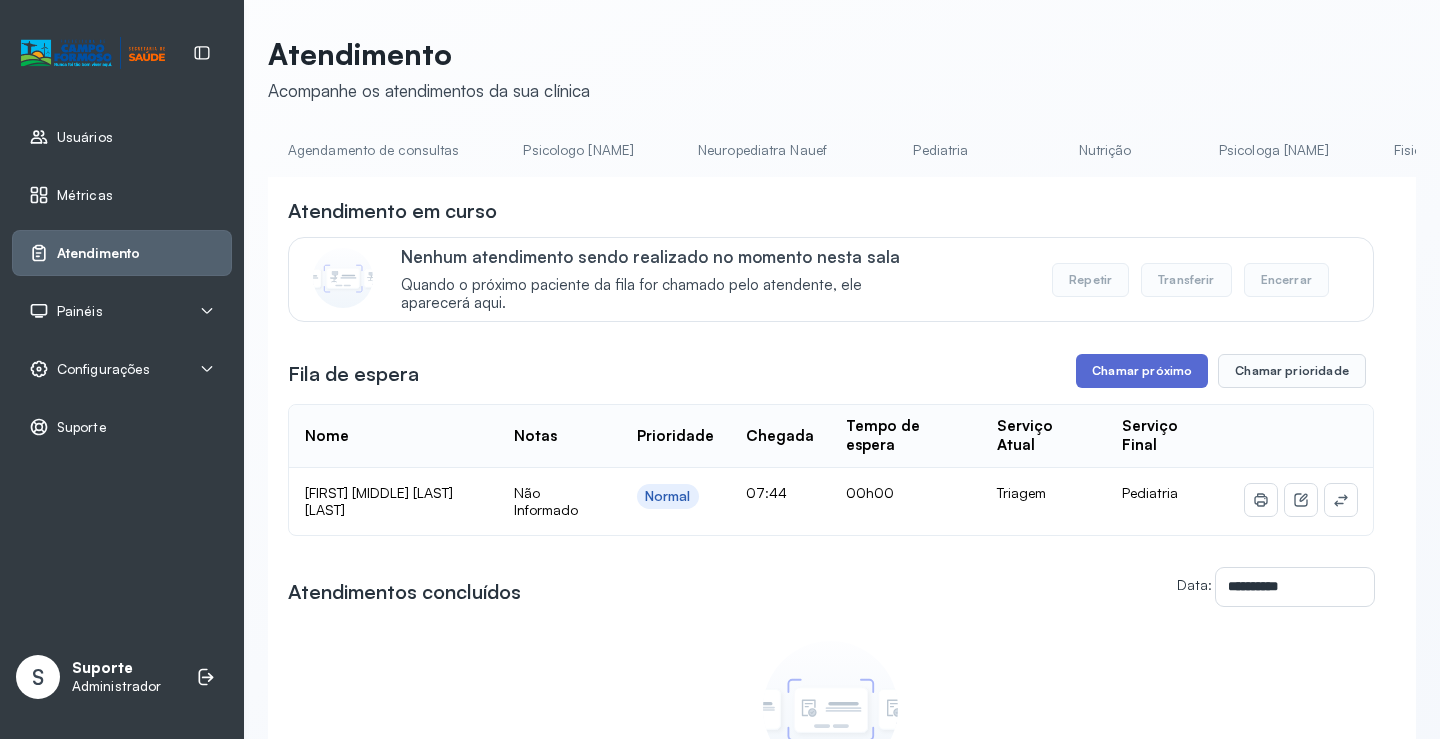 click on "Chamar próximo" at bounding box center (1142, 371) 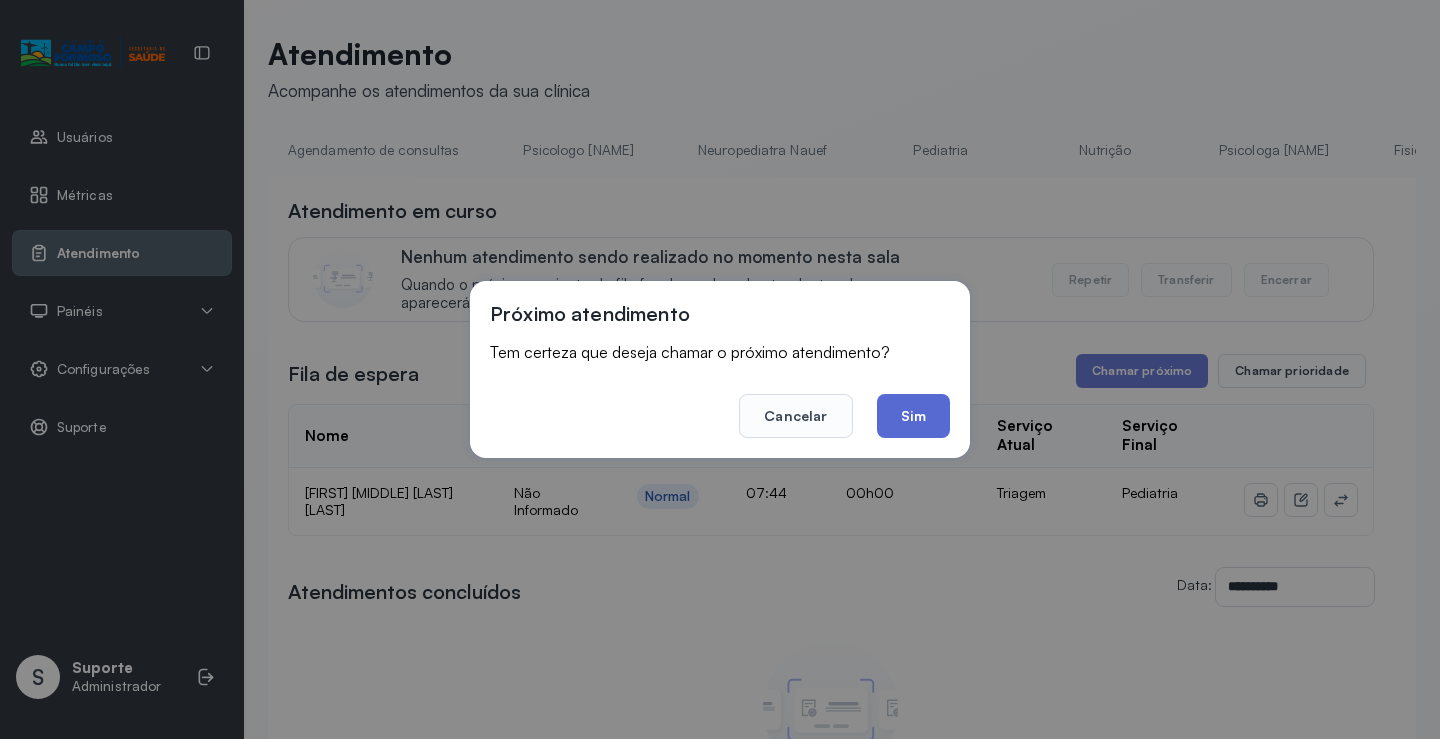 click on "Sim" 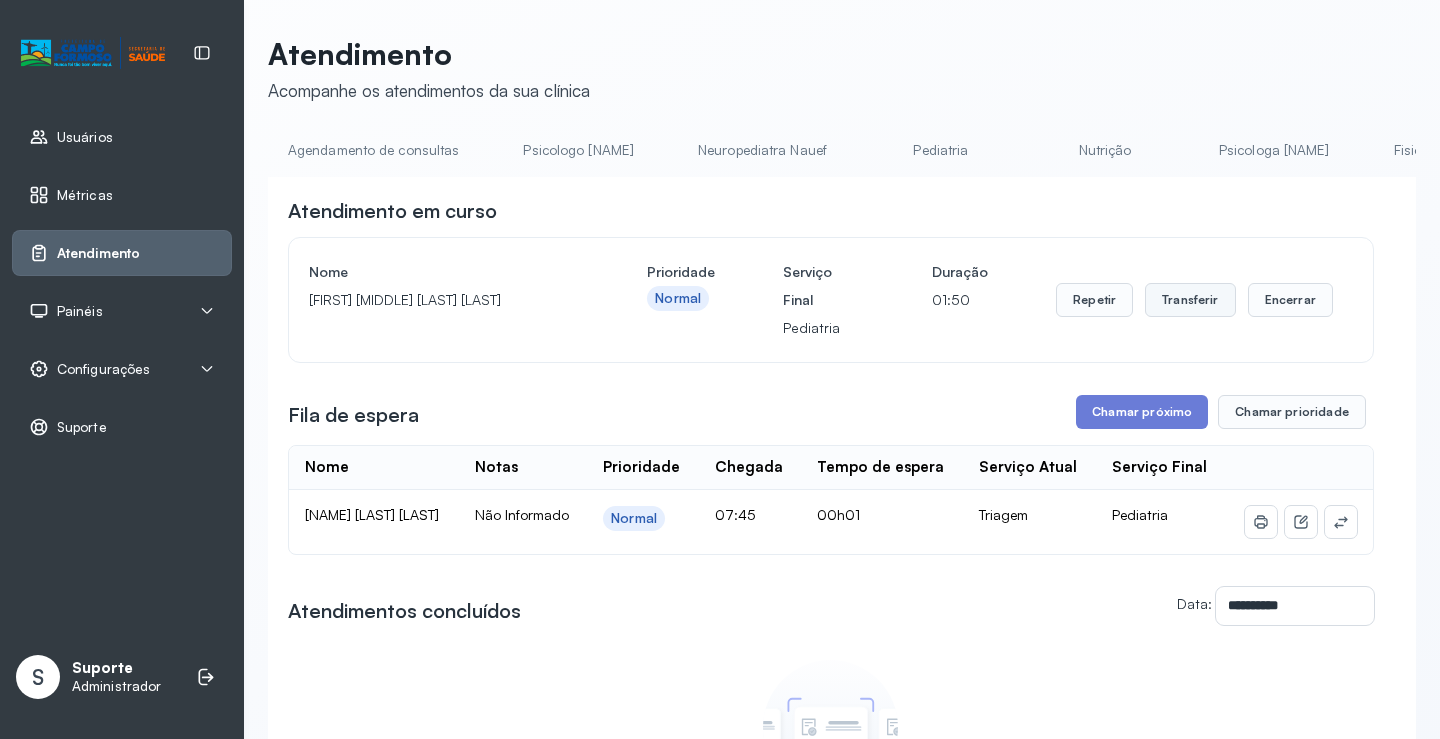 click on "Transferir" at bounding box center [1190, 300] 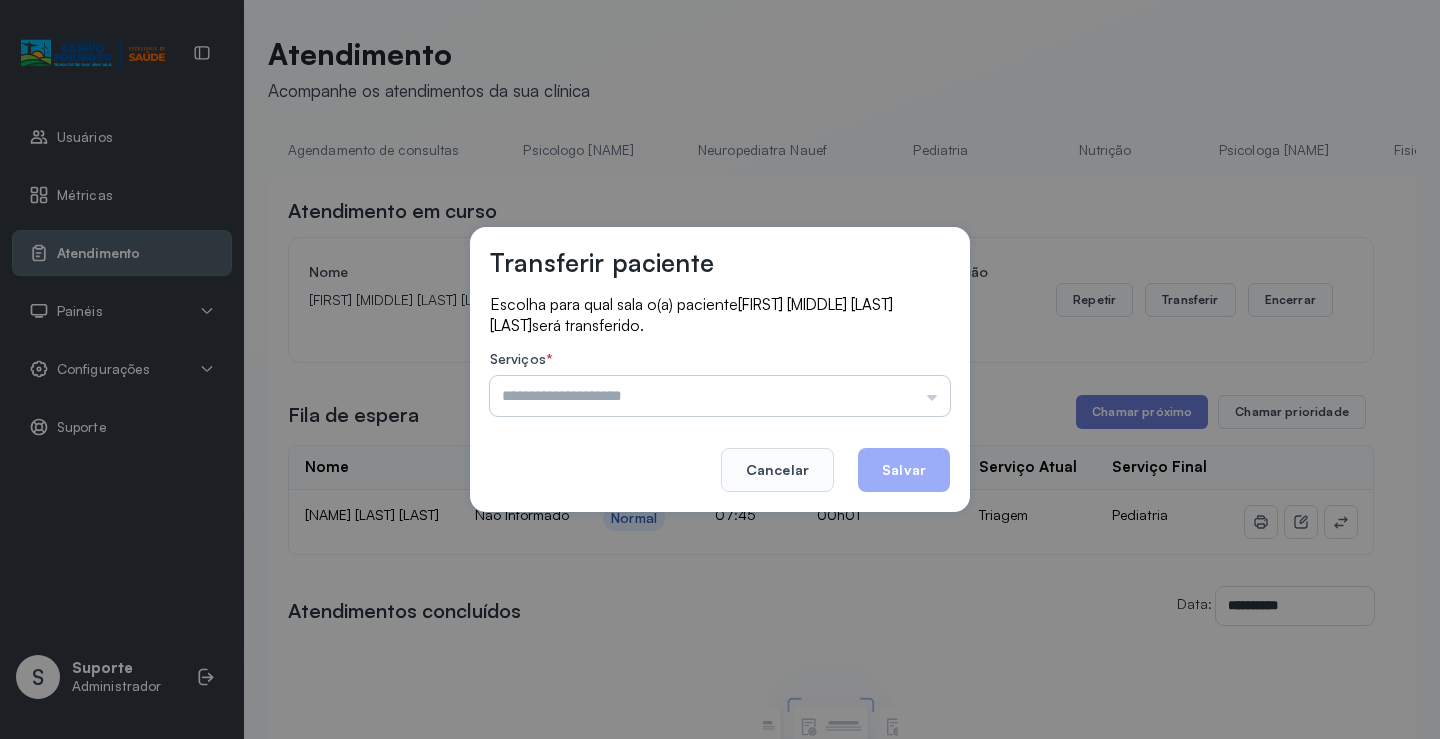 click at bounding box center [720, 396] 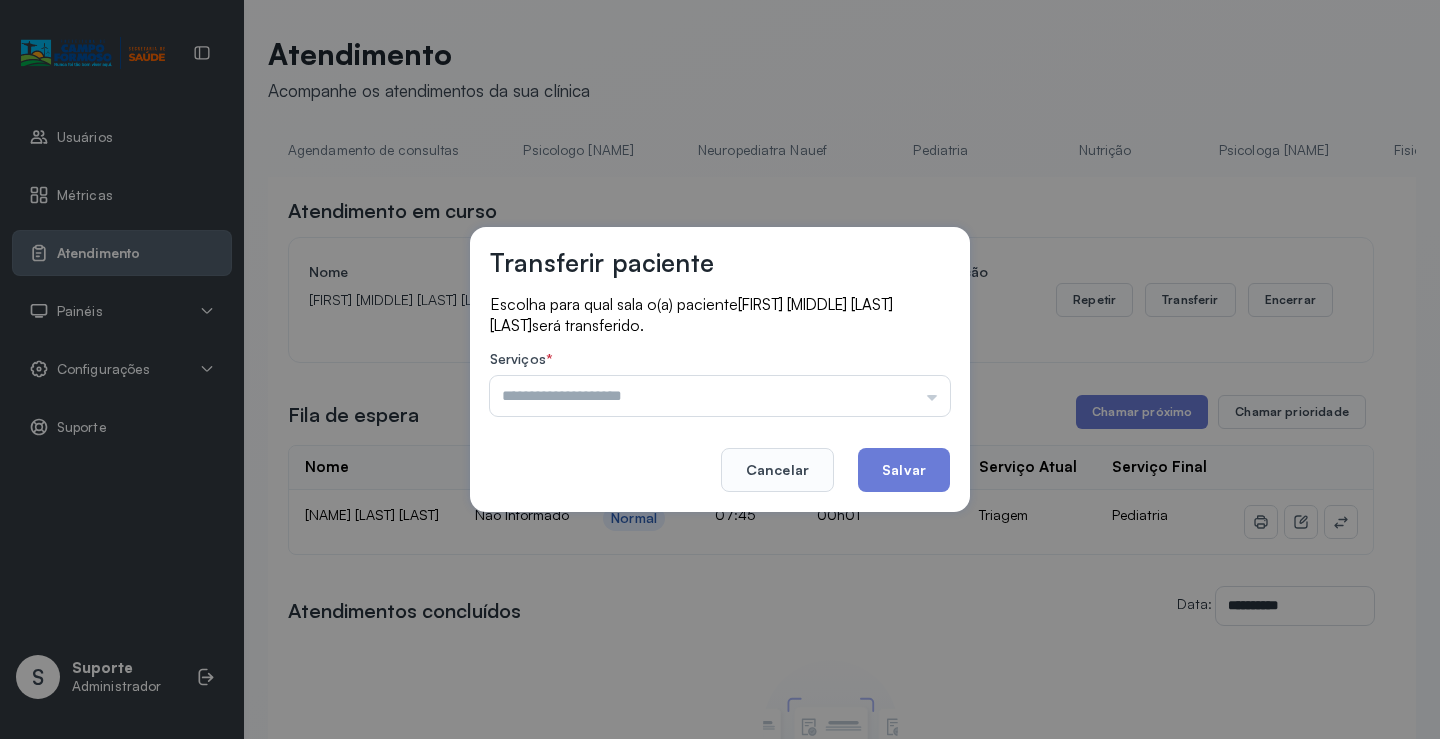 type on "*********" 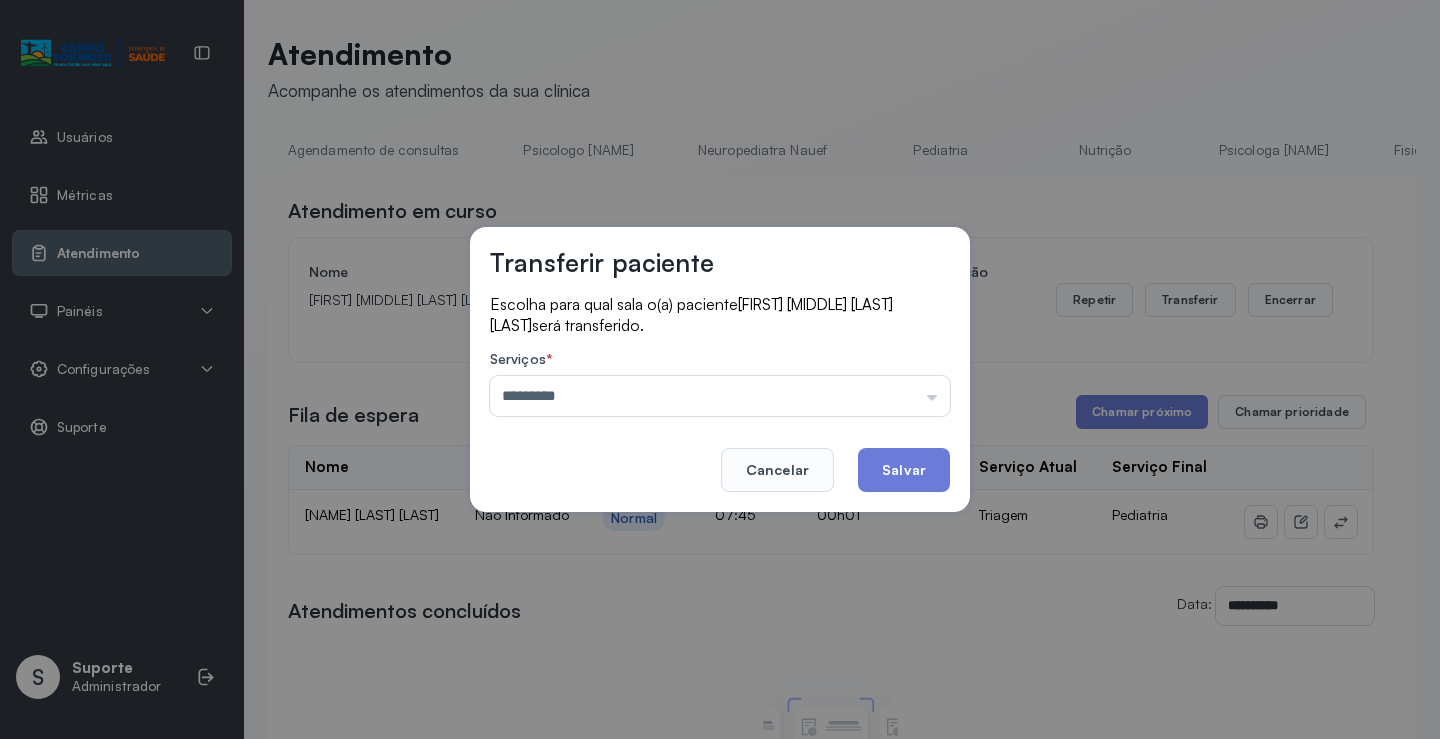 click on "Transferir paciente Escolha para qual sala o(a) paciente  [FIRST] [MIDDLE] [LAST] [LAST]  será transferido.  Serviços  *  ********* Psicologo [NAME] Neuropediatra [NAME] Pediatria Nutrição Psicologa [NAME] Agendamento de consultas Fisioterapeuta [NAME] Coordenadora [NAME] Consultório 2 Assistente Social Psiquiatra Fisioterapeuta [NAME] Fisioterapeuta [NAME] Neuropediatra [NAME] Cancelar Salvar" at bounding box center (720, 369) 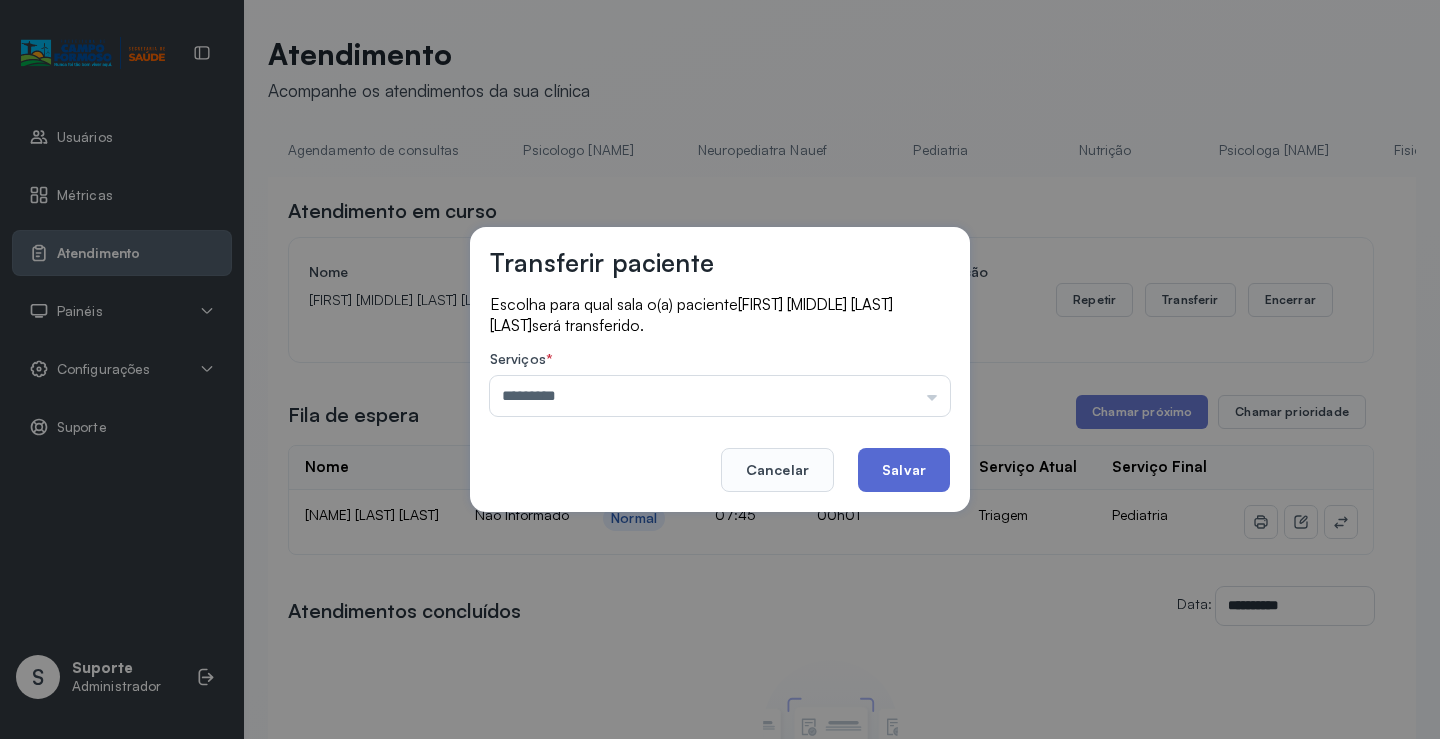 click on "Salvar" 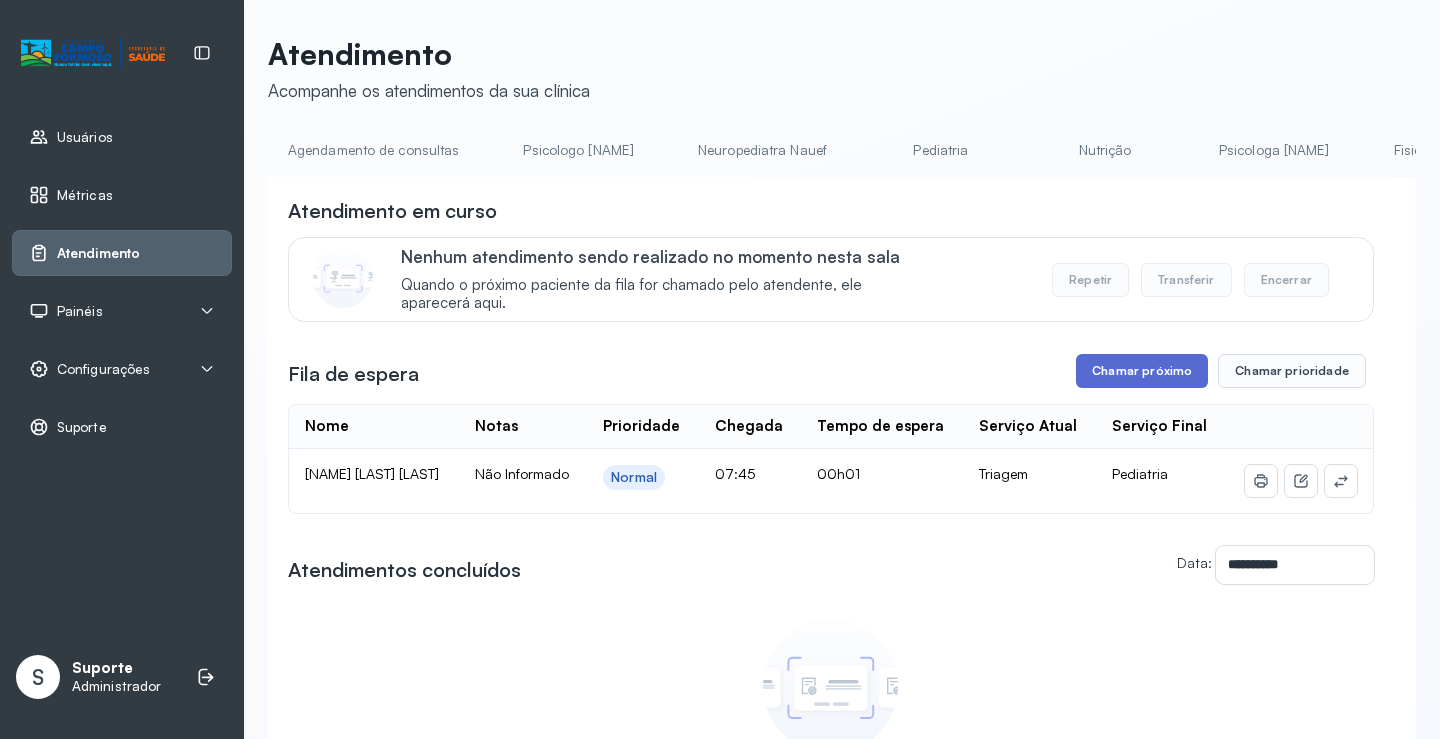 click on "Chamar próximo" at bounding box center (1142, 371) 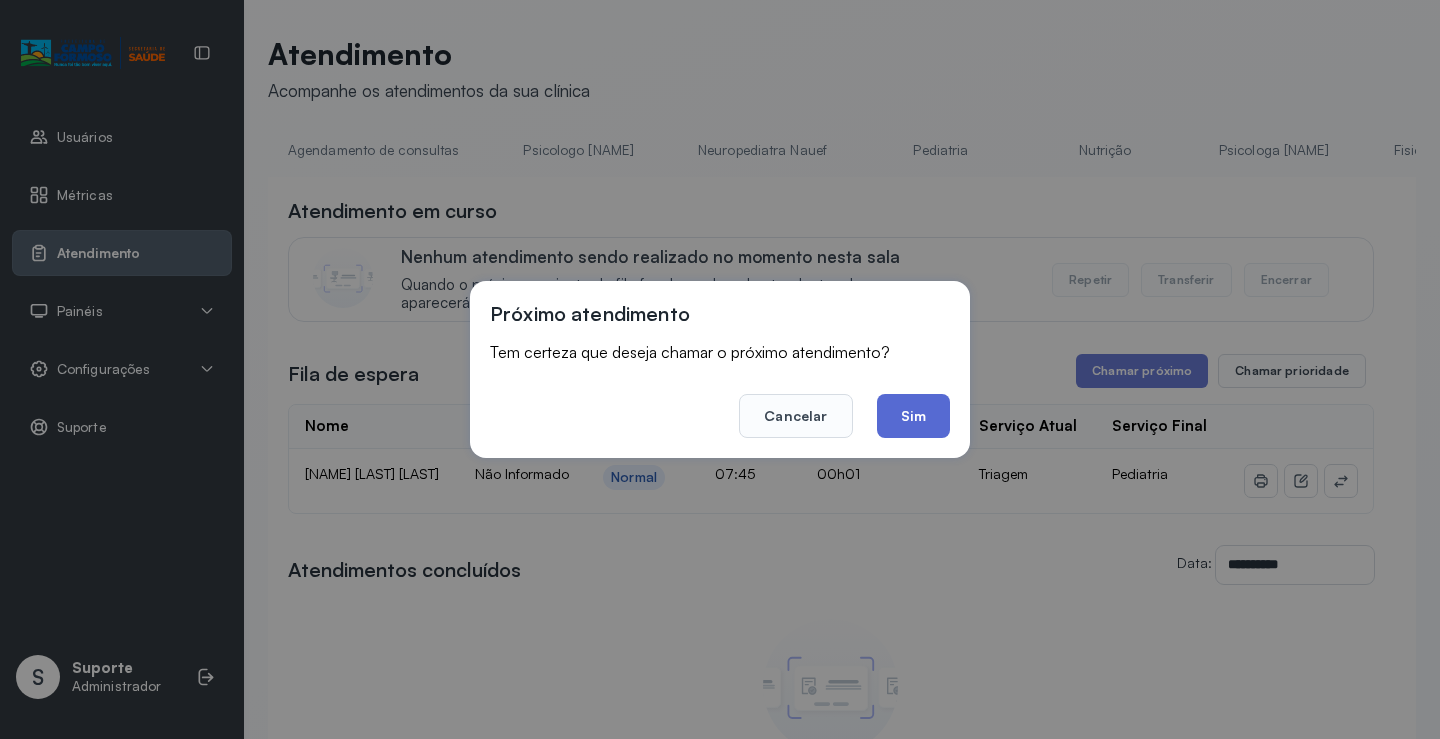click on "Sim" 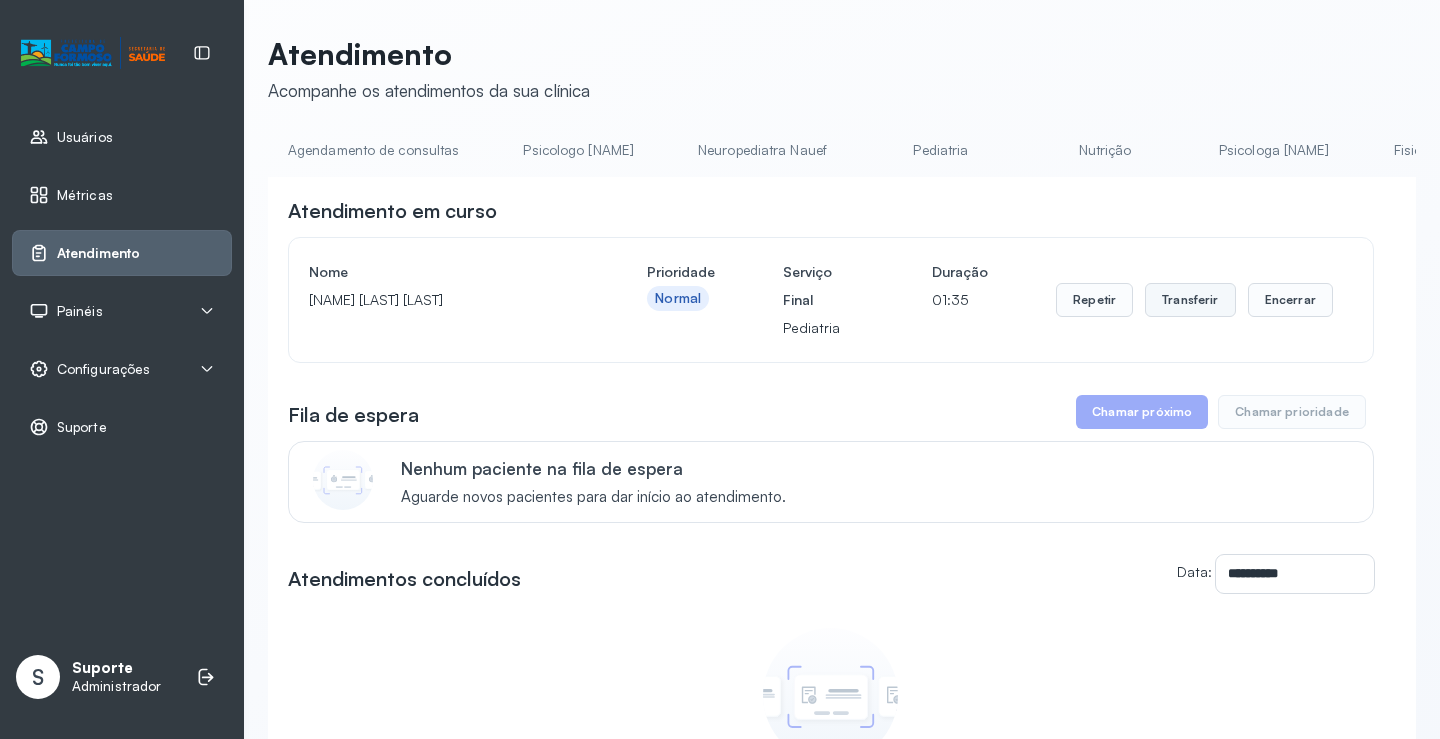 click on "Transferir" at bounding box center [1190, 300] 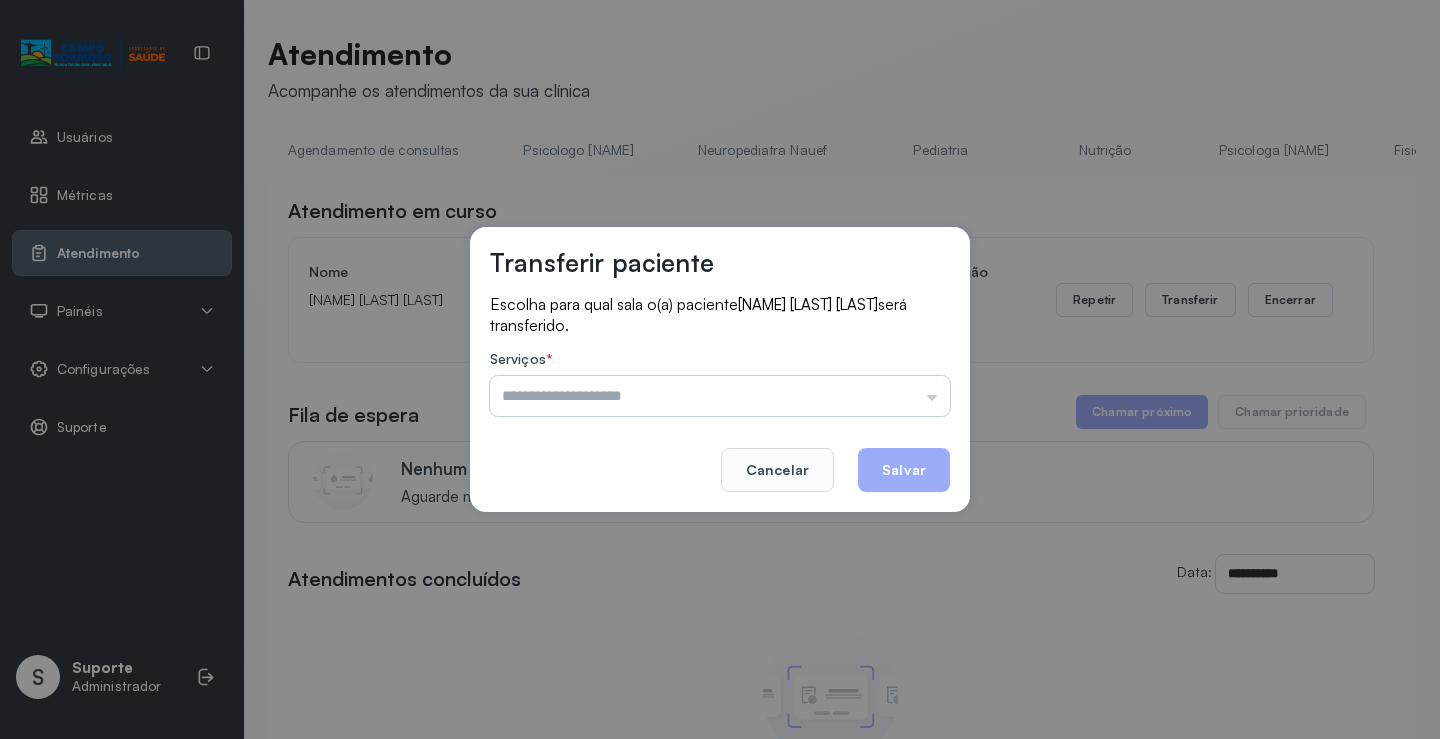 click at bounding box center [720, 396] 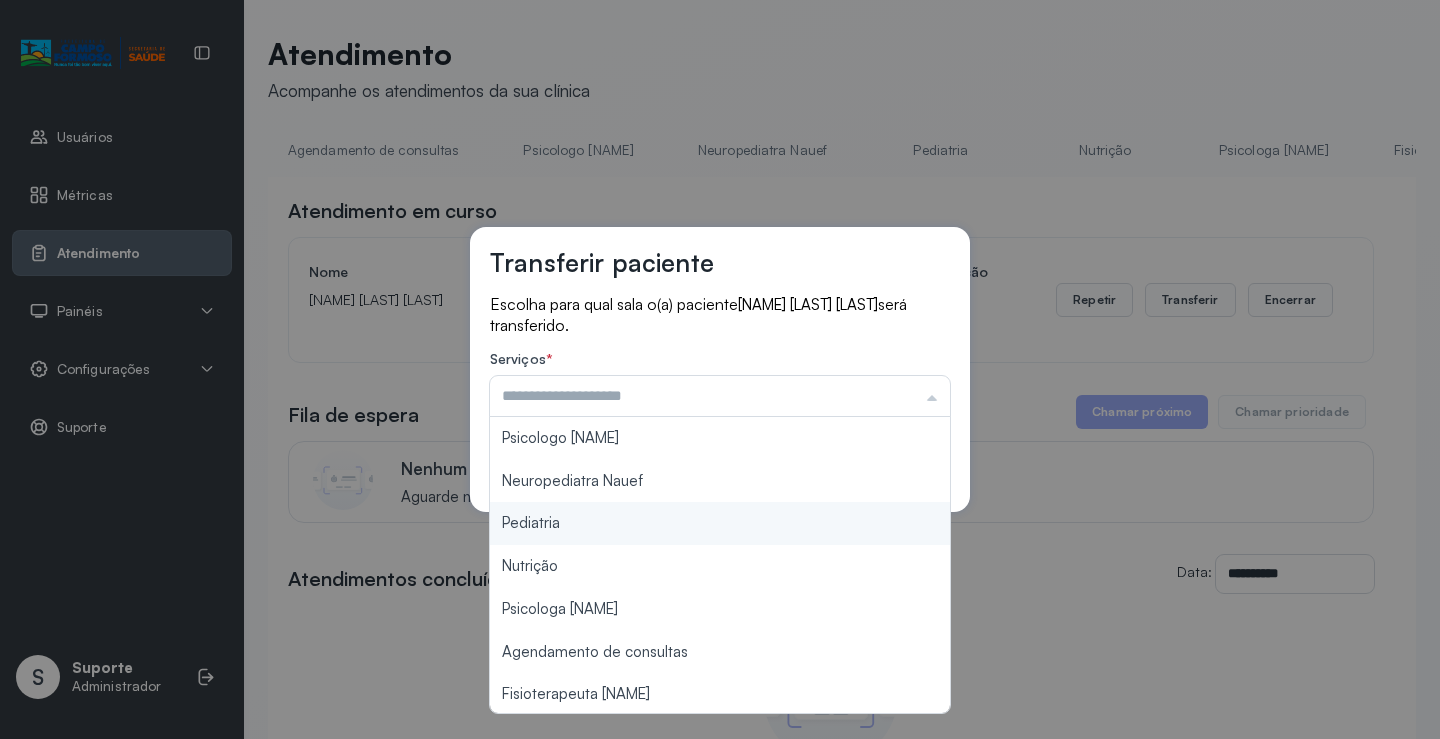 type on "*********" 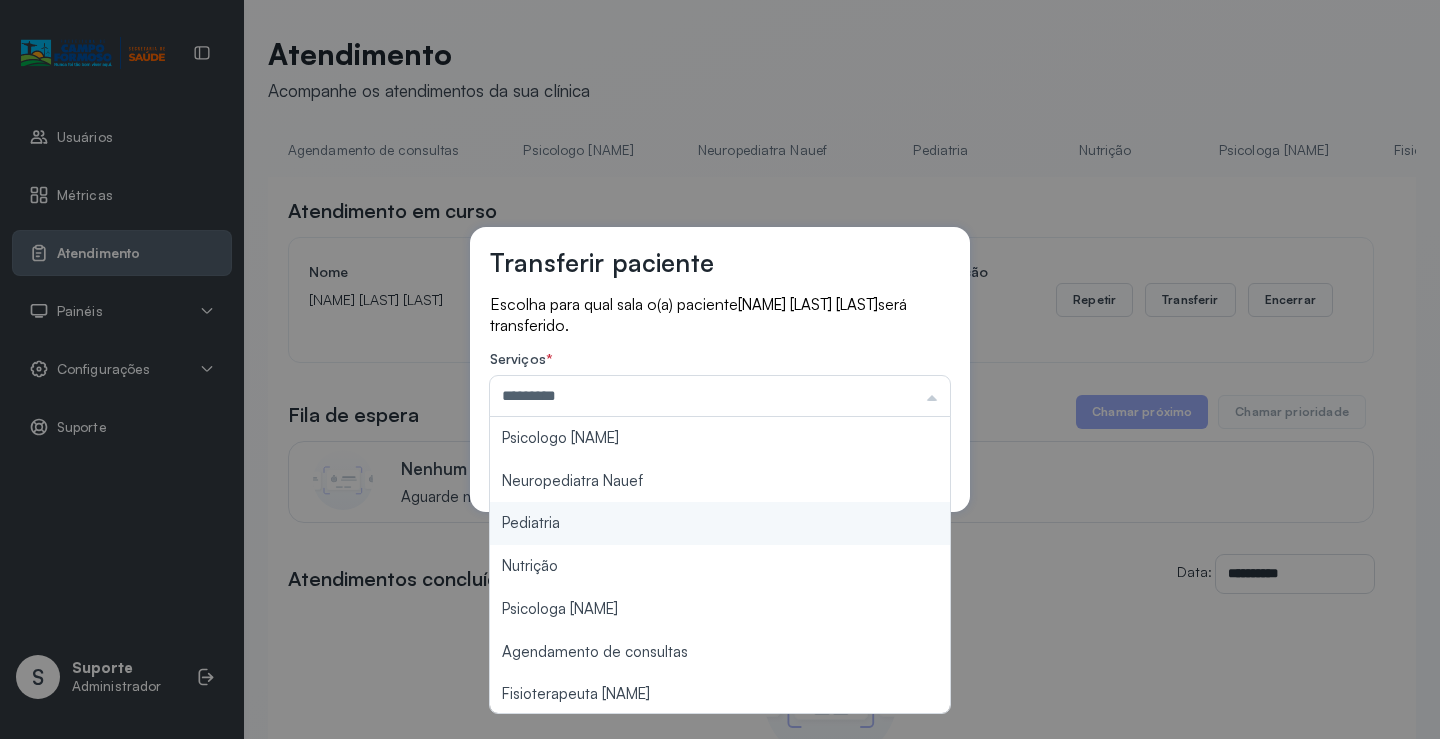 click on "Transferir paciente Escolha para qual sala o(a) paciente  [NAME] [LAST] [LAST]  será transferido.  Serviços  *  ********* Psicologo [NAME] Neuropediatra [NAME] Pediatria Nutrição Psicologa [NAME] Agendamento de consultas Fisioterapeuta [NAME] Coordenadora [NAME] Consultório 2 Assistente Social Psiquiatra Fisioterapeuta [NAME] Fisioterapeuta [NAME] Neuropediatra [NAME] Cancelar Salvar" at bounding box center (720, 369) 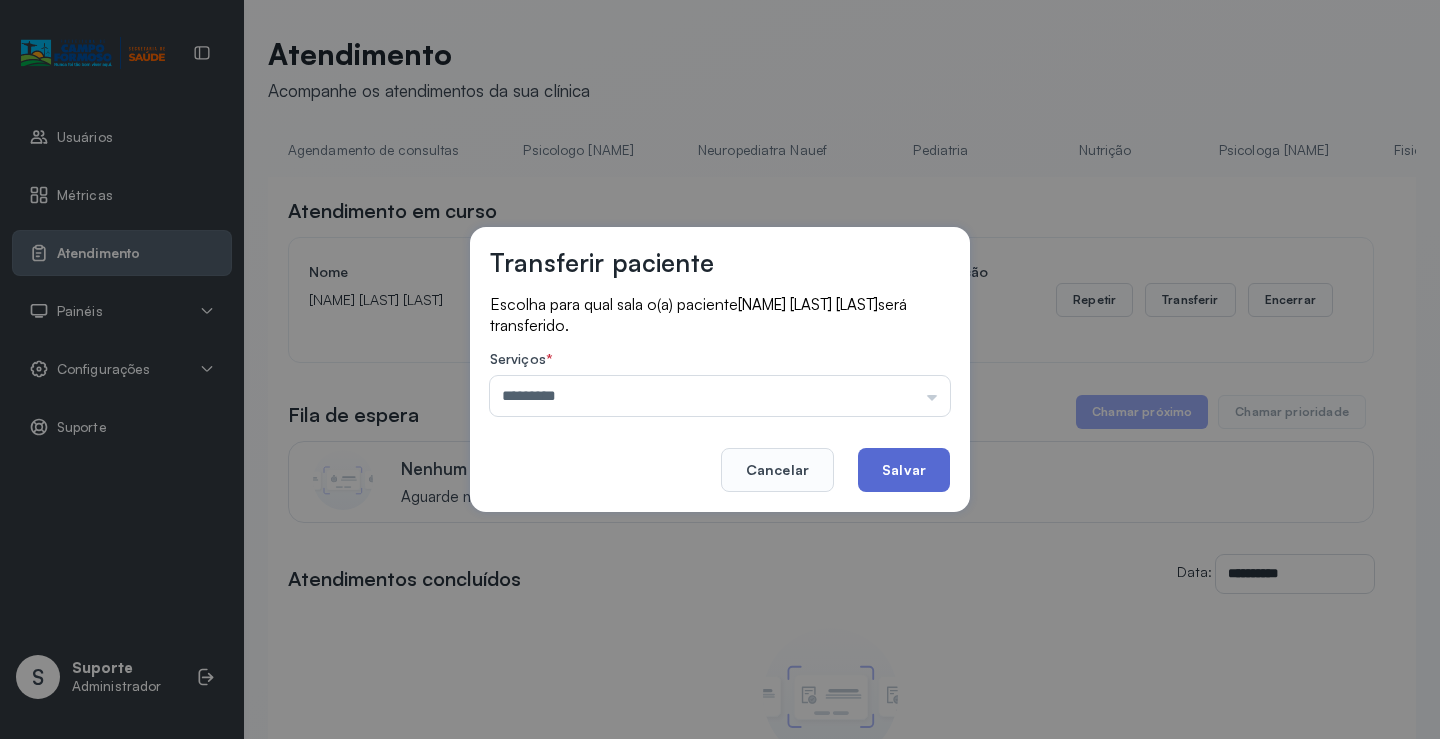 click on "Salvar" 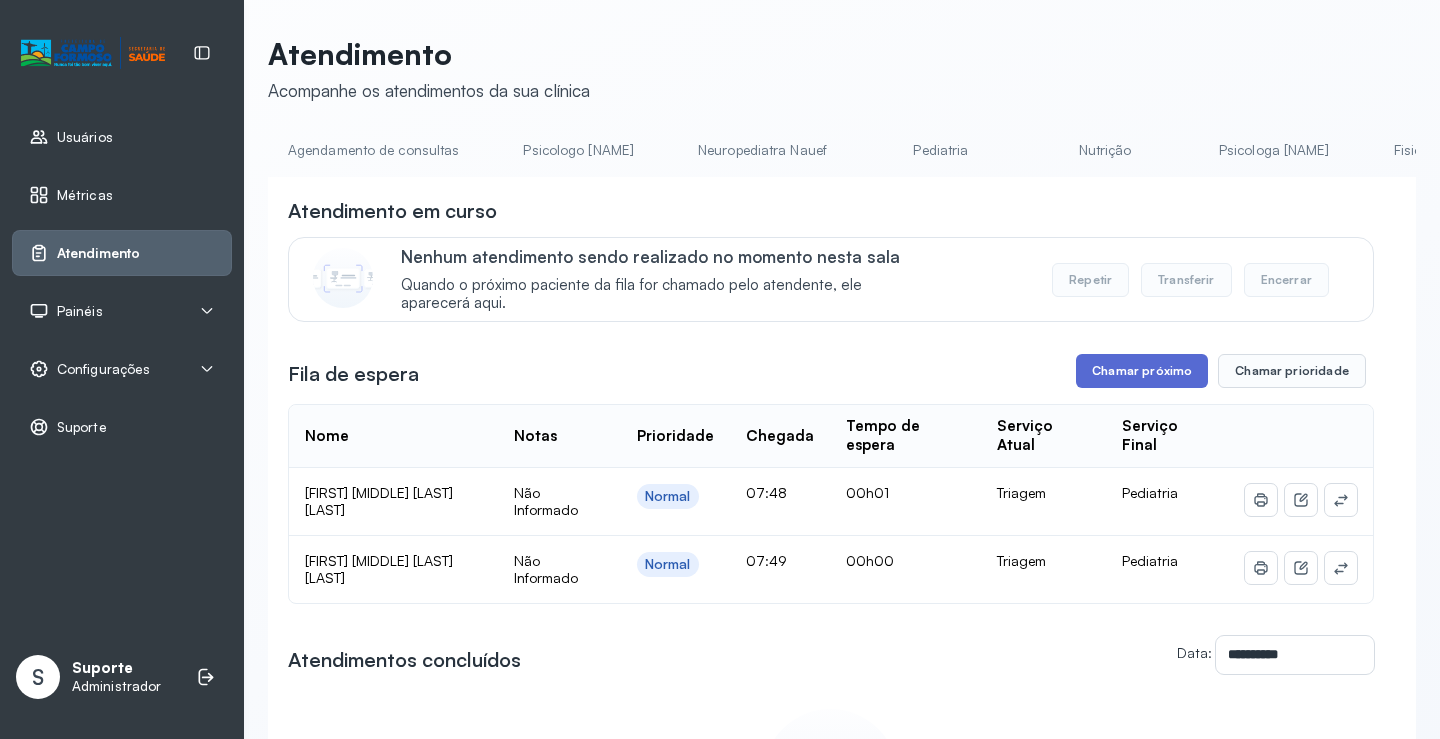 click on "Chamar próximo" at bounding box center [1142, 371] 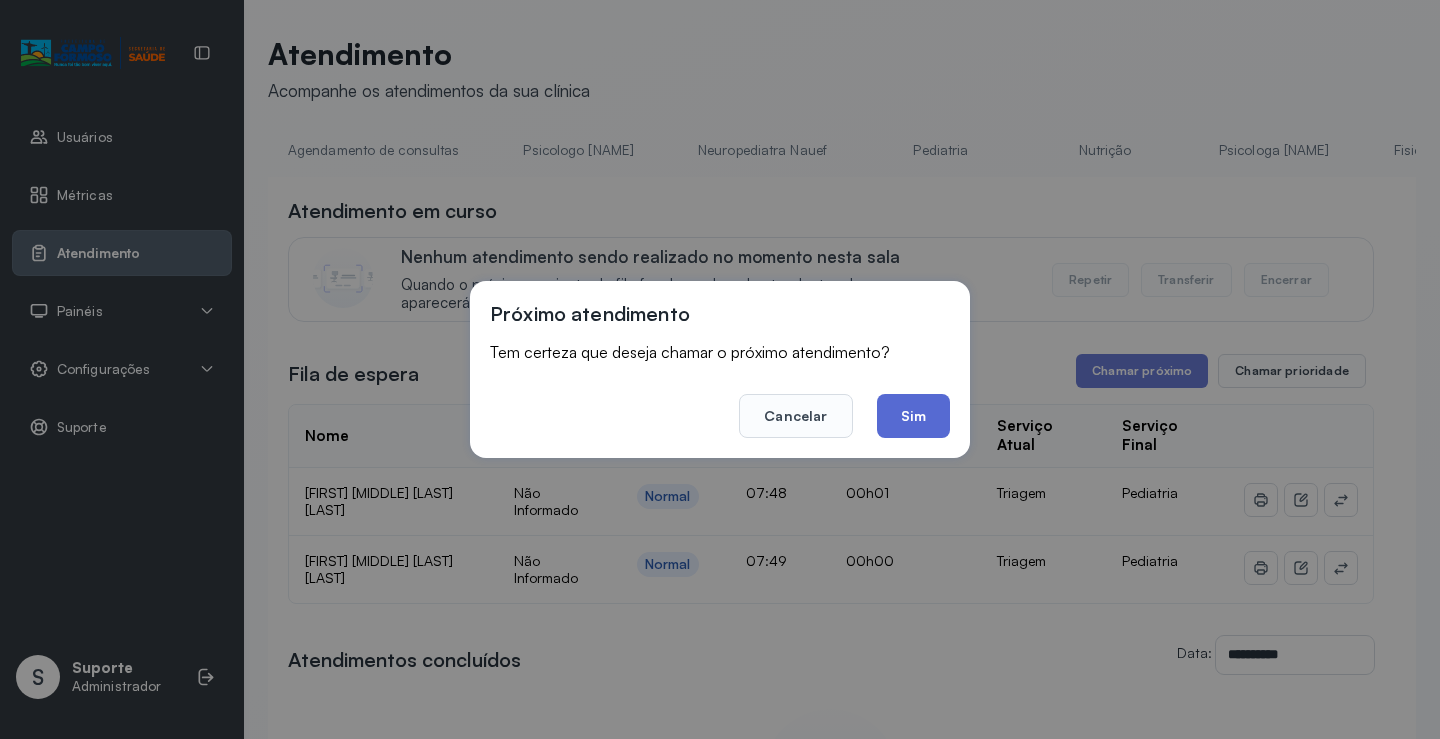 click on "Sim" 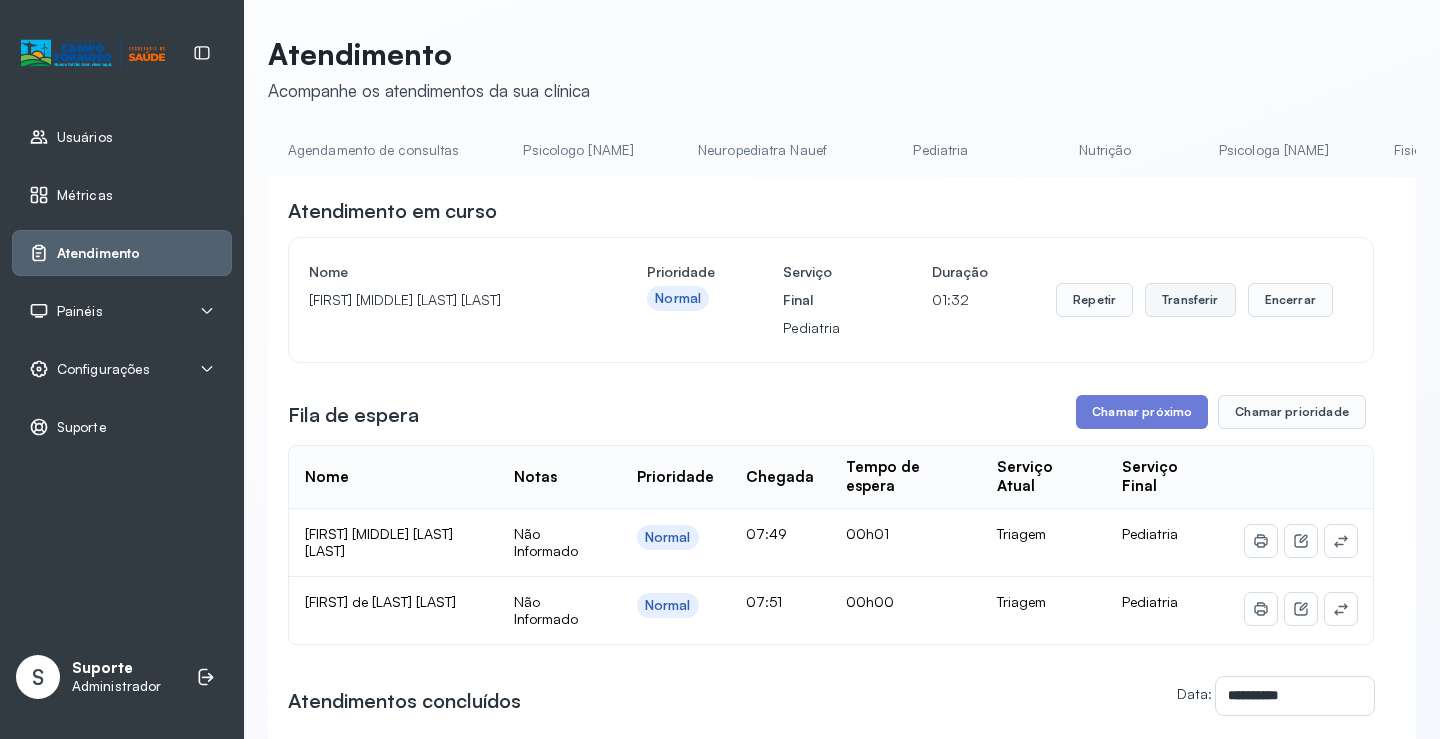 click on "Transferir" at bounding box center [1190, 300] 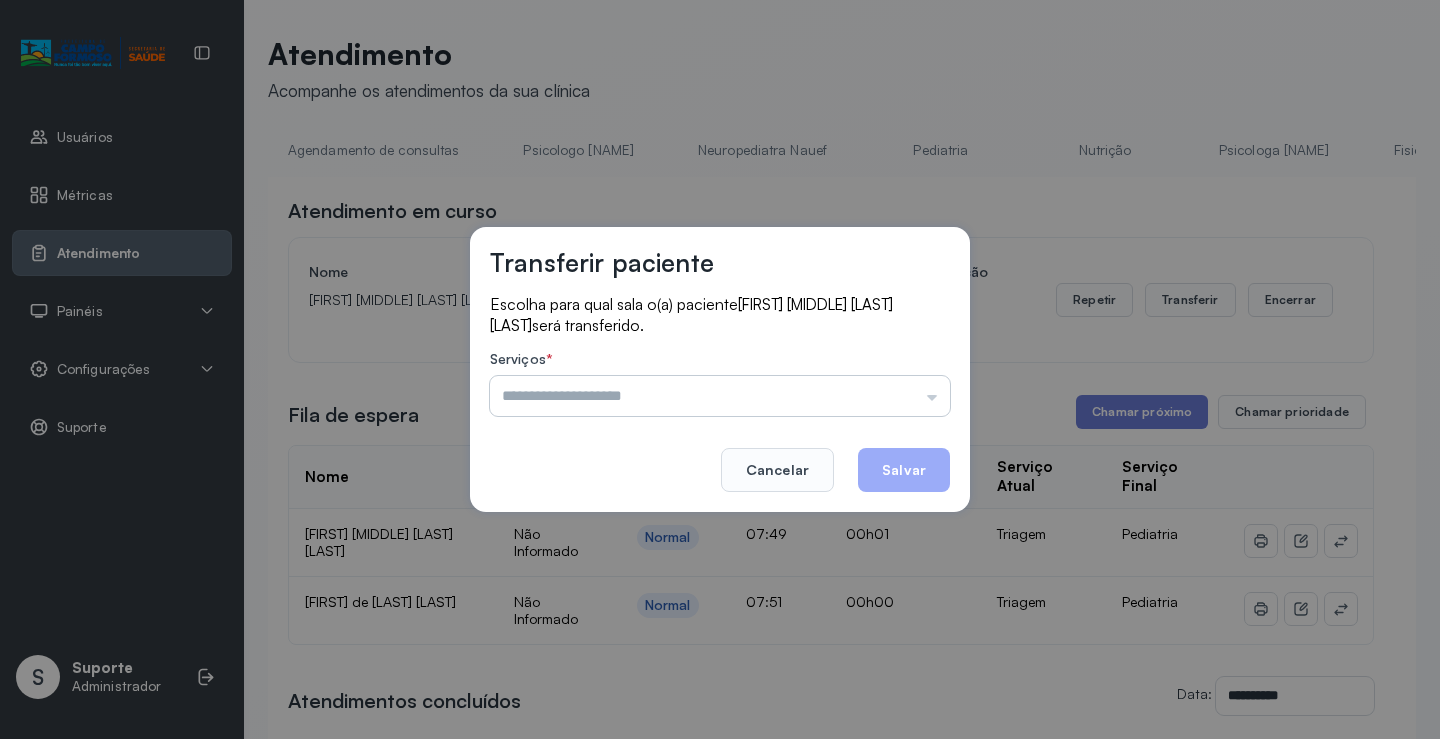 click at bounding box center (720, 396) 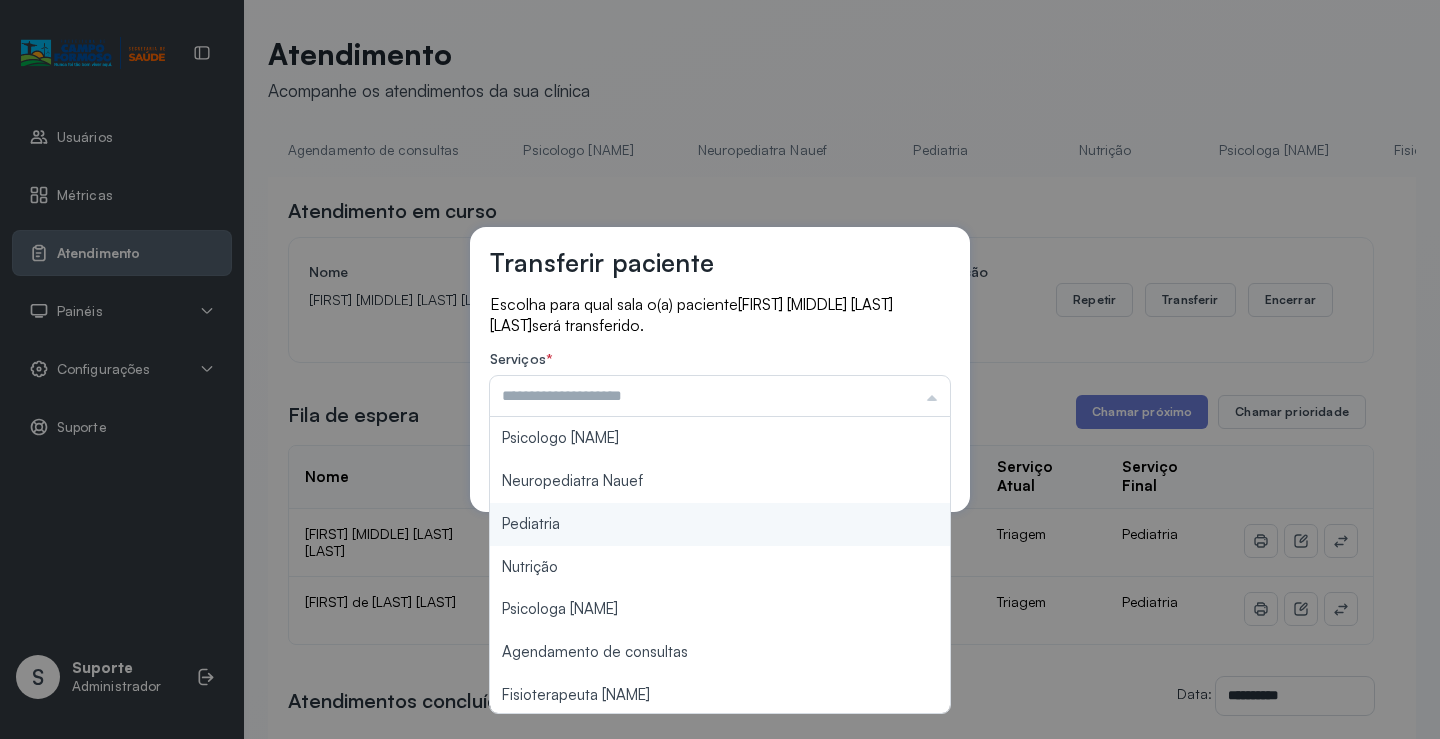 type on "*********" 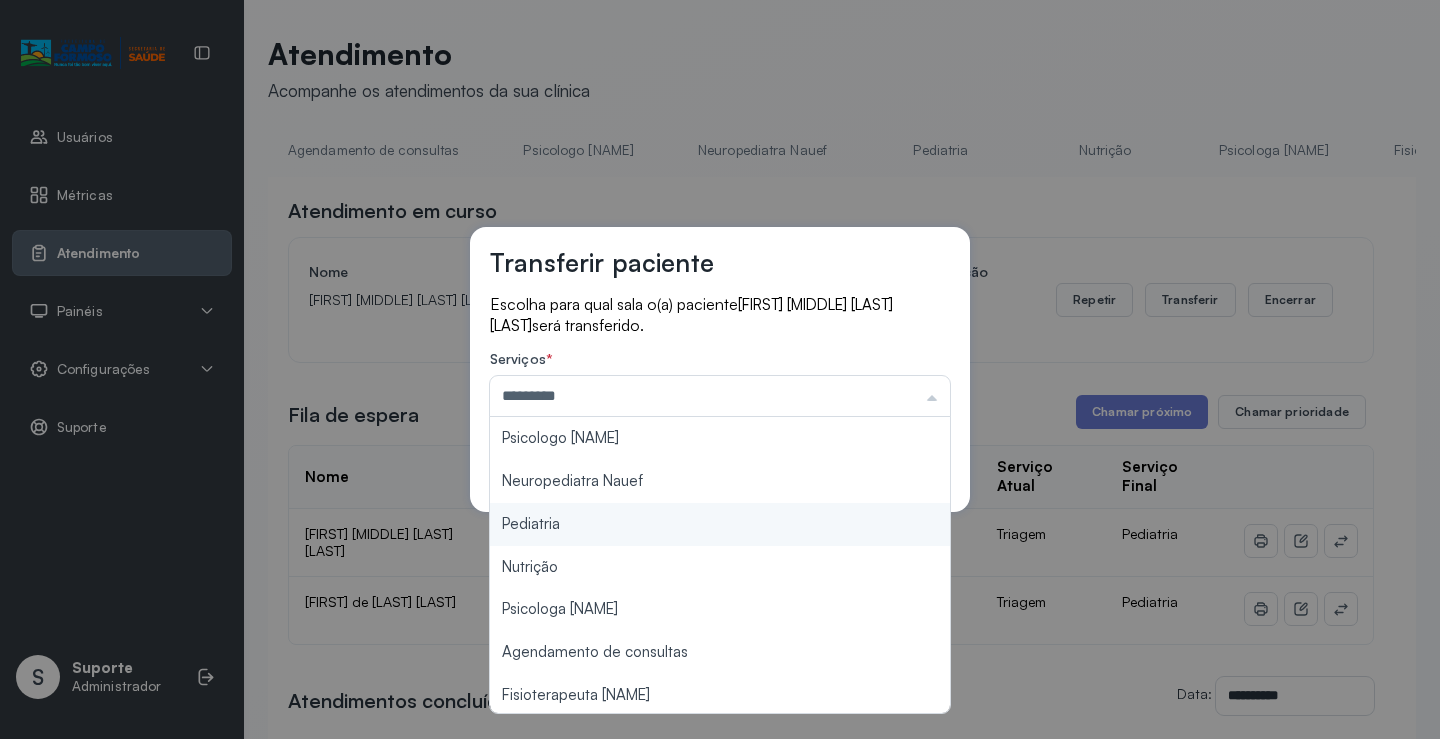 click on "Transferir paciente Escolha para qual sala o(a) paciente  [FIRST] [MIDDLE] [LAST] [LAST]  será transferido.  Serviços  *  ********* Psicologo [NAME] Neuropediatra [NAME] Pediatria Nutrição Psicologa [NAME] Agendamento de consultas Fisioterapeuta [NAME] Coordenadora [NAME] Consultório 2 Assistente Social Psiquiatra Fisioterapeuta [NAME] Fisioterapeuta [NAME] Neuropediatra [NAME] Cancelar Salvar" at bounding box center [720, 369] 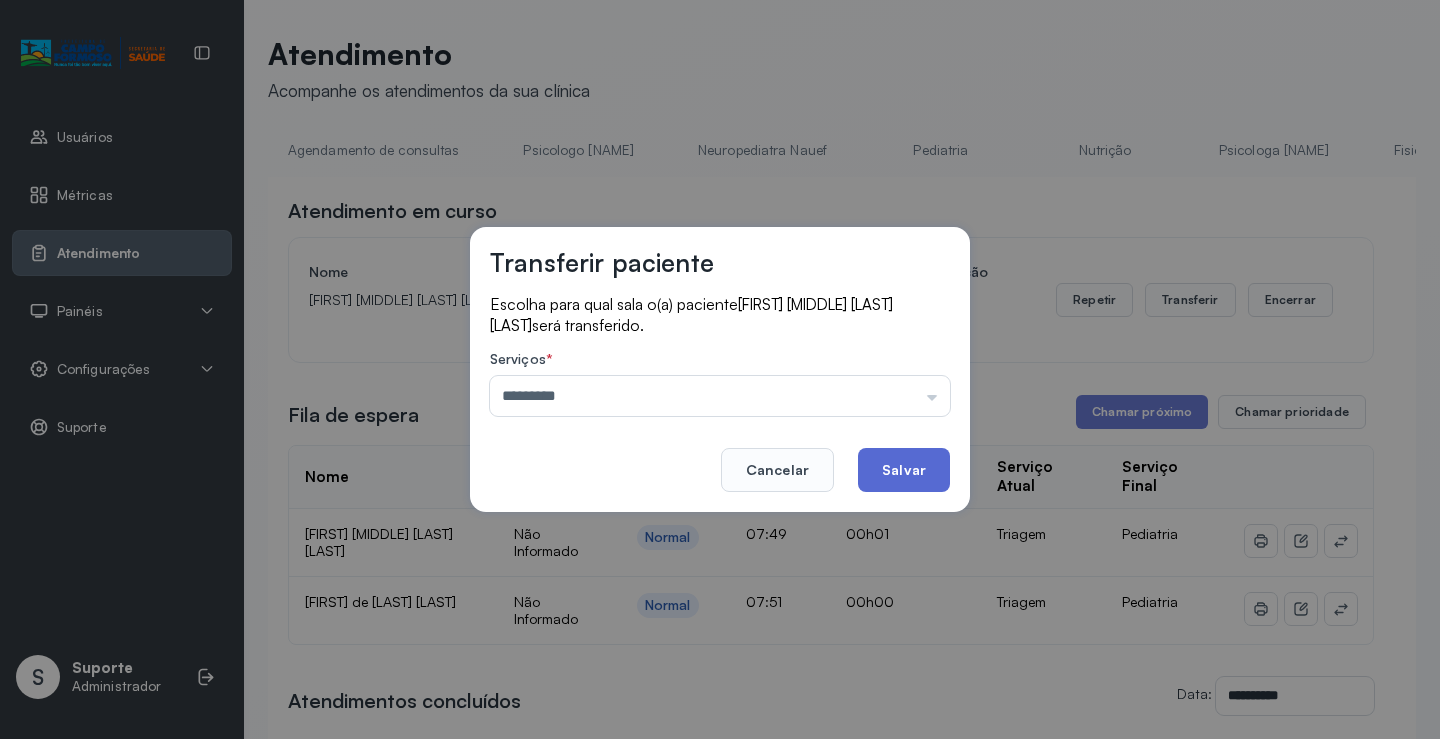 click on "Salvar" 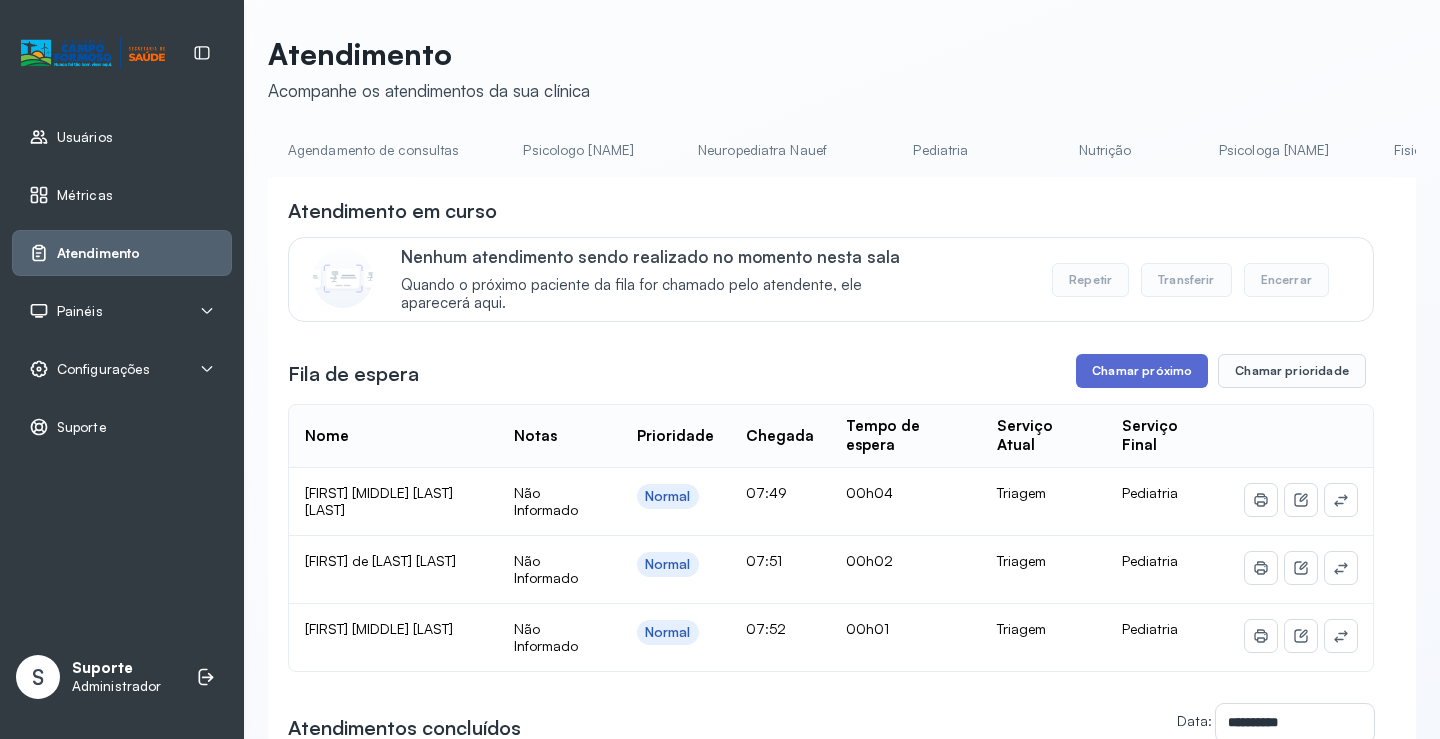 click on "Chamar próximo" at bounding box center (1142, 371) 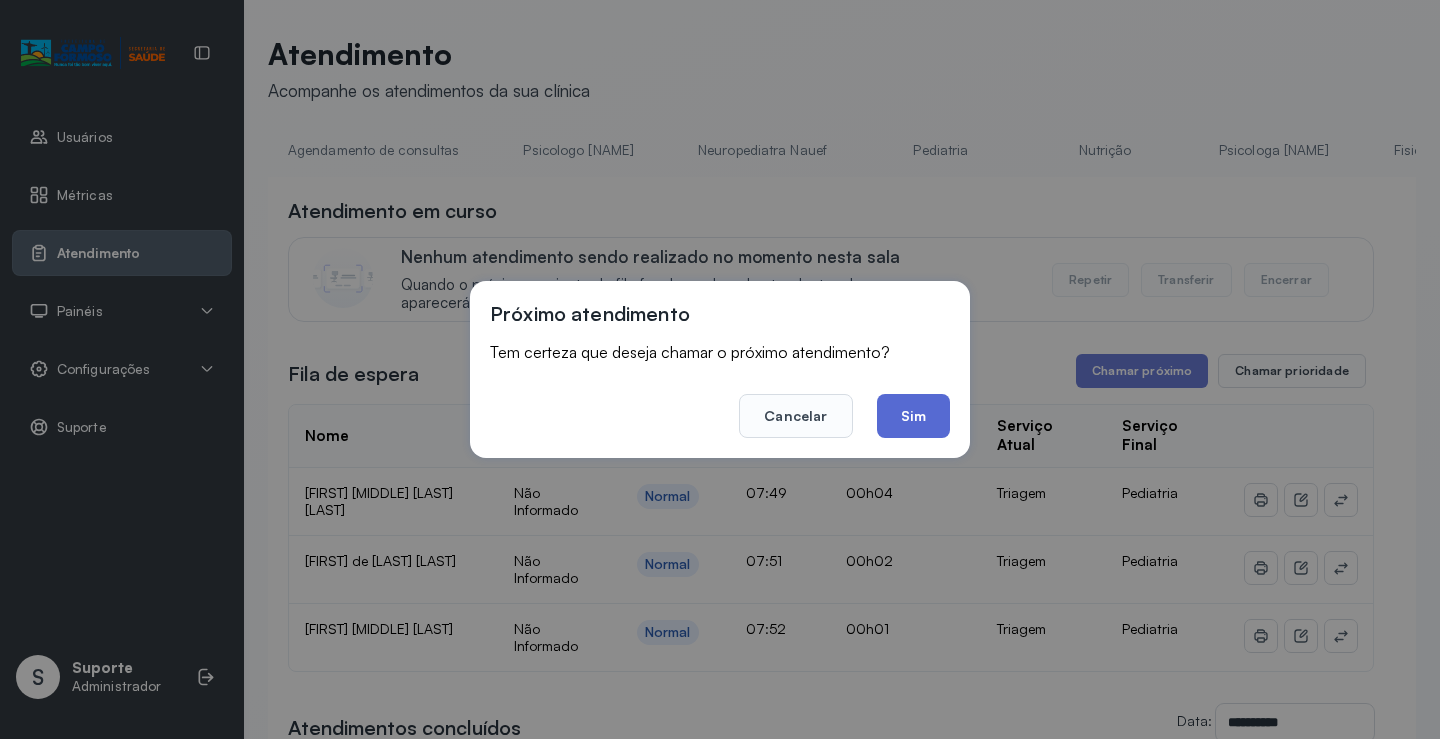 click on "Sim" 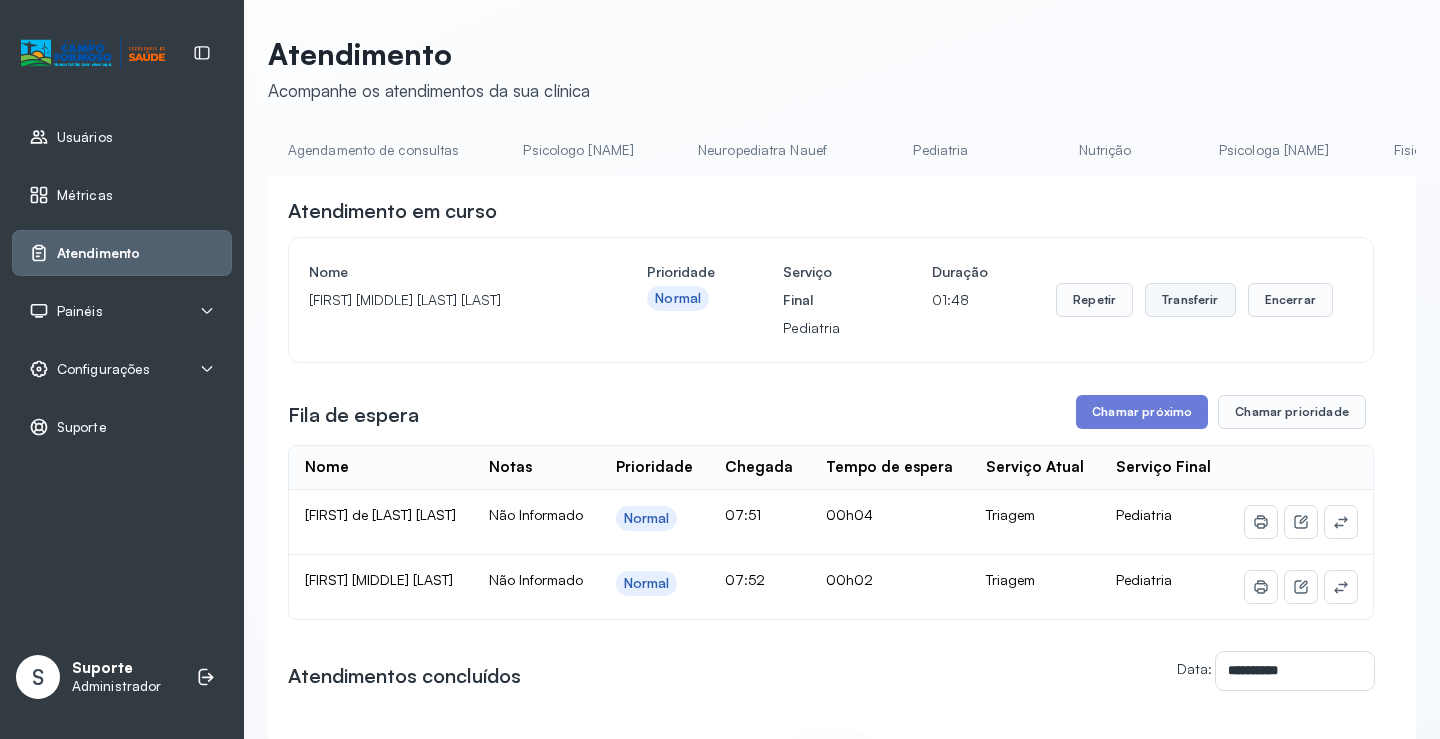 click on "Transferir" at bounding box center [1190, 300] 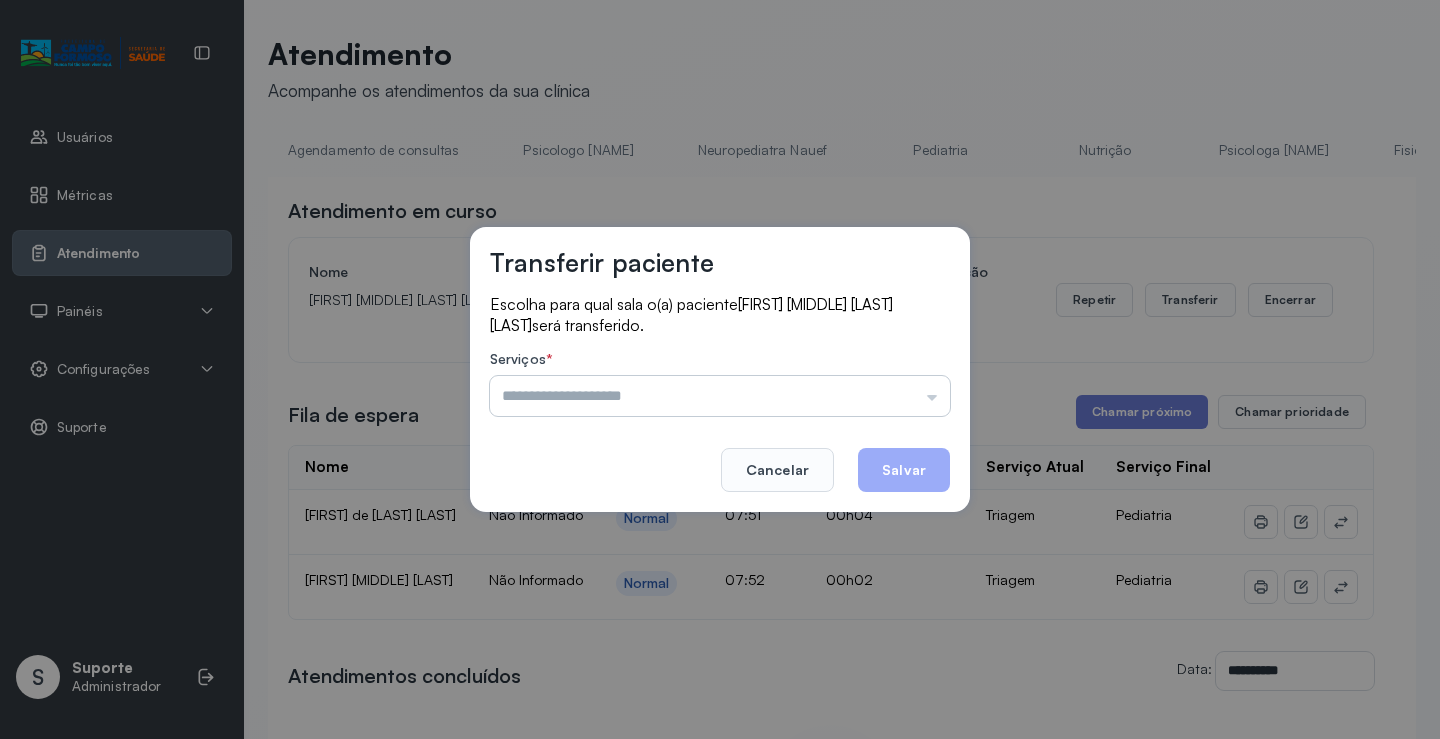 click at bounding box center [720, 396] 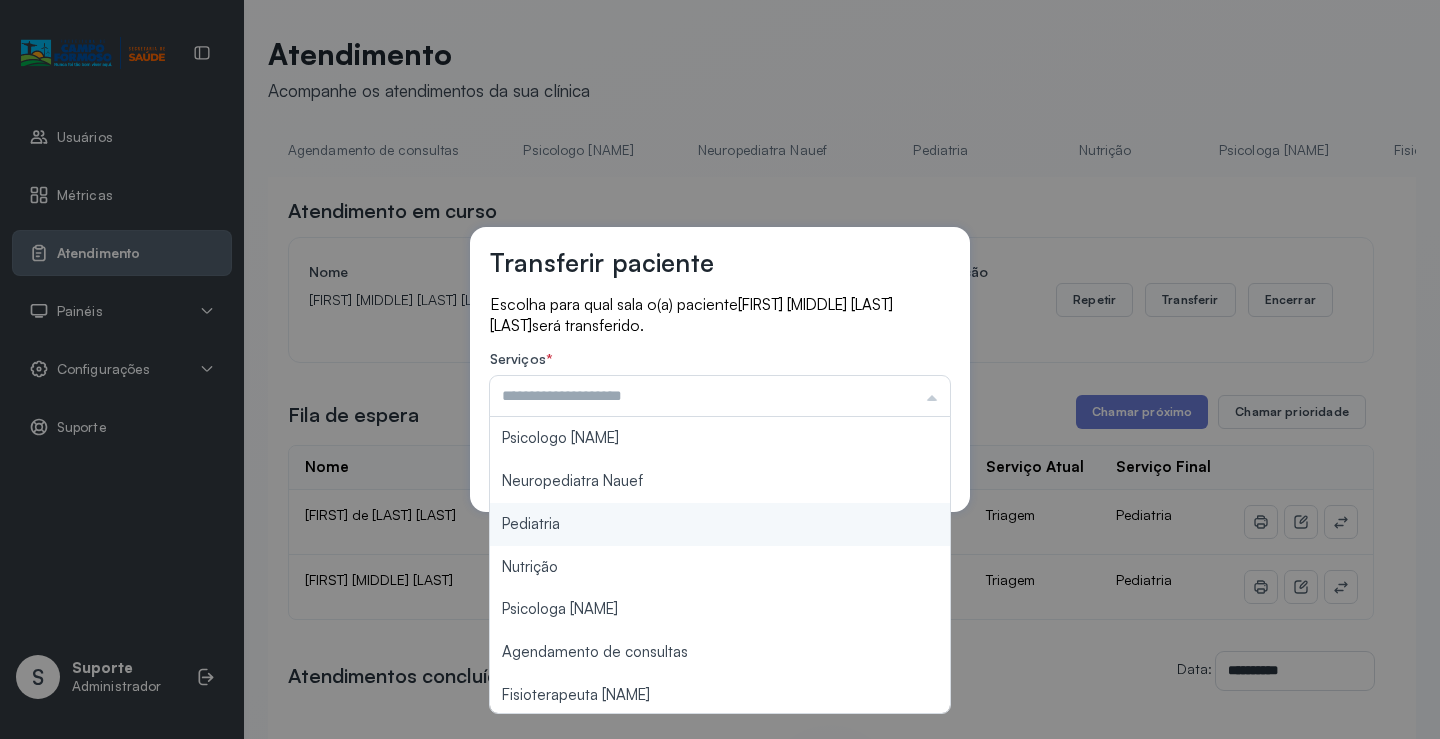 type on "*********" 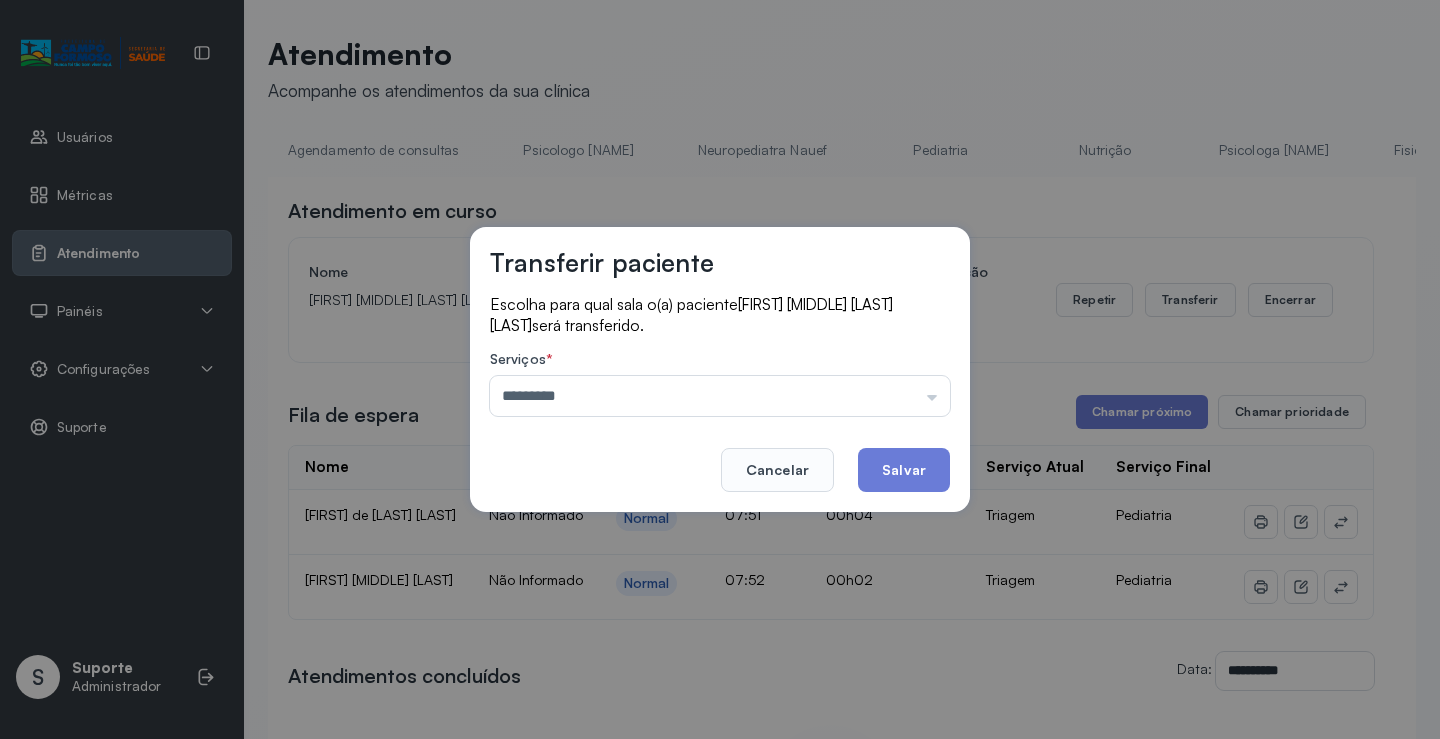 click on "Transferir paciente Escolha para qual sala o(a) paciente  [FIRST] [MIDDLE] [LAST] [LAST]  será transferido.  Serviços  *  ********* Psicologo [NAME] Neuropediatra [NAME] Pediatria Nutrição Psicologa [NAME] Agendamento de consultas Fisioterapeuta [NAME] Coordenadora [NAME] Consultório 2 Assistente Social Psiquiatra Fisioterapeuta [NAME] Fisioterapeuta [NAME] Neuropediatra [NAME] Cancelar Salvar" at bounding box center (720, 369) 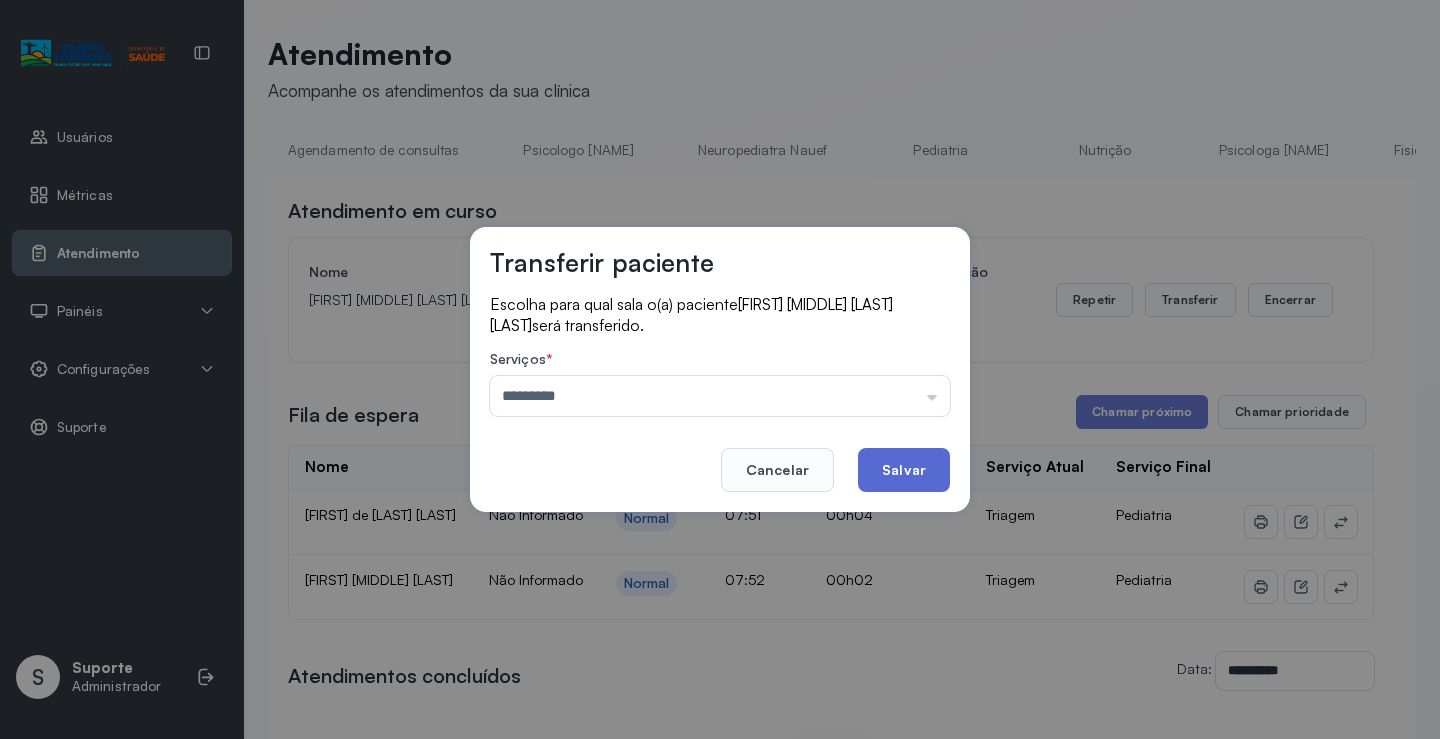 click on "Salvar" 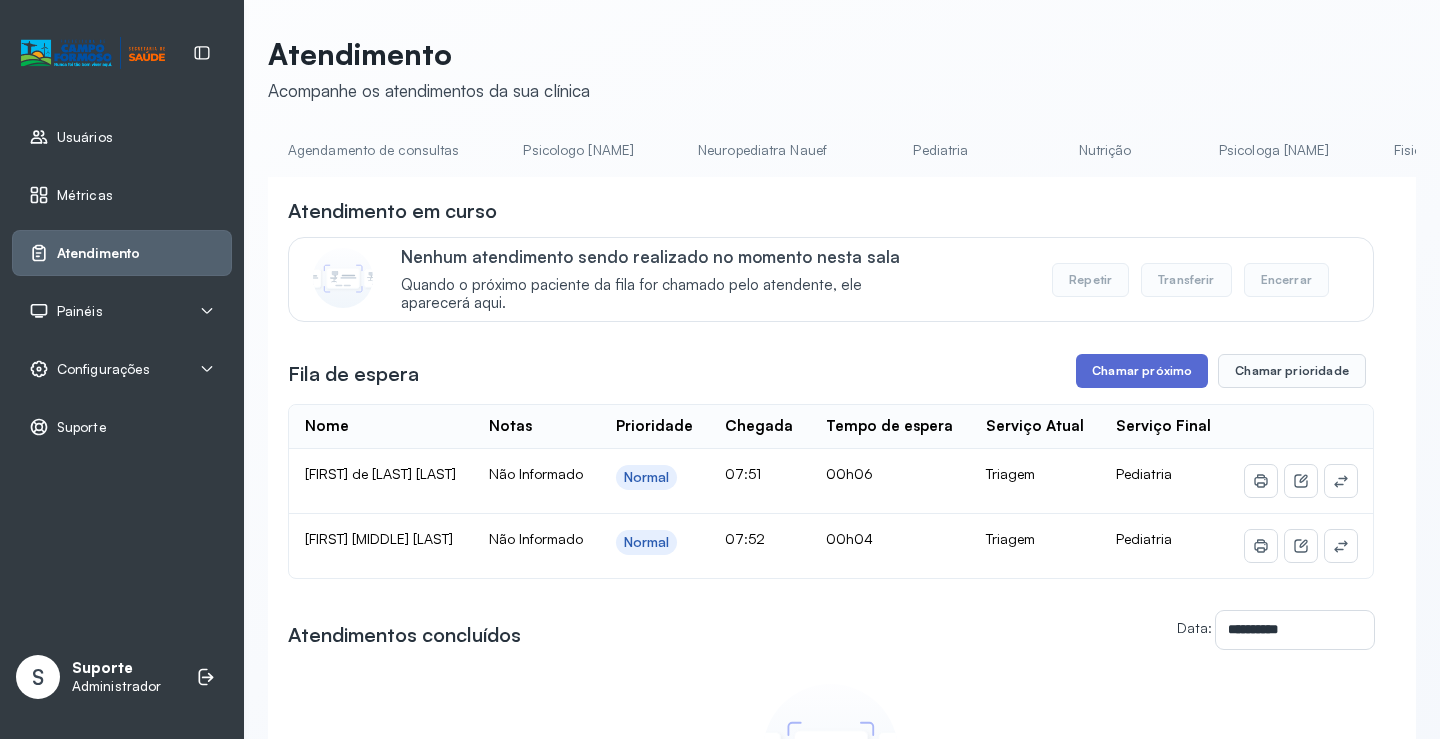 click on "Chamar próximo" at bounding box center (1142, 371) 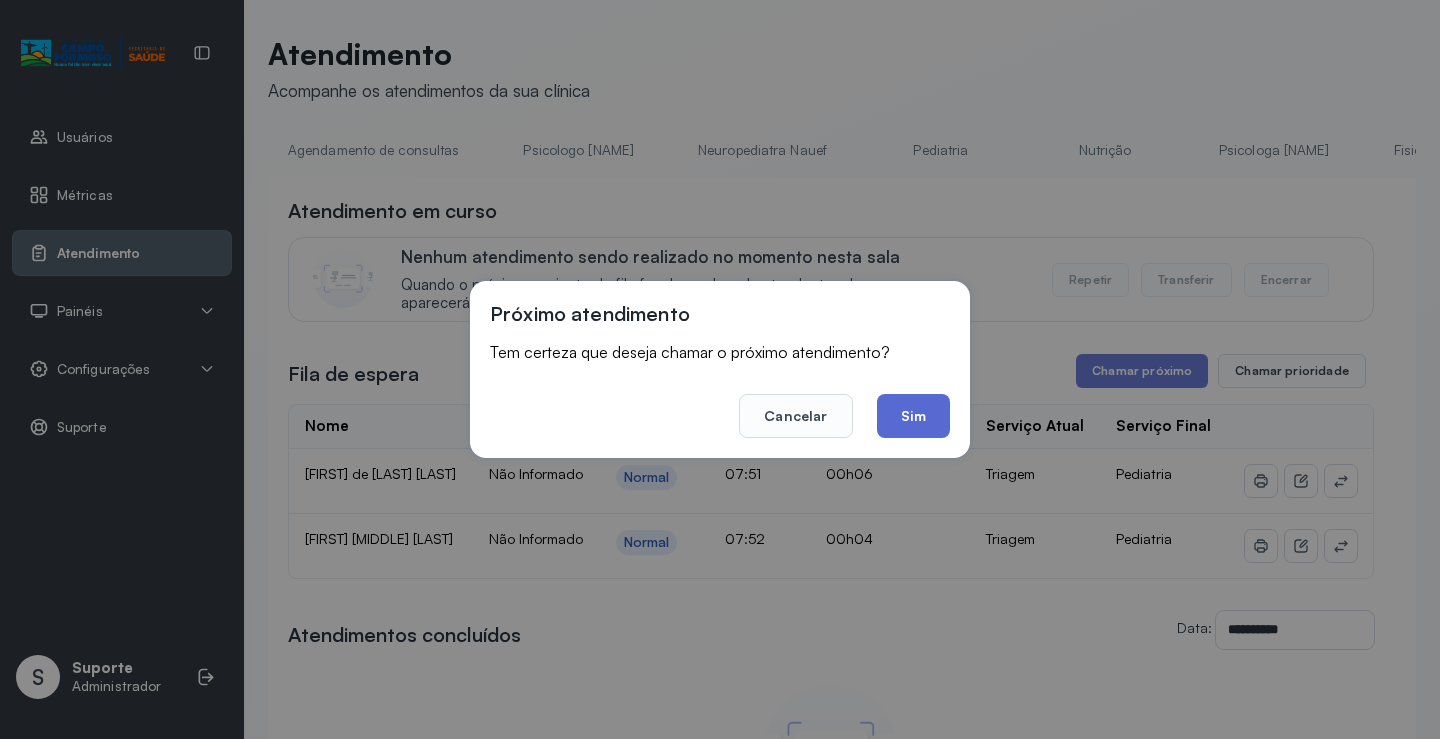 click on "Sim" 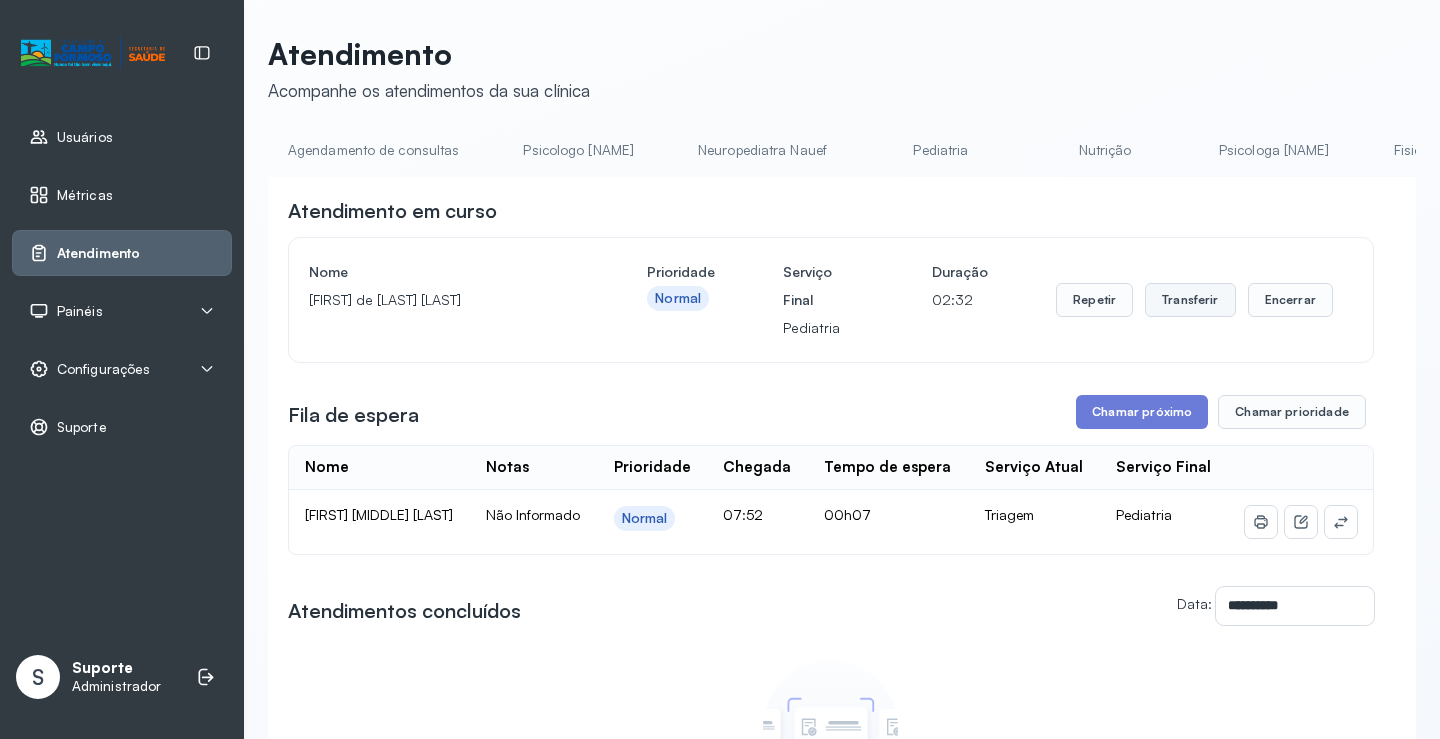 click on "Transferir" at bounding box center (1190, 300) 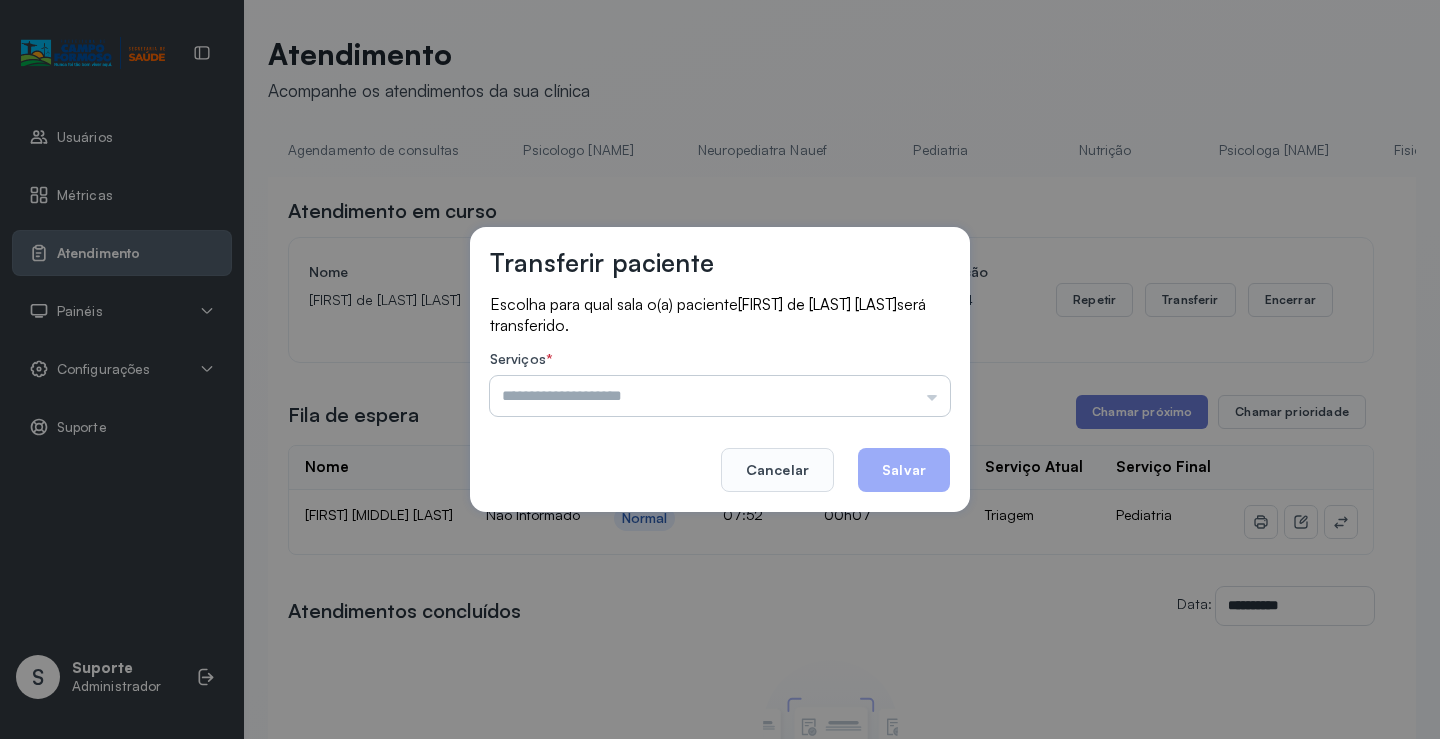 click at bounding box center (720, 396) 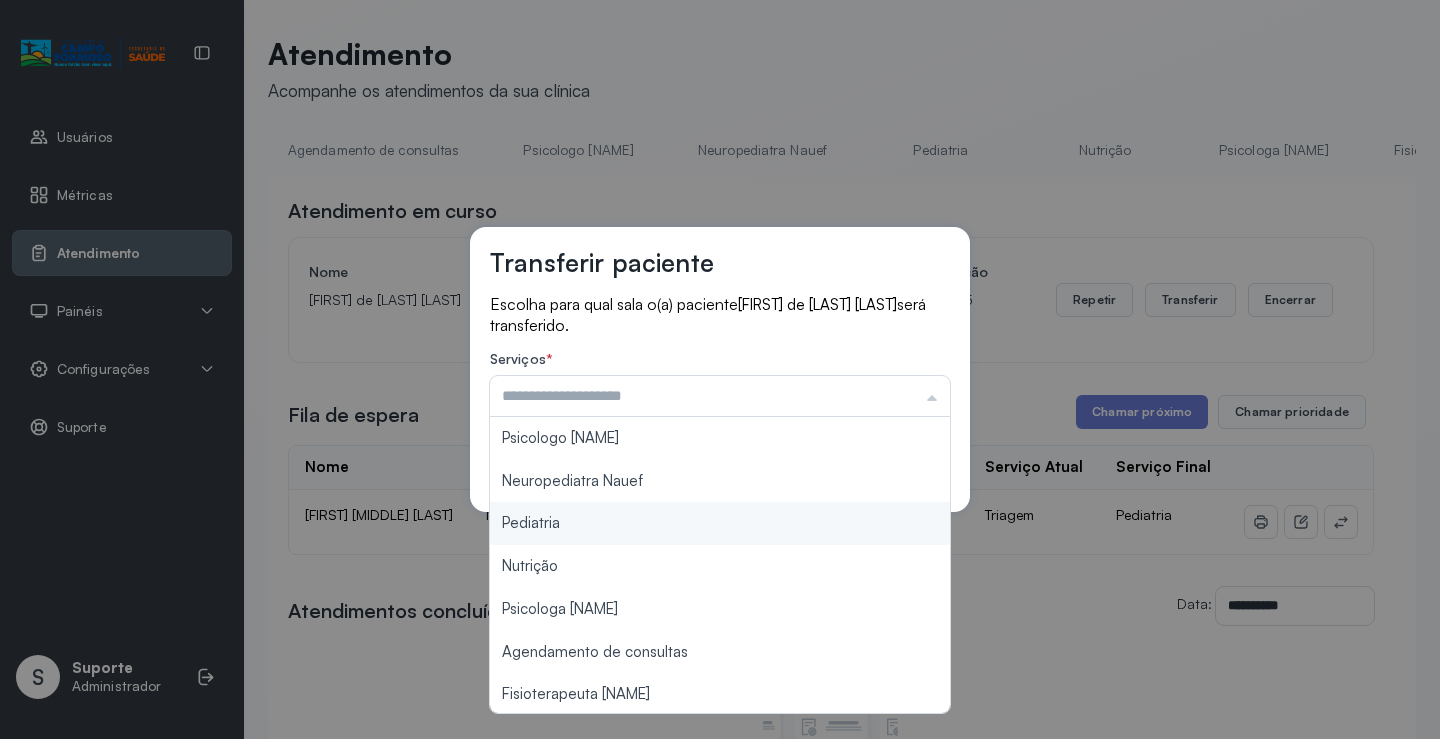 type on "*********" 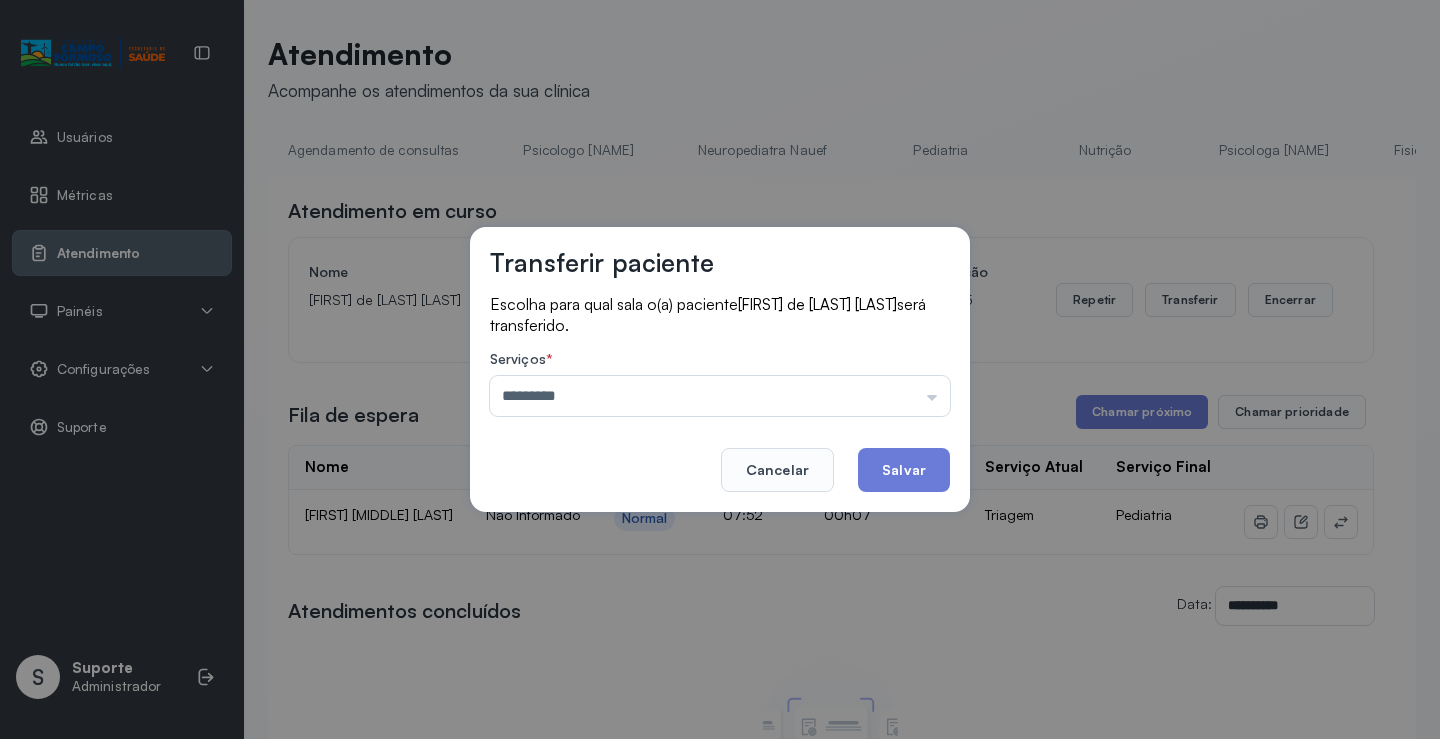 click on "Transferir paciente Escolha para qual sala o(a) paciente  [FIRST] de [LAST] [LAST]  será transferido.  Serviços  *  ********* Psicologo [NAME] Neuropediatra [NAME] Pediatria Nutrição Psicologa [NAME] Agendamento de consultas Fisioterapeuta [NAME] Coordenadora [NAME] Consultório 2 Assistente Social Psiquiatra Fisioterapeuta [NAME] Fisioterapeuta [NAME] Neuropediatra [NAME] Cancelar Salvar" at bounding box center (720, 369) 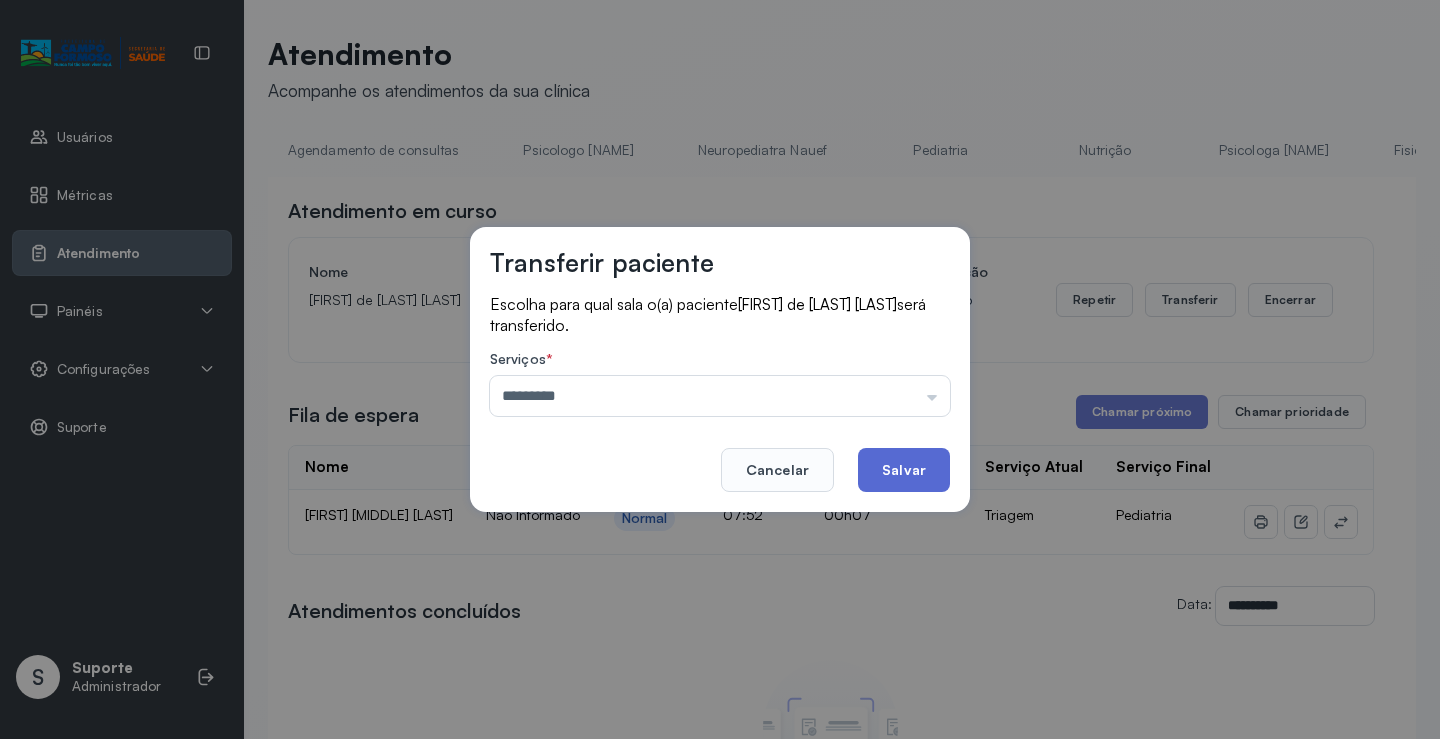 click on "Salvar" 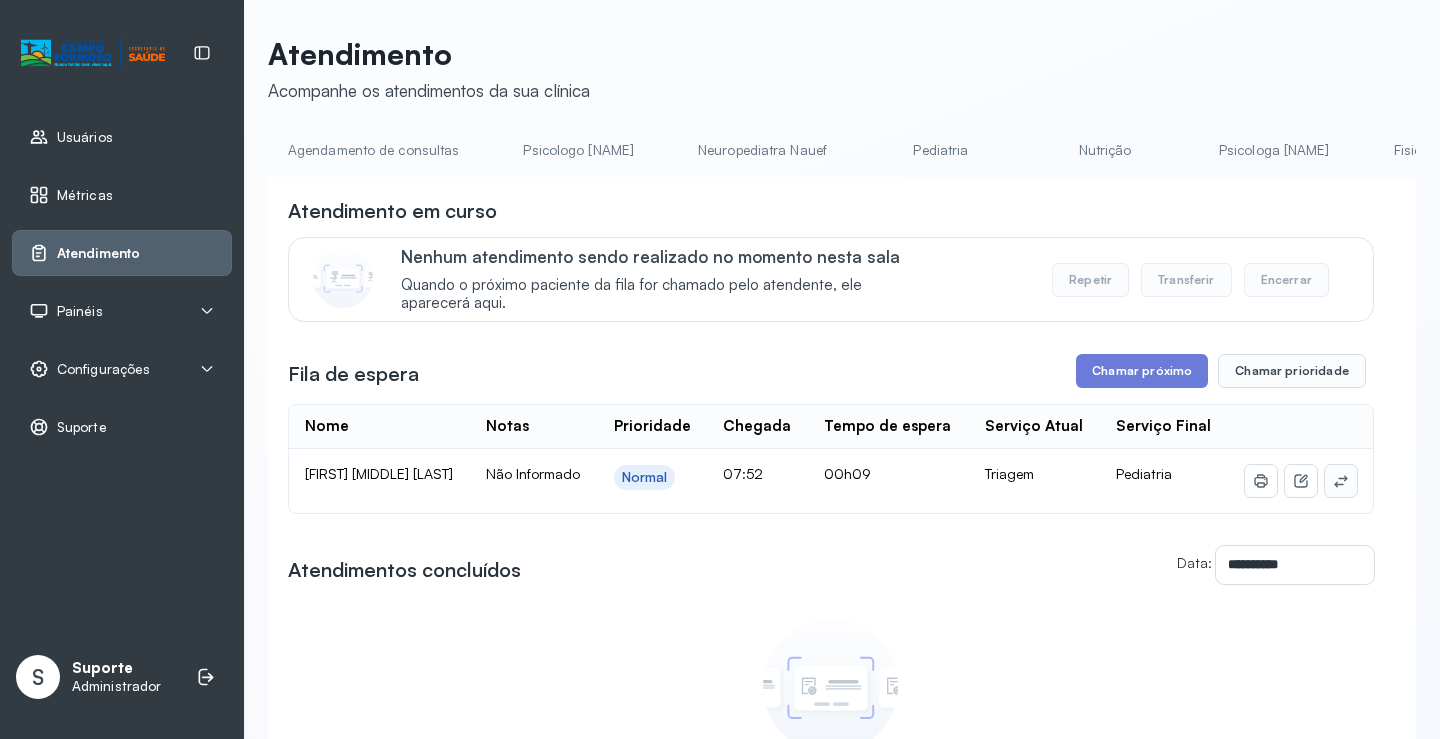 click 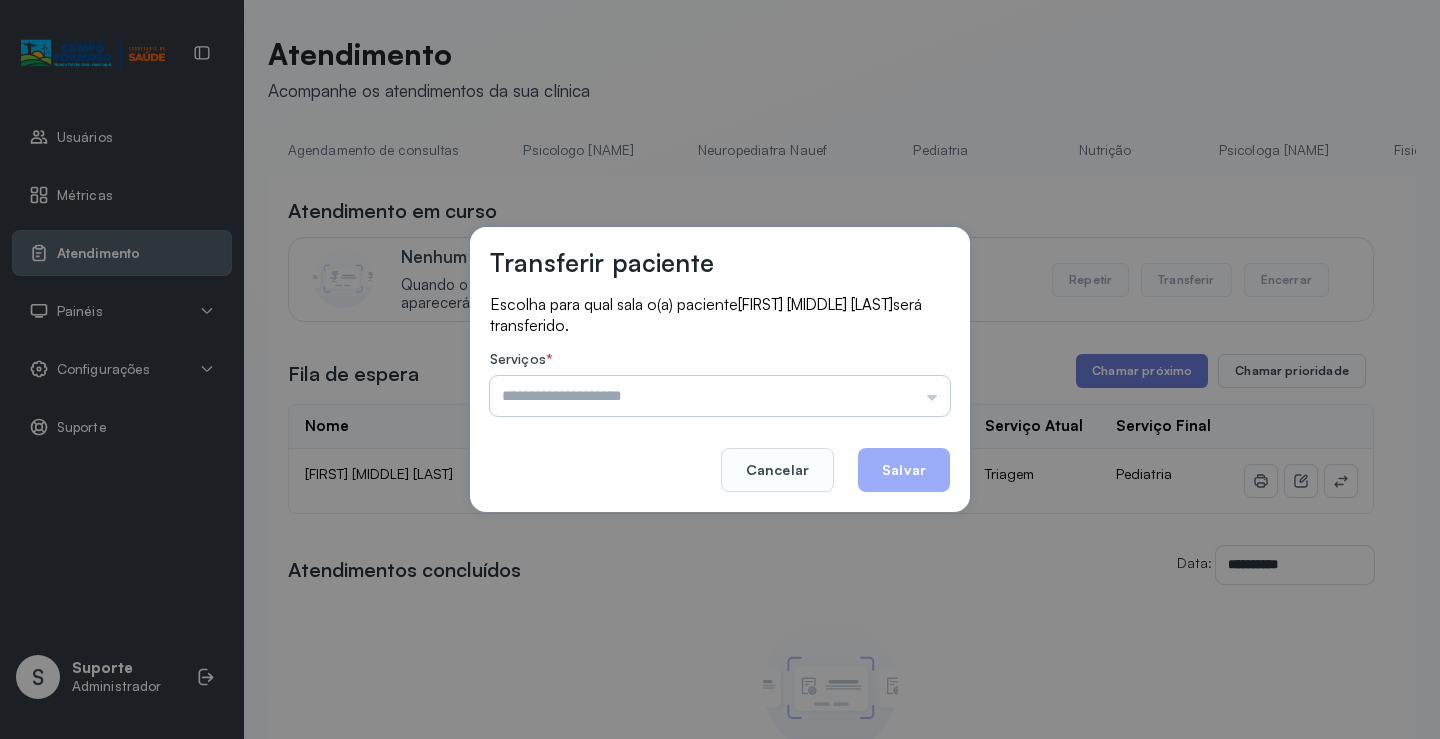 click at bounding box center [720, 396] 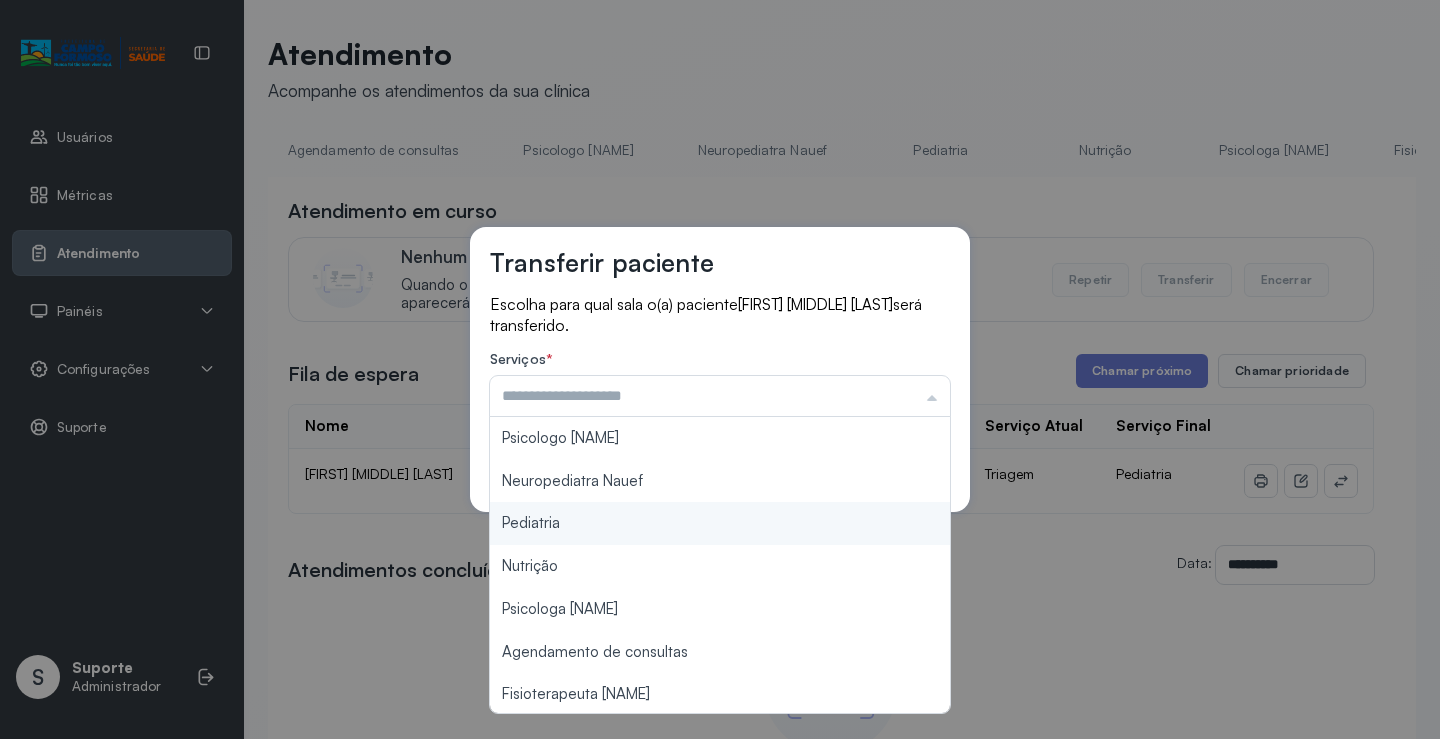 type on "*********" 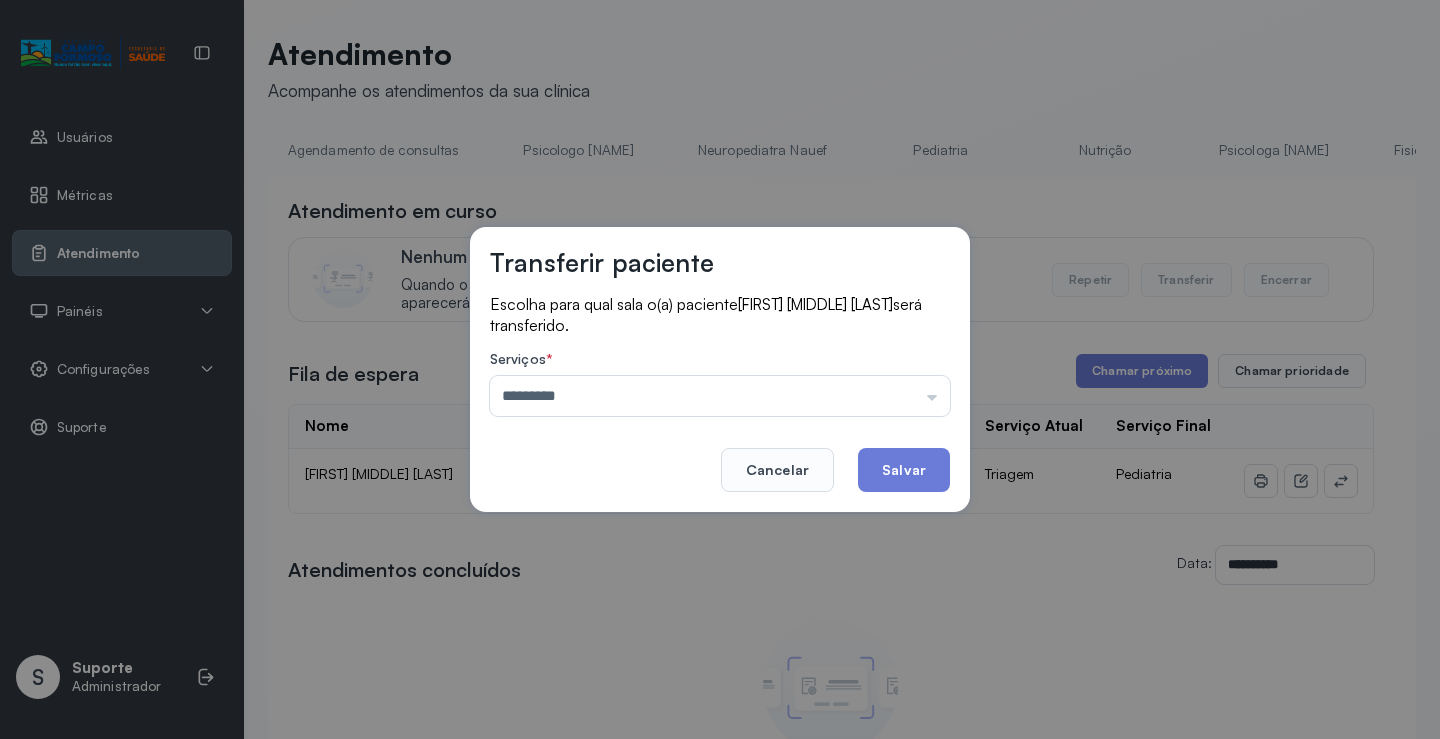 click on "Transferir paciente Escolha para qual sala o(a) paciente  [FIRST] [MIDDLE] [LAST] [LAST]  será transferido.  Serviços  *  ********* Psicologo [NAME] Neuropediatra [NAME] Pediatria Nutrição Psicologa [NAME] Agendamento de consultas Fisioterapeuta [NAME] Coordenadora [NAME] Consultório 2 Assistente Social Psiquiatra Fisioterapeuta [NAME] Fisioterapeuta [NAME] Neuropediatra [NAME] Cancelar Salvar" at bounding box center [720, 369] 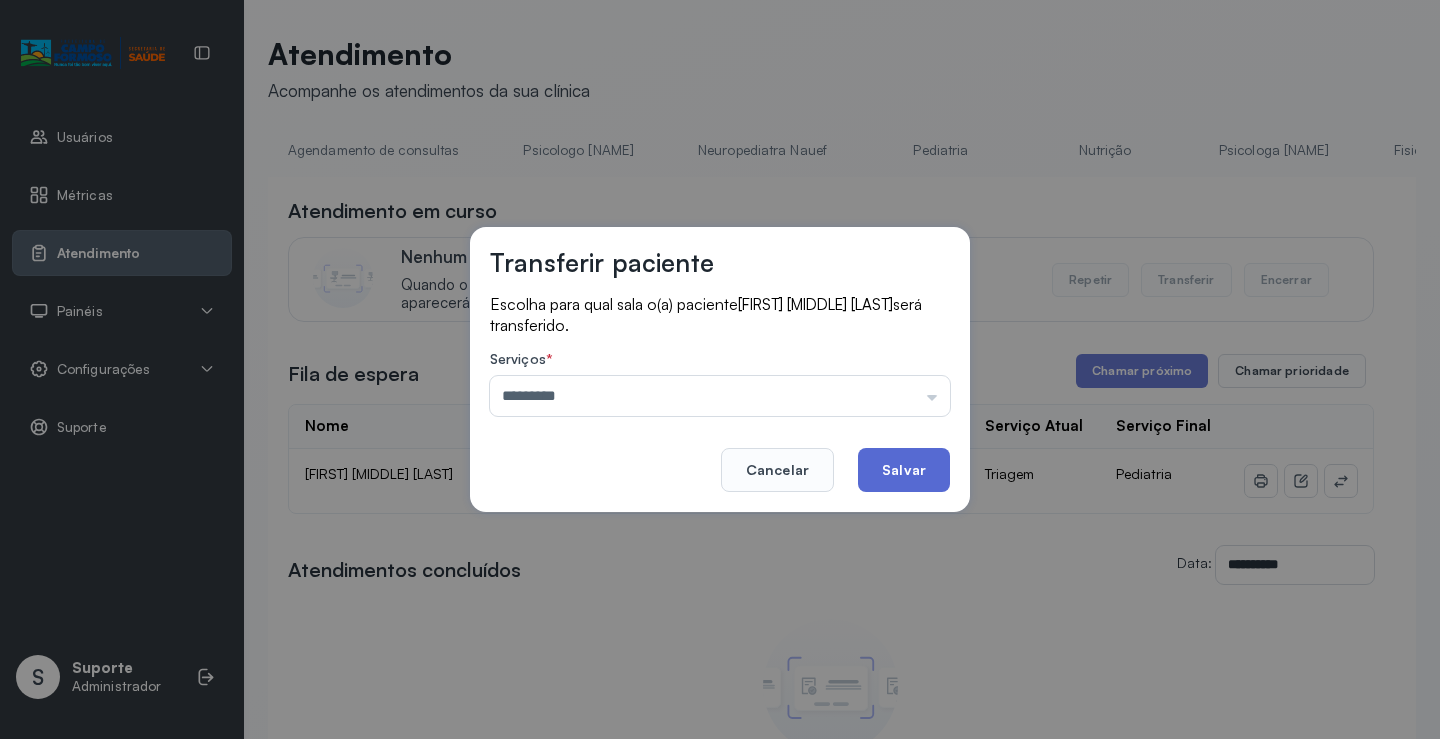 click on "Salvar" 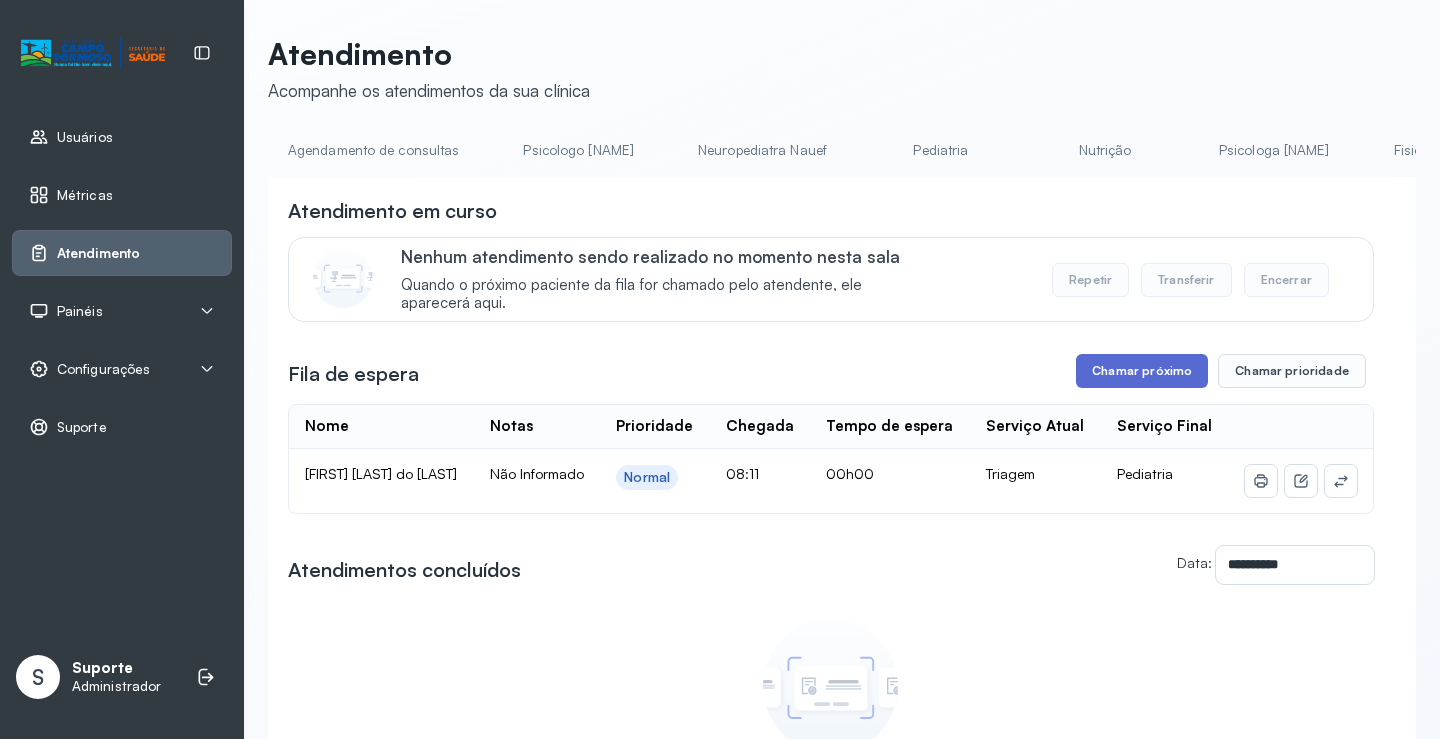 click on "Chamar próximo" at bounding box center (1142, 371) 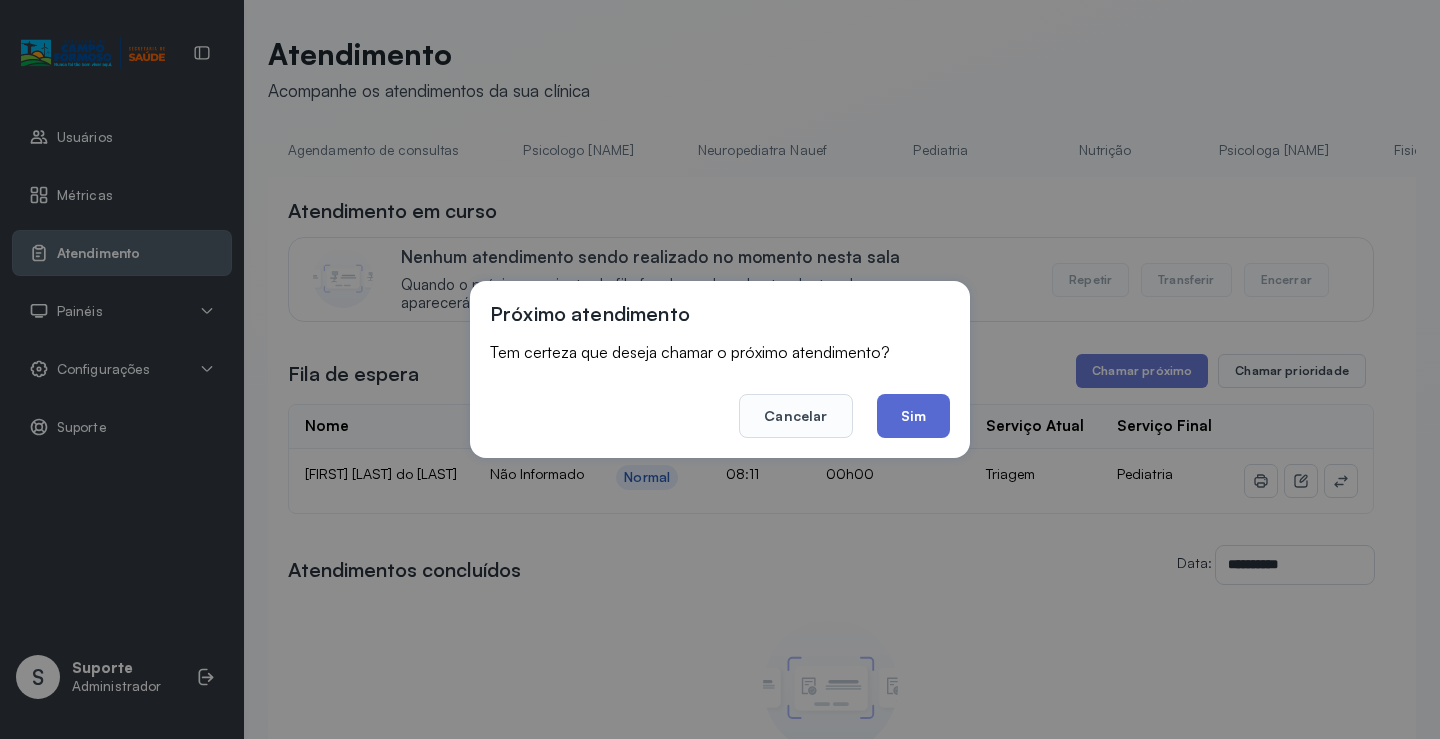 click on "Sim" 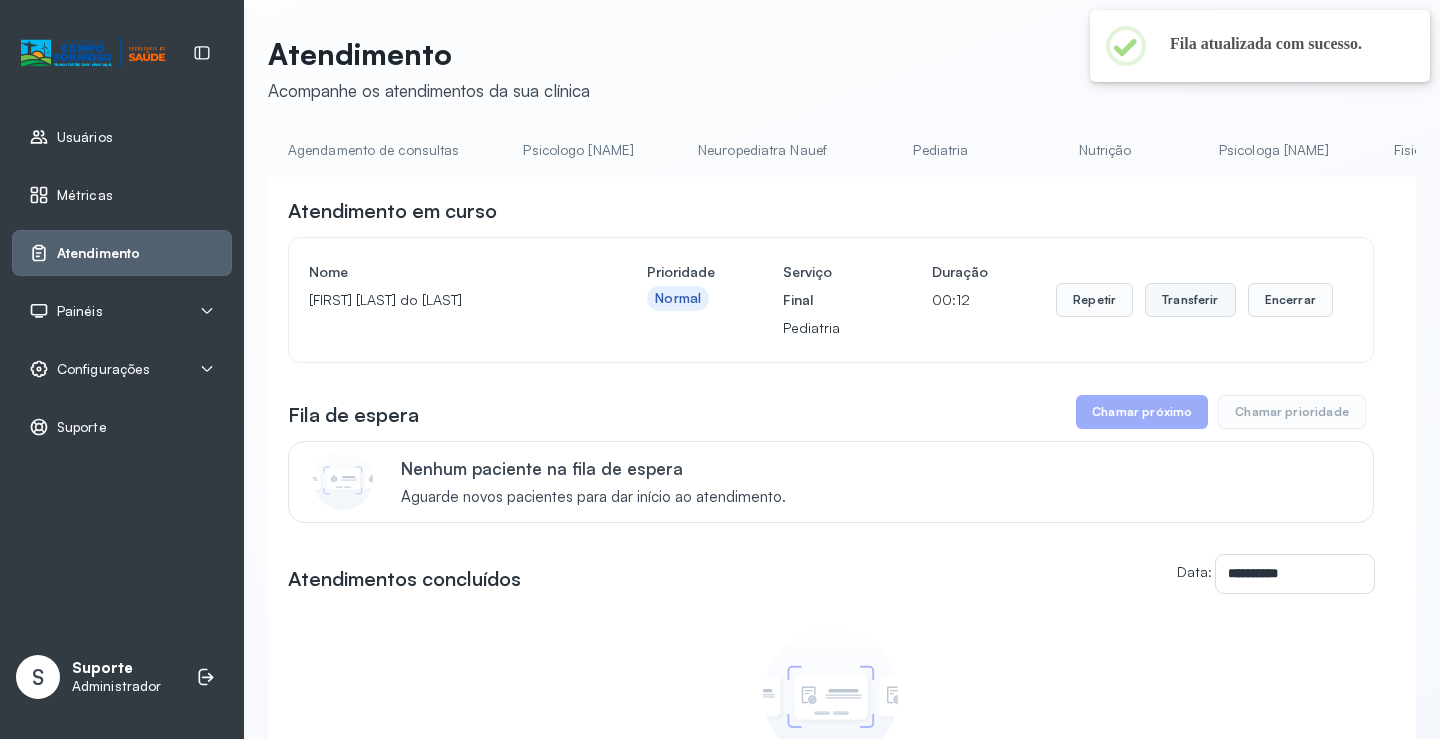 click on "Transferir" at bounding box center (1190, 300) 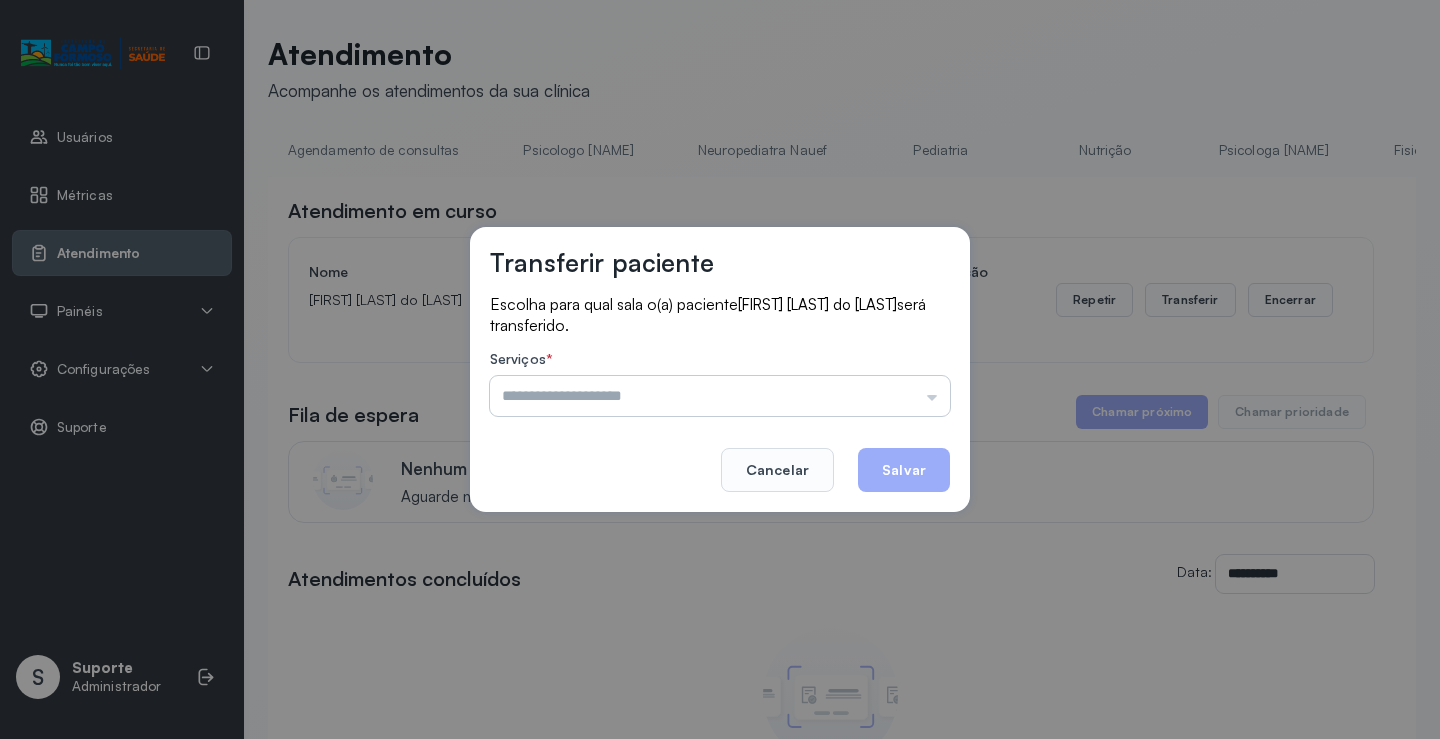 click at bounding box center (720, 396) 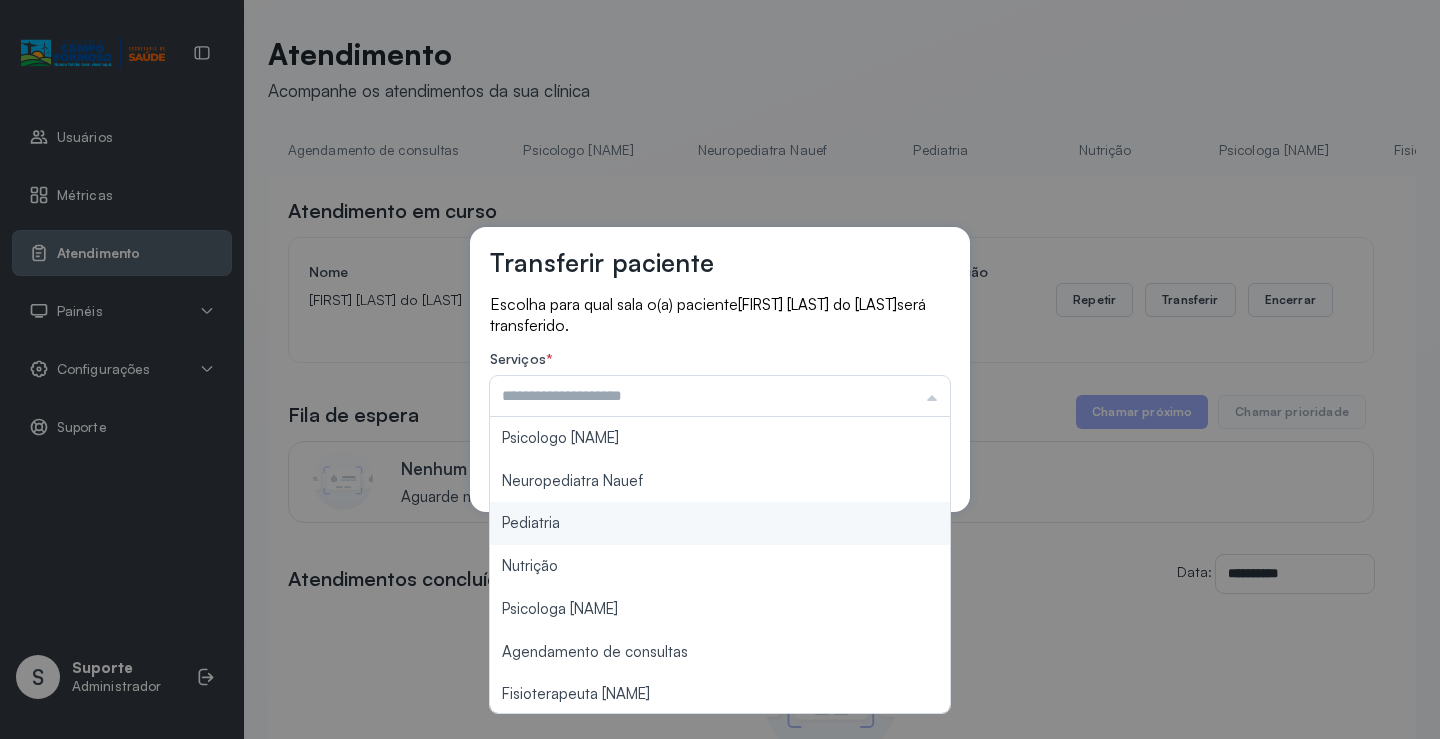 type on "*********" 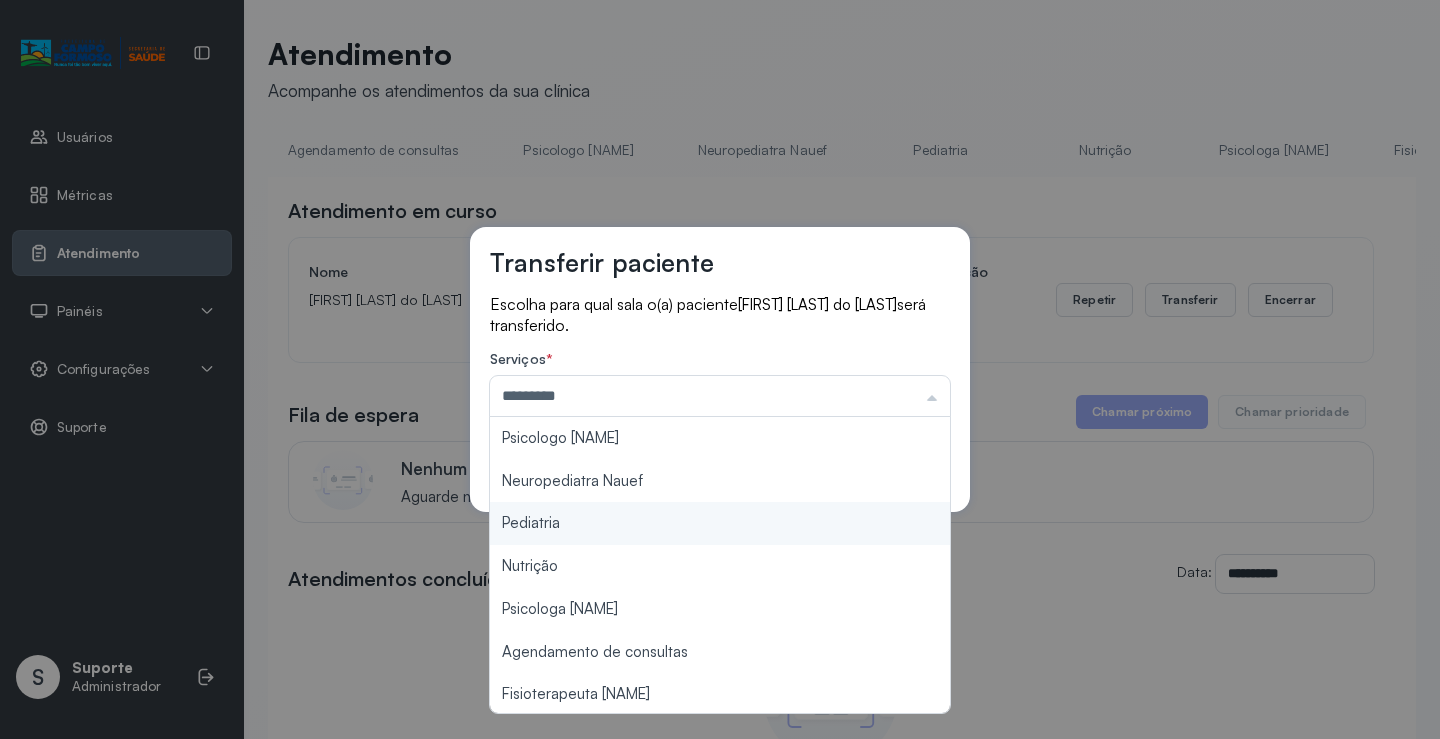click on "Transferir paciente Escolha para qual sala o(a) paciente  [FIRST] [LAST] do [LAST]  será transferido.  Serviços  *  ********* Psicologo [NAME] Neuropediatra [NAME] Pediatria Nutrição Psicologa [NAME] Agendamento de consultas Fisioterapeuta [NAME] Coordenadora [NAME] Consultório 2 Assistente Social Psiquiatra Fisioterapeuta [NAME] Fisioterapeuta [NAME] Neuropediatra [NAME] Cancelar Salvar" at bounding box center [720, 369] 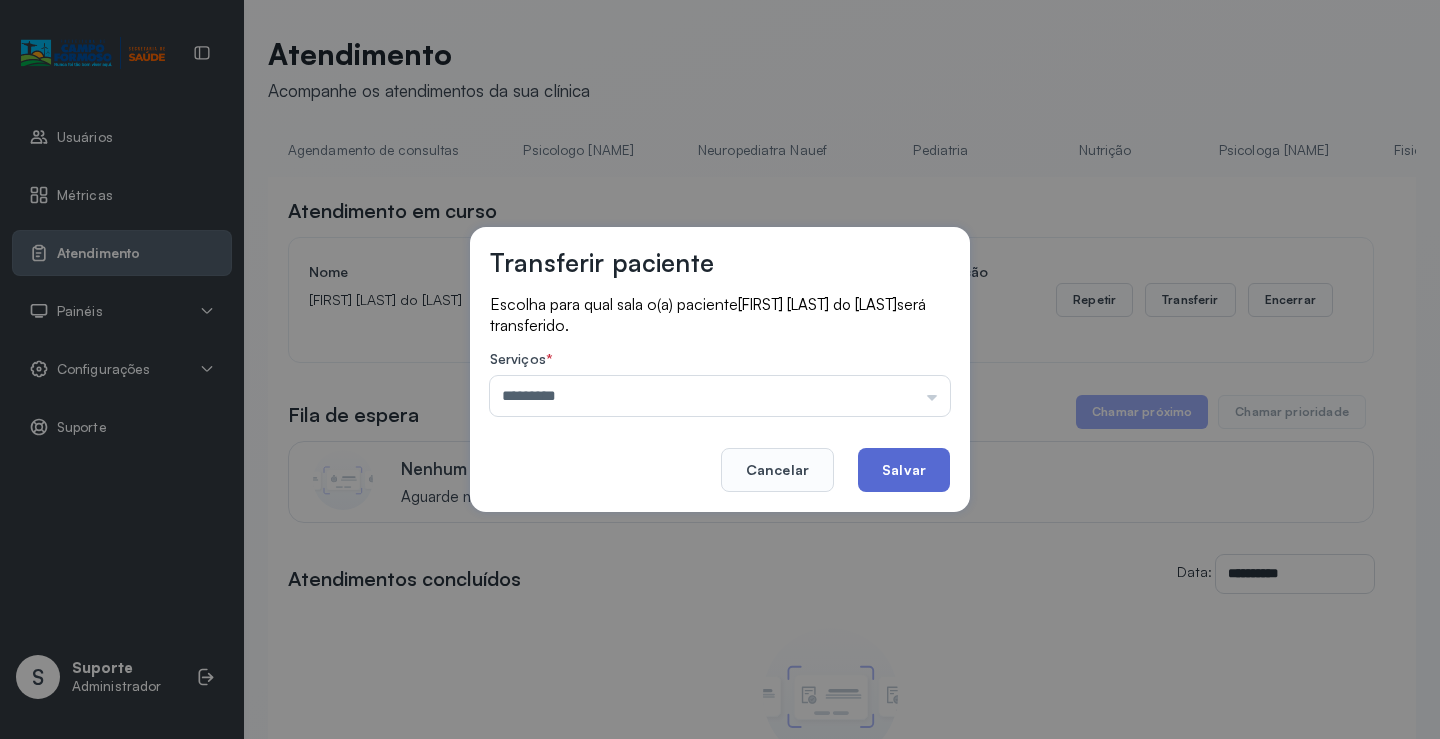 click on "Salvar" 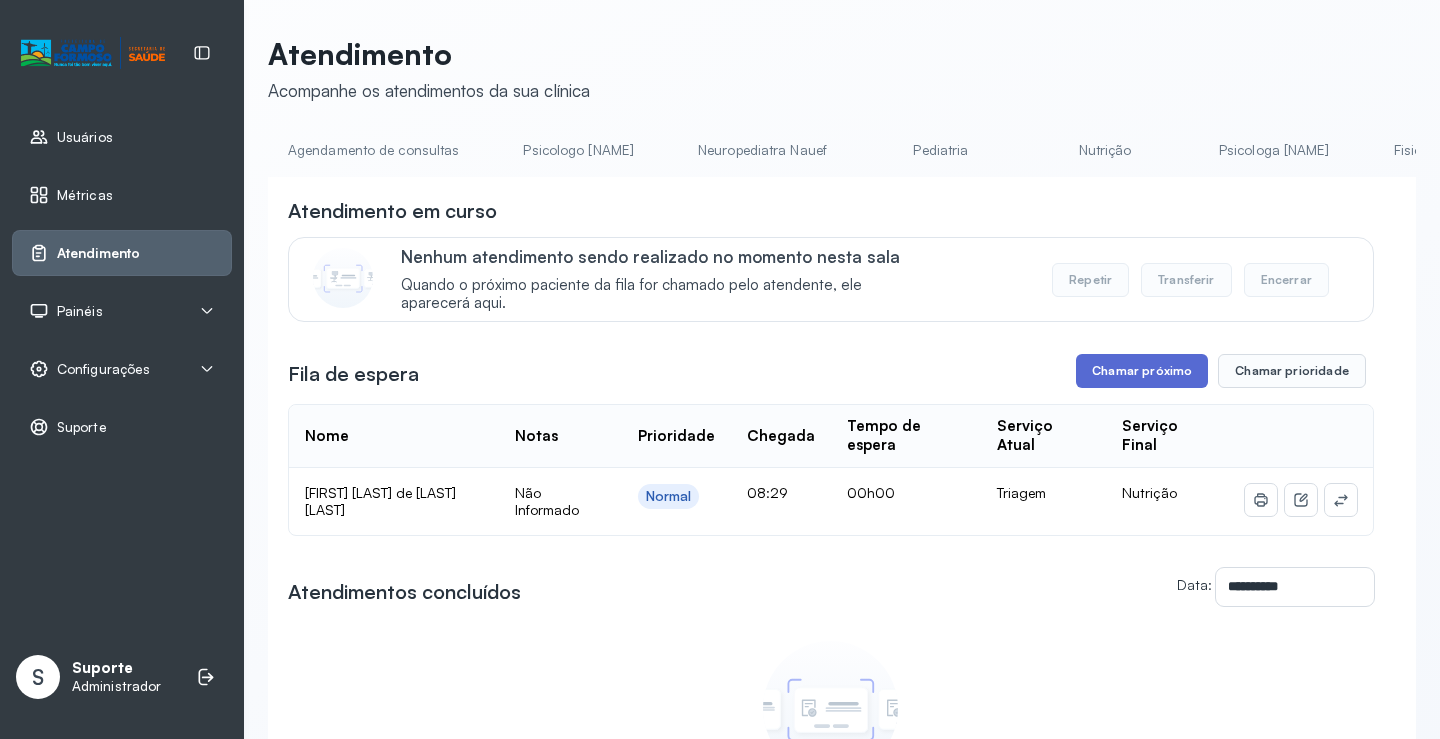 click on "Chamar próximo" at bounding box center (1142, 371) 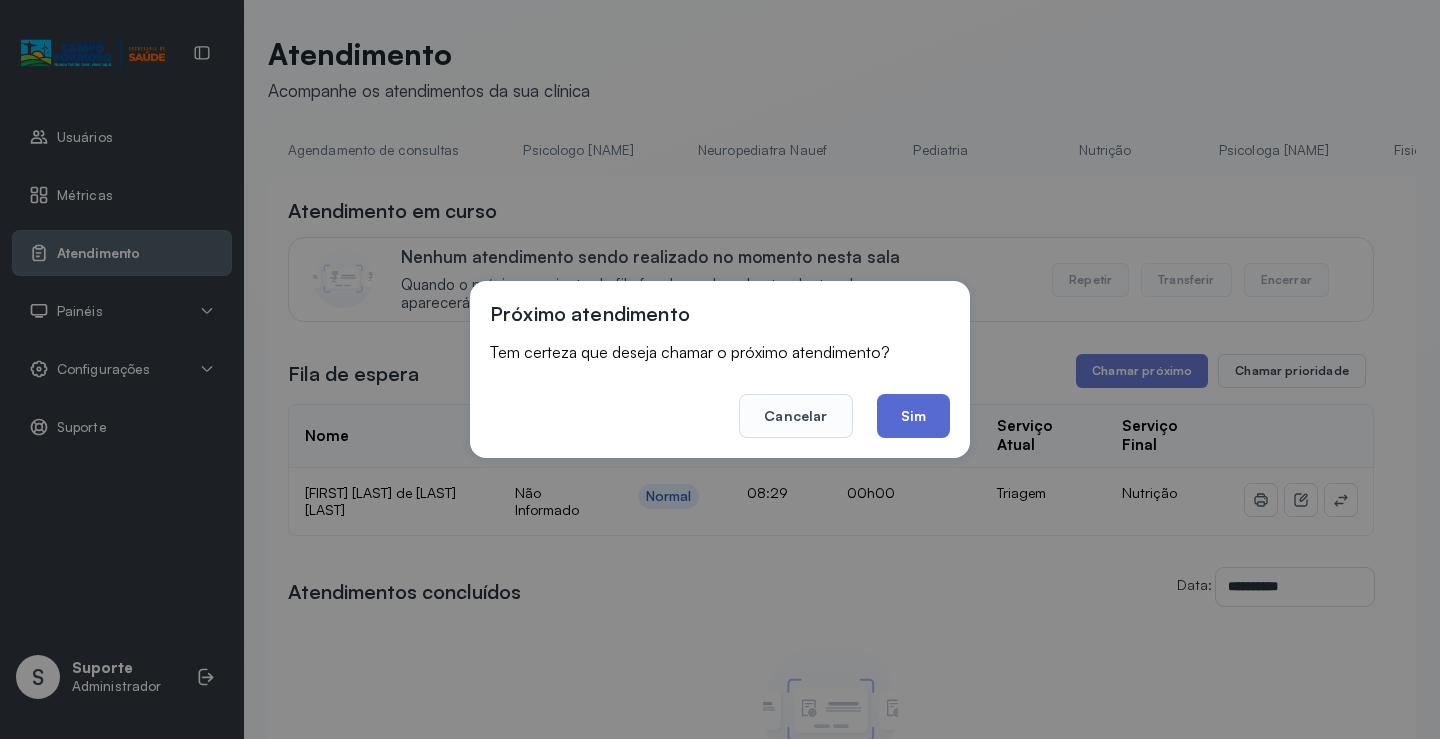 click on "Sim" 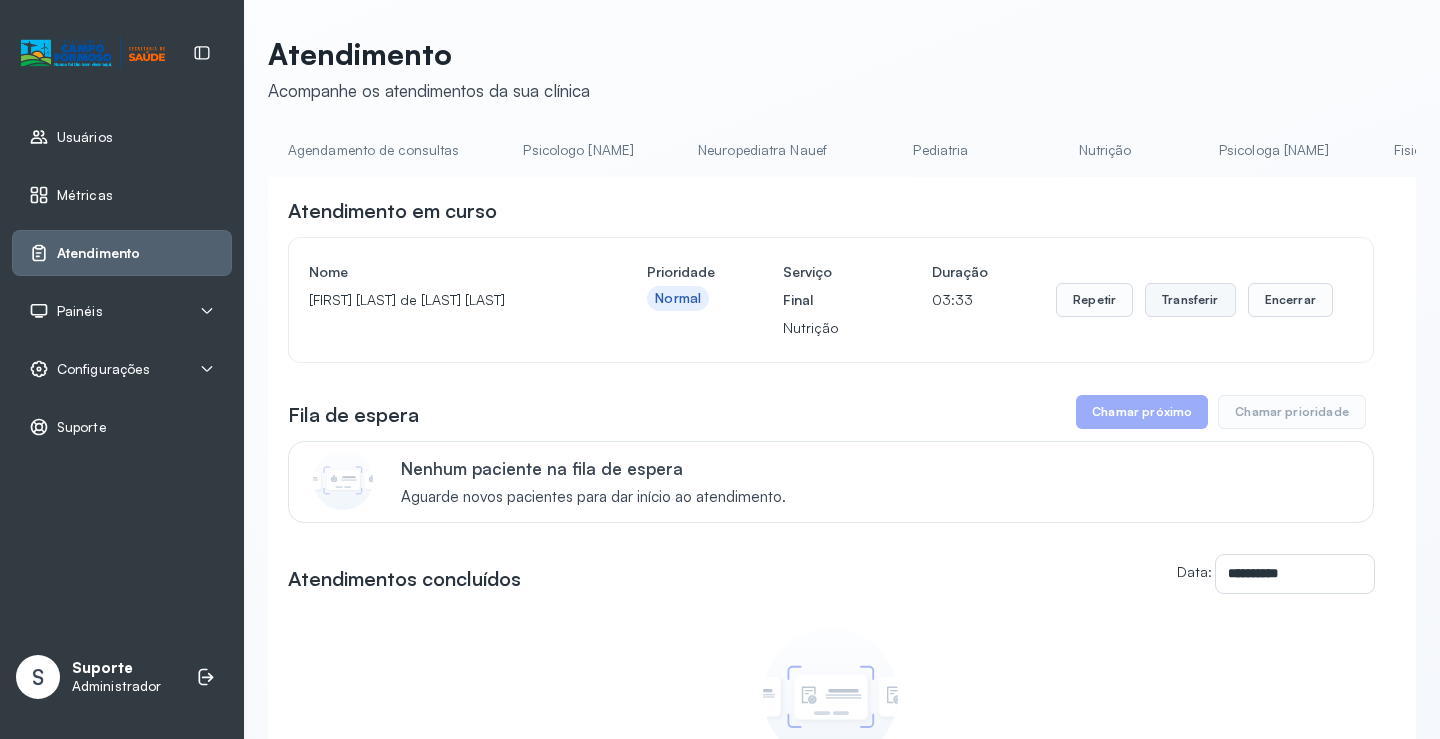 click on "Transferir" at bounding box center [1190, 300] 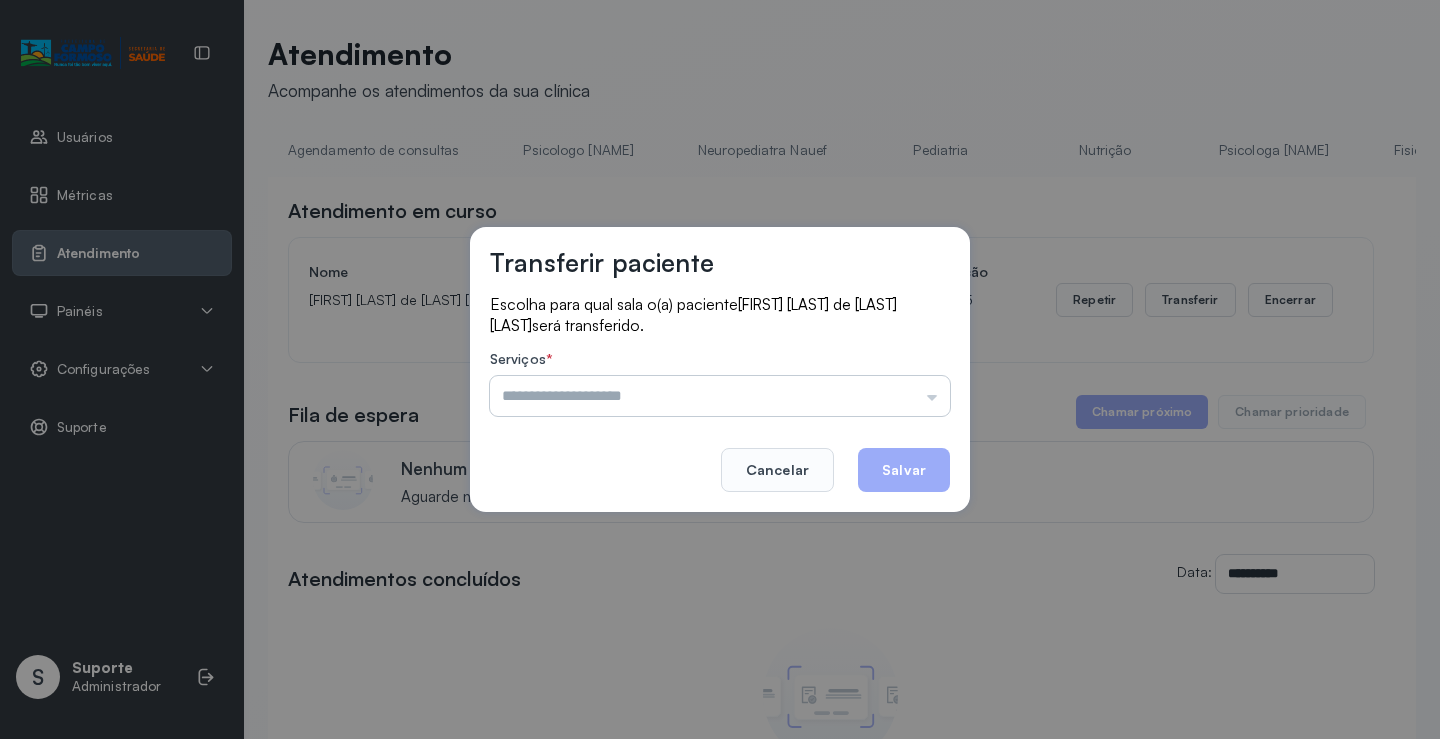 click at bounding box center [720, 396] 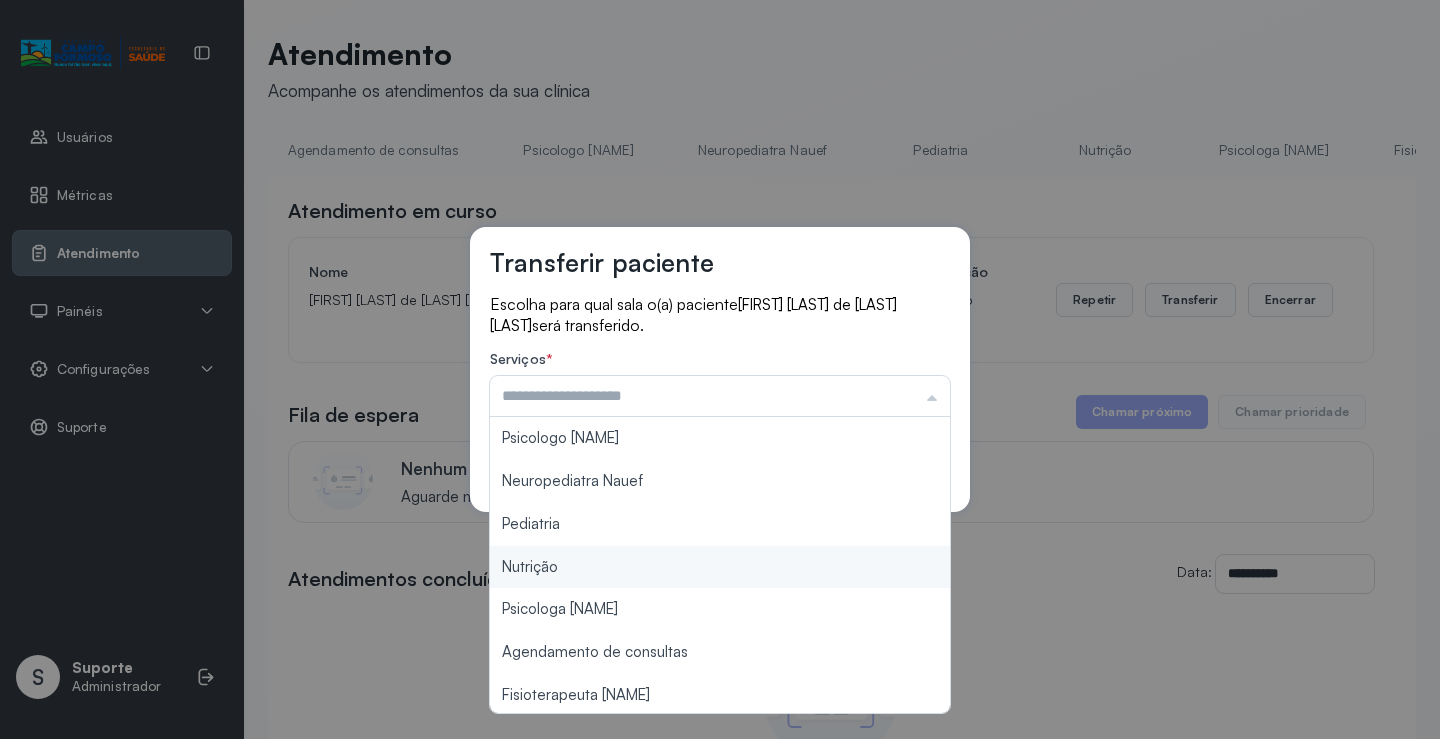 type on "********" 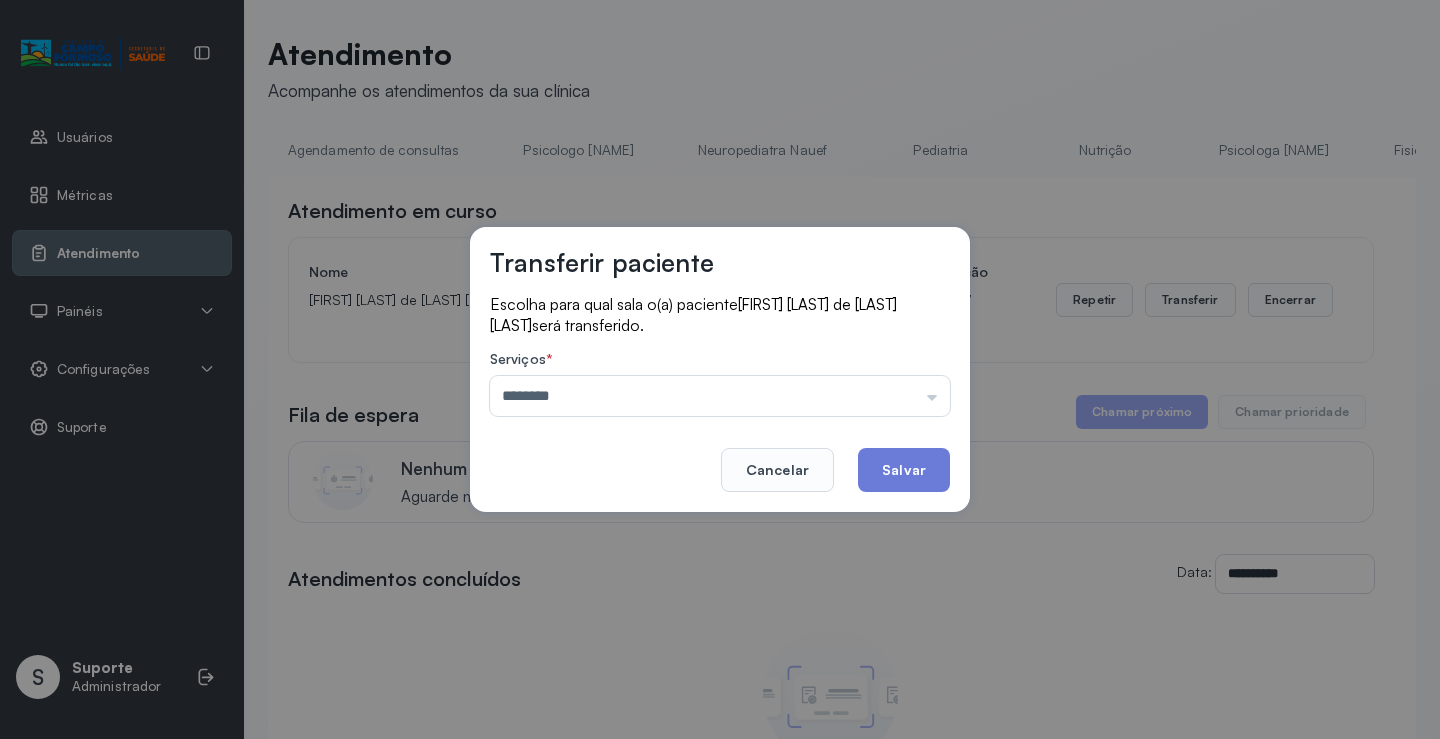 click on "Transferir paciente Escolha para qual sala o(a) paciente  [FIRST] [LAST] de [LAST] [LAST]  será transferido.  Serviços  *  ******** Psicologo [NAME] Neuropediatra [NAME] Pediatria Nutrição Psicologa [NAME] Agendamento de consultas Fisioterapeuta [NAME] Coordenadora [NAME] Consultório 2 Assistente Social Psiquiatra Fisioterapeuta [NAME] Fisioterapeuta [NAME] Neuropediatra [NAME] Cancelar Salvar" at bounding box center (720, 369) 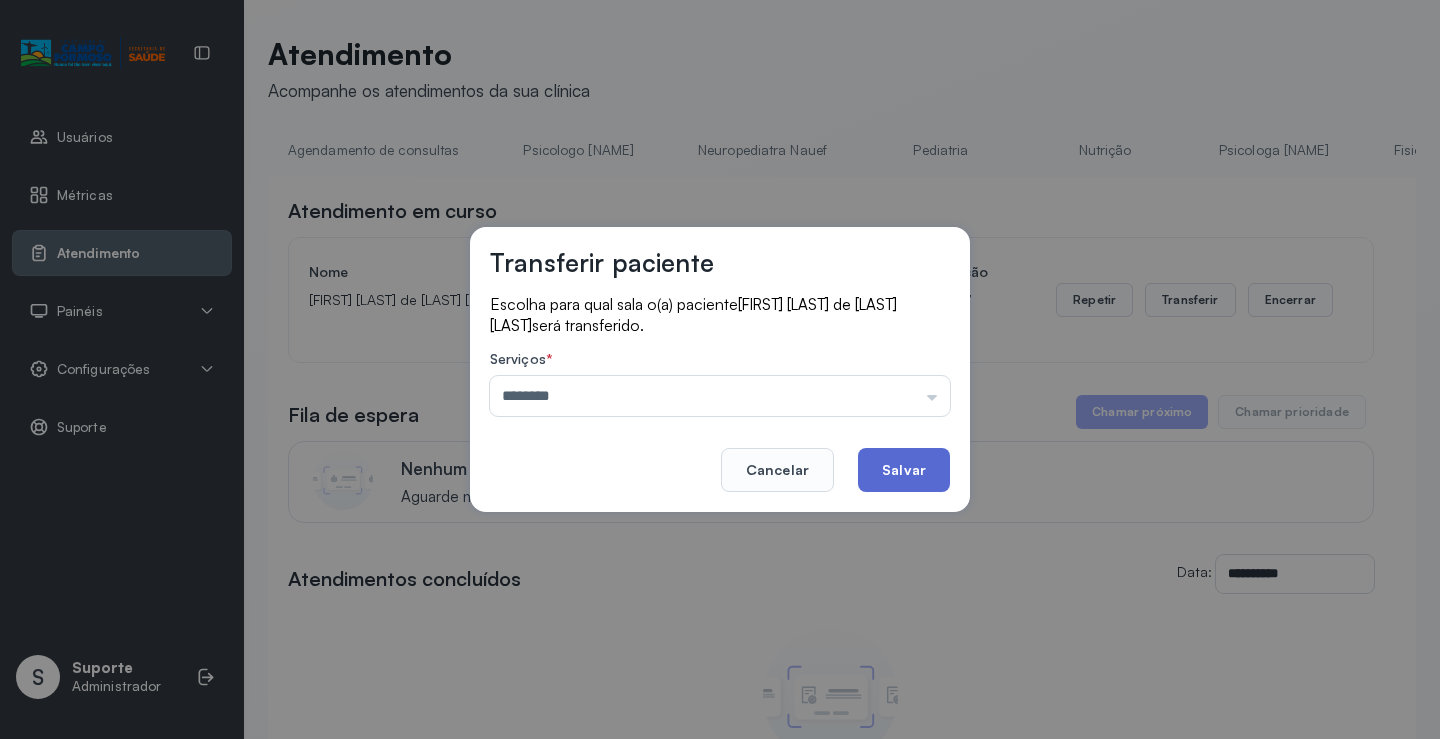 click on "Salvar" 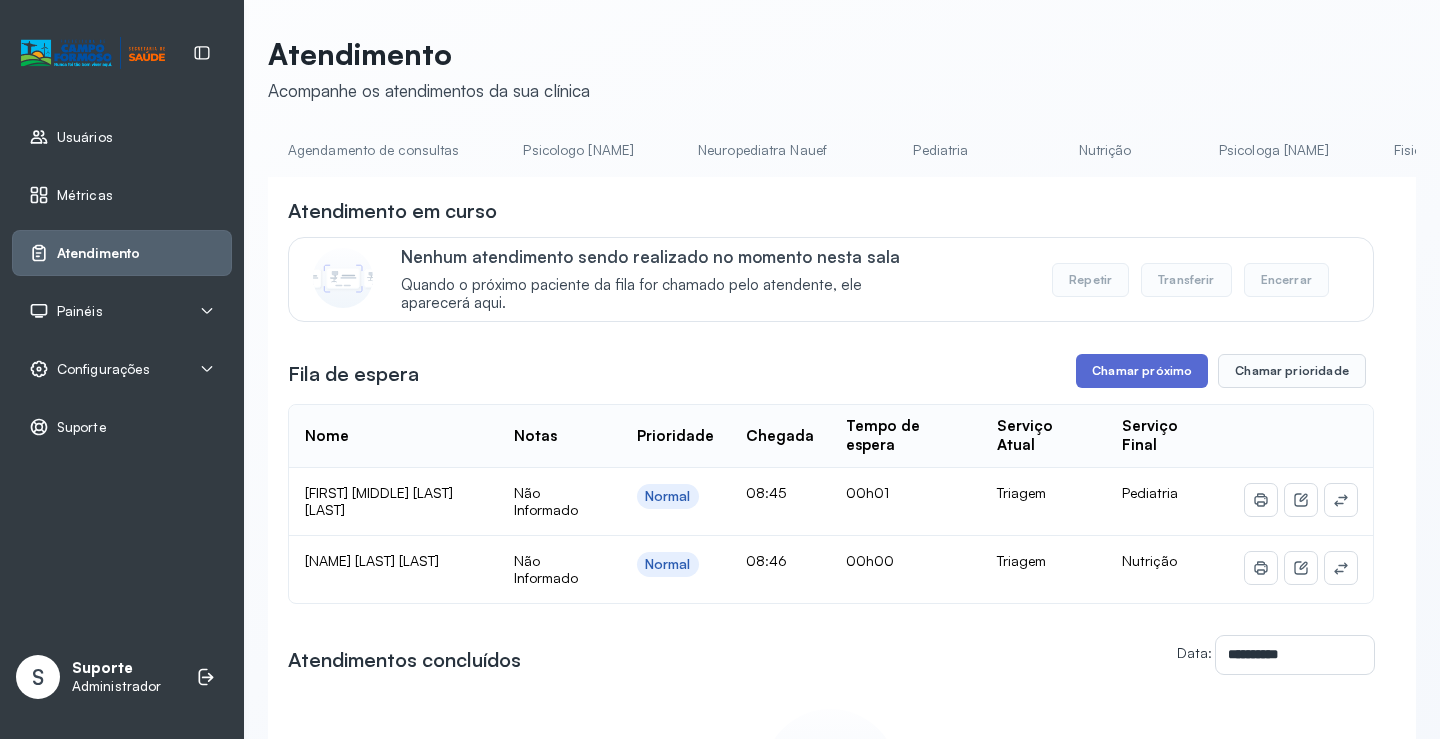 click on "Chamar próximo" at bounding box center [1142, 371] 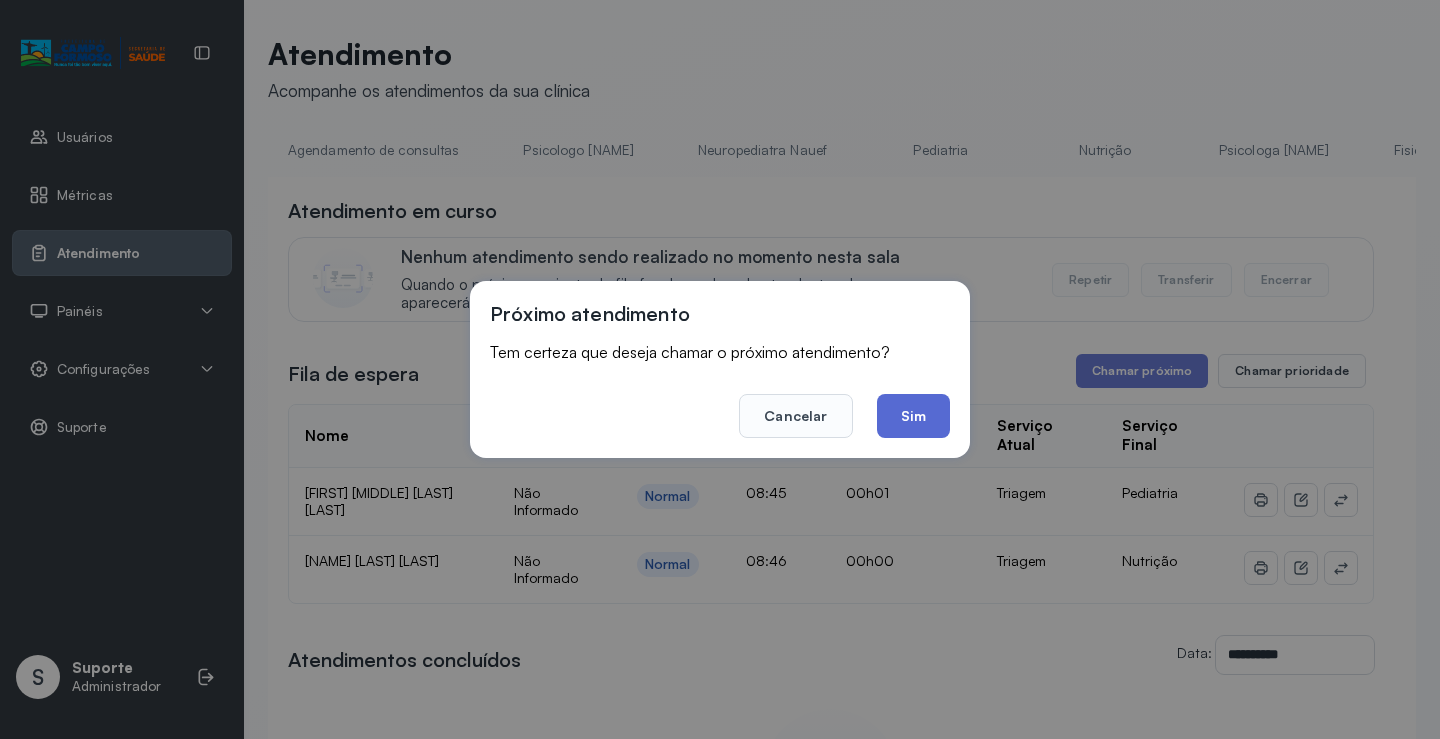 click on "Sim" 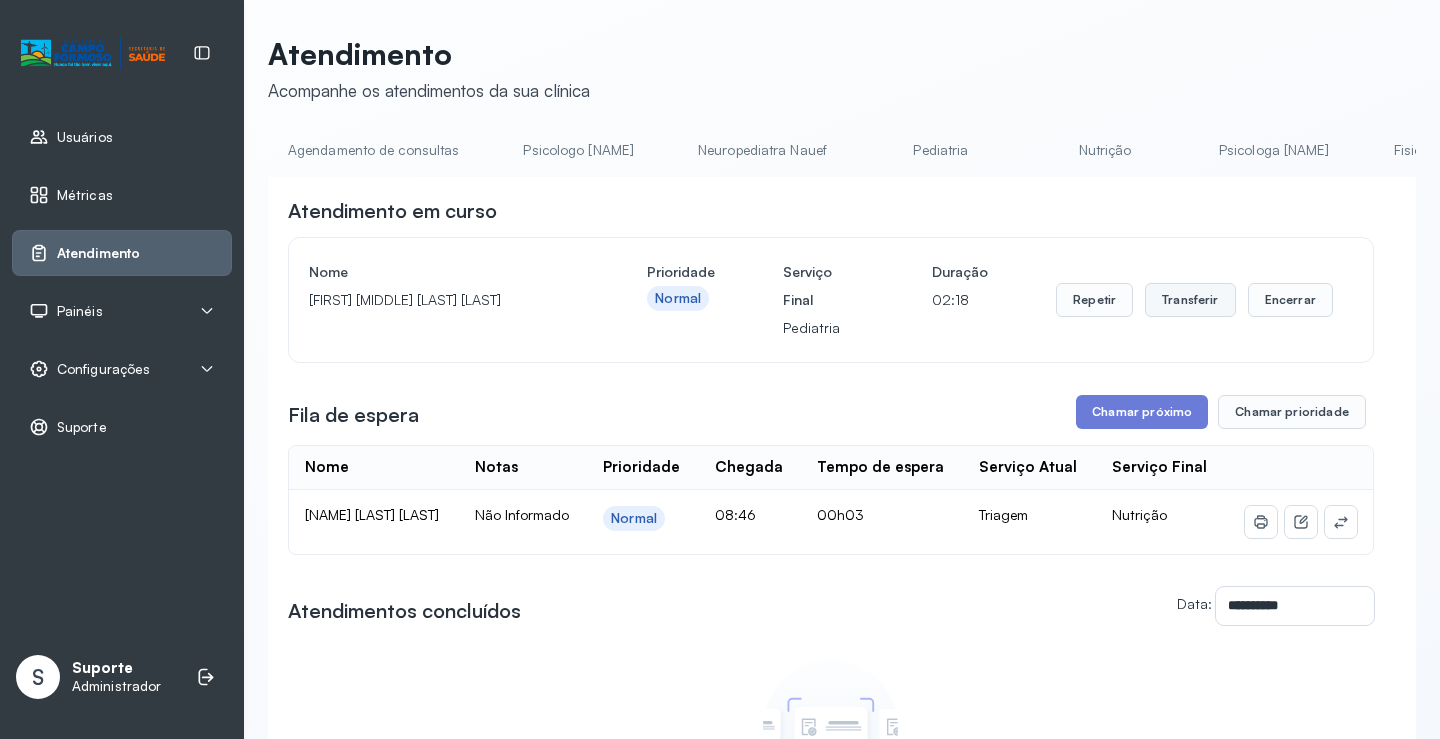 click on "Transferir" at bounding box center [1190, 300] 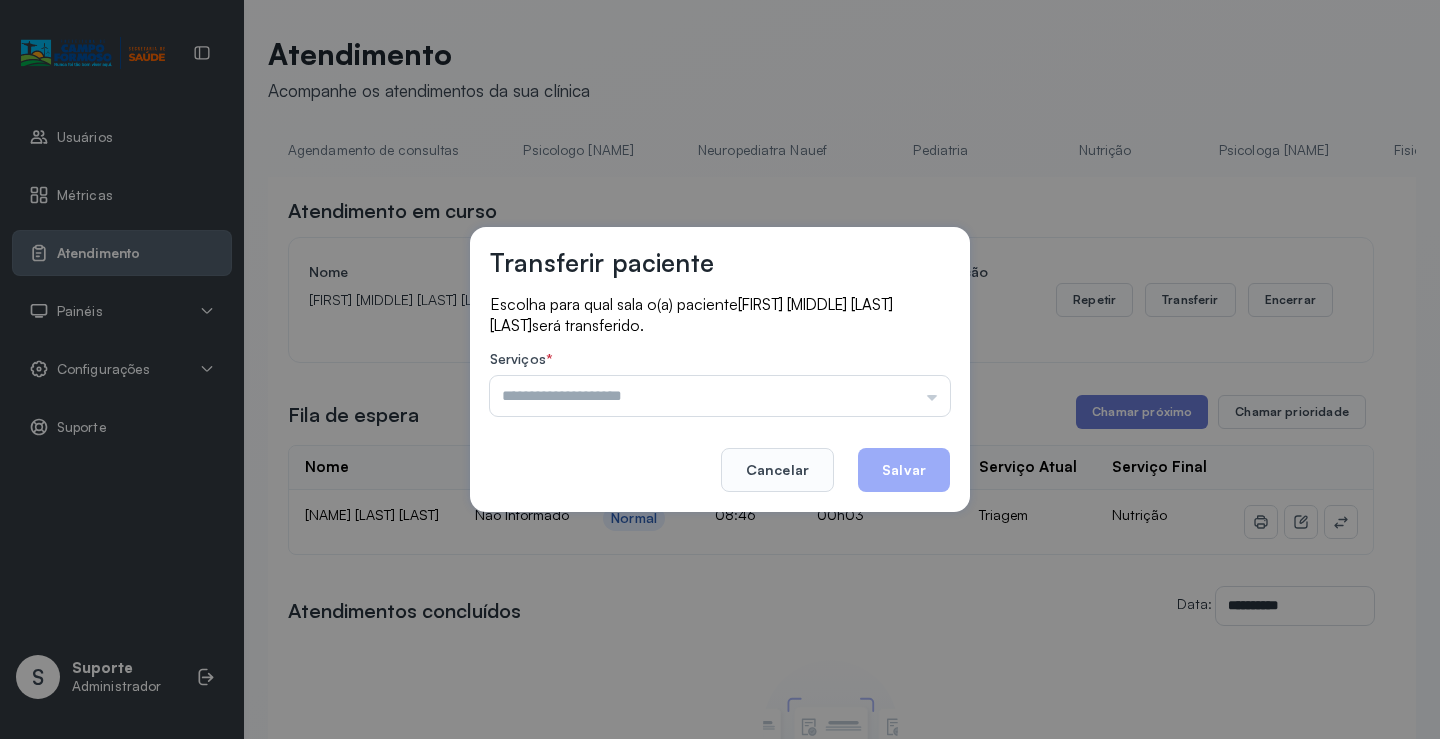 click at bounding box center [720, 396] 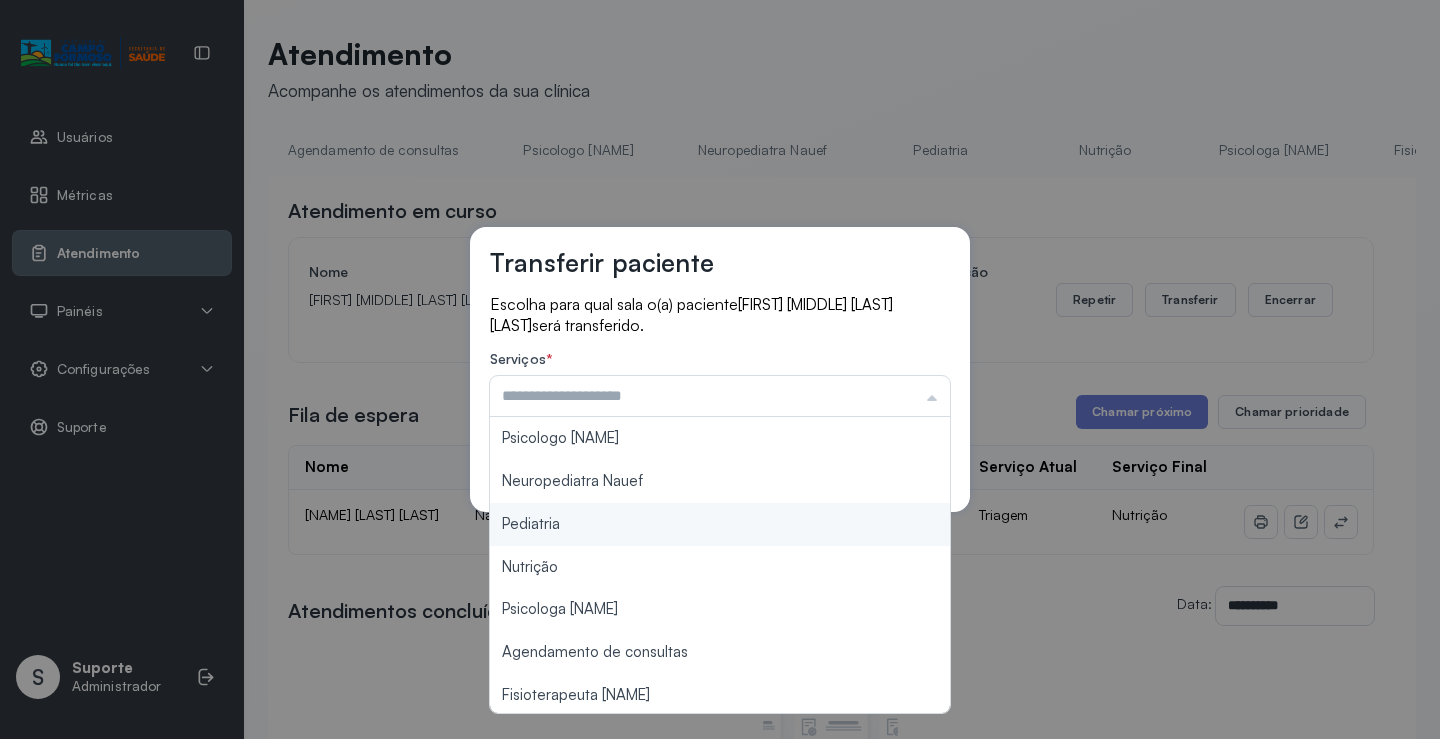 type on "*********" 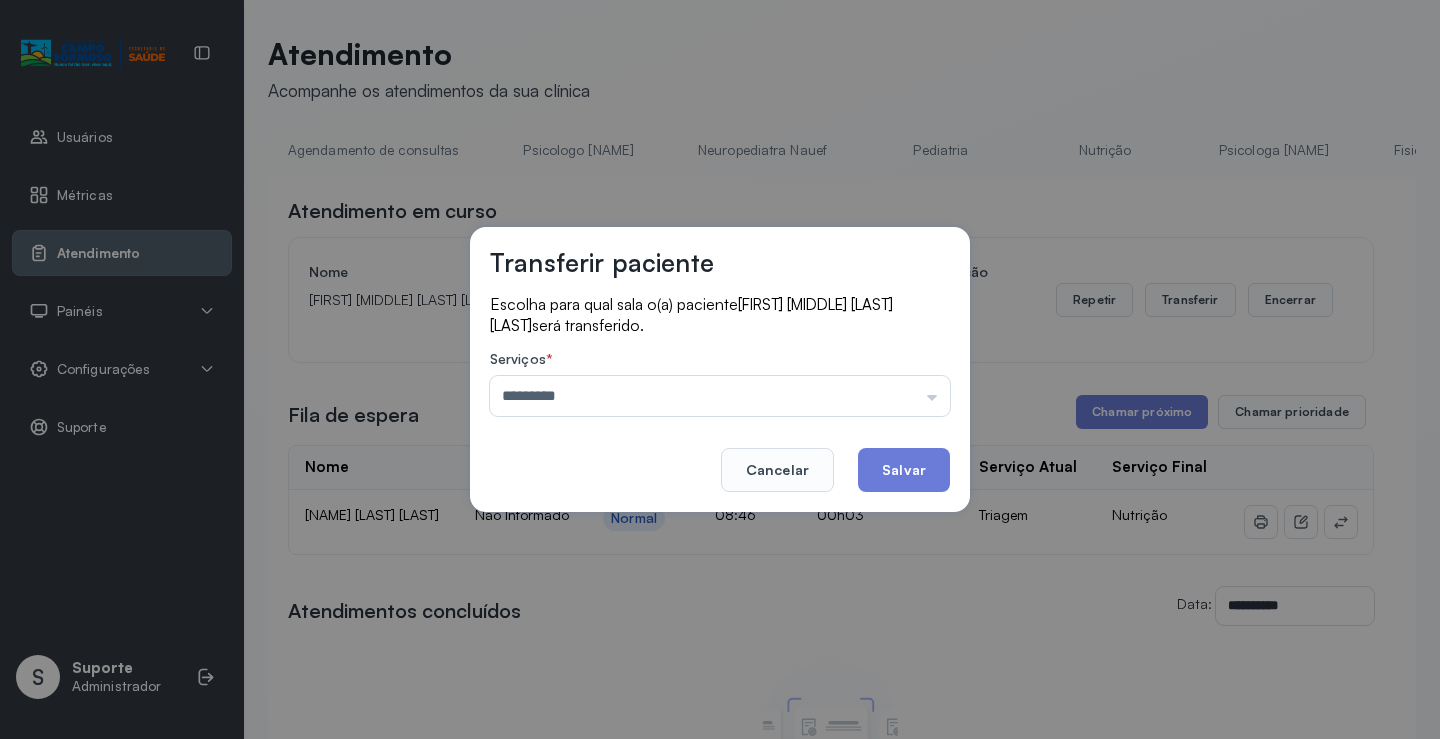 click on "Transferir paciente Escolha para qual sala o(a) paciente  [FIRST] [MIDDLE] [LAST] [LAST]  será transferido.  Serviços  *  ********* Psicologo [NAME] Neuropediatra [NAME] Pediatria Nutrição Psicologa [NAME] Agendamento de consultas Fisioterapeuta [NAME] Coordenadora [NAME] Consultório 2 Assistente Social Psiquiatra Fisioterapeuta [NAME] Fisioterapeuta [NAME] Neuropediatra [NAME] Cancelar Salvar" at bounding box center (720, 369) 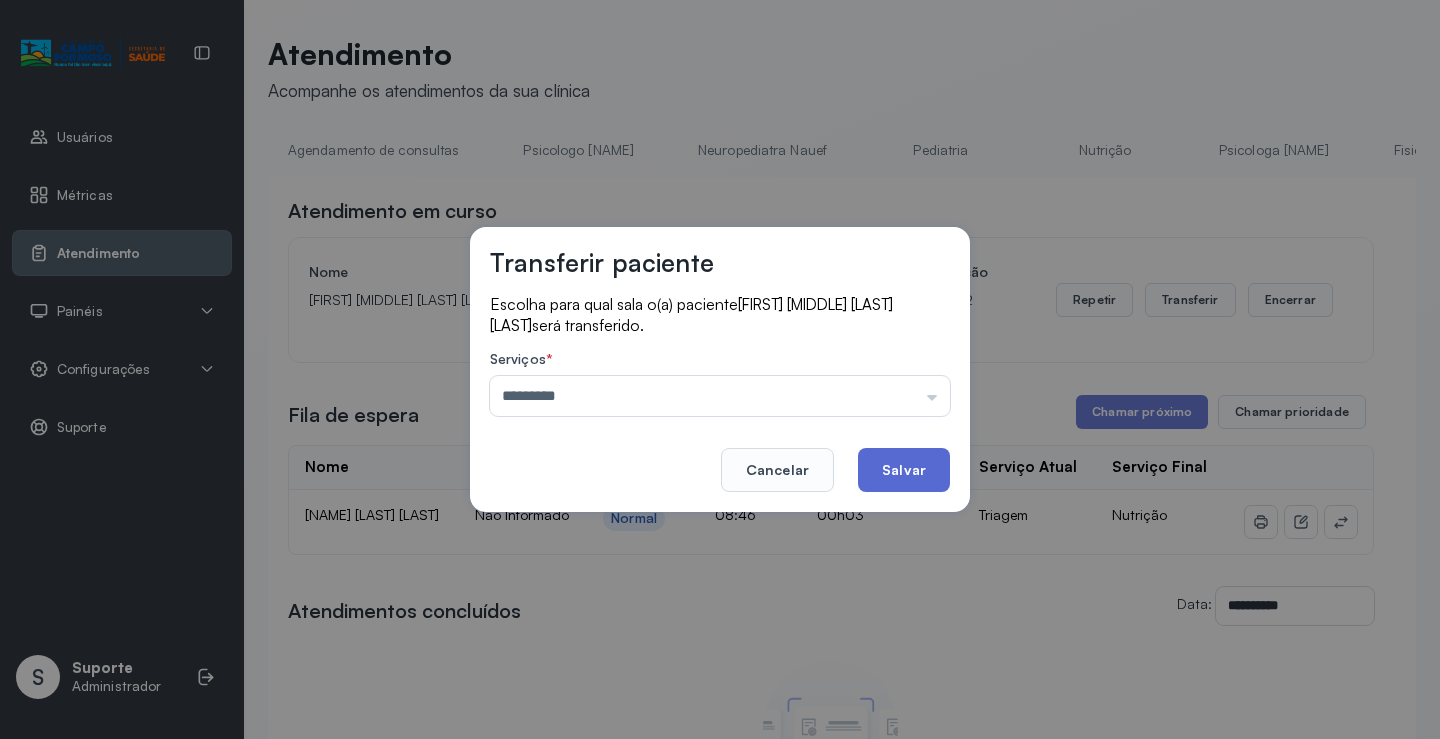 click on "Salvar" 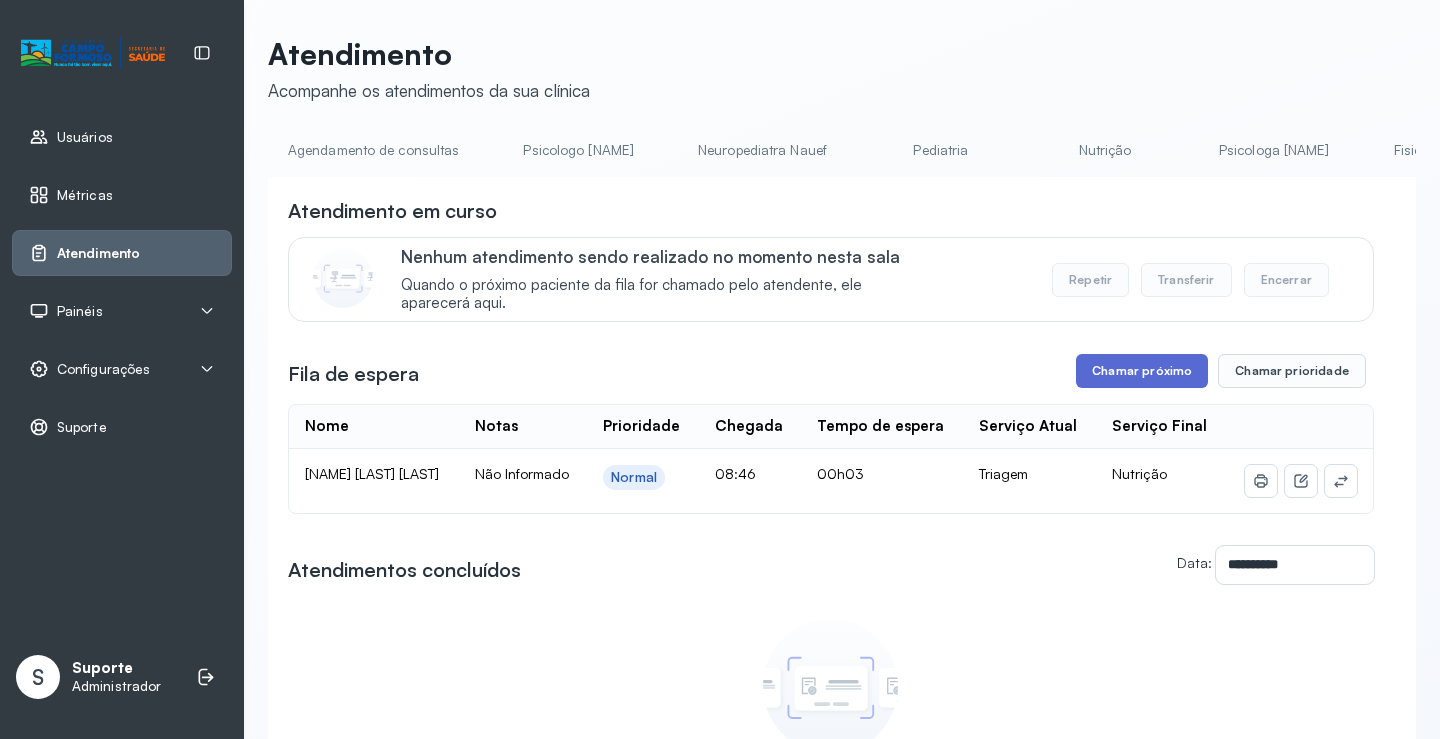 click on "Chamar próximo" at bounding box center [1142, 371] 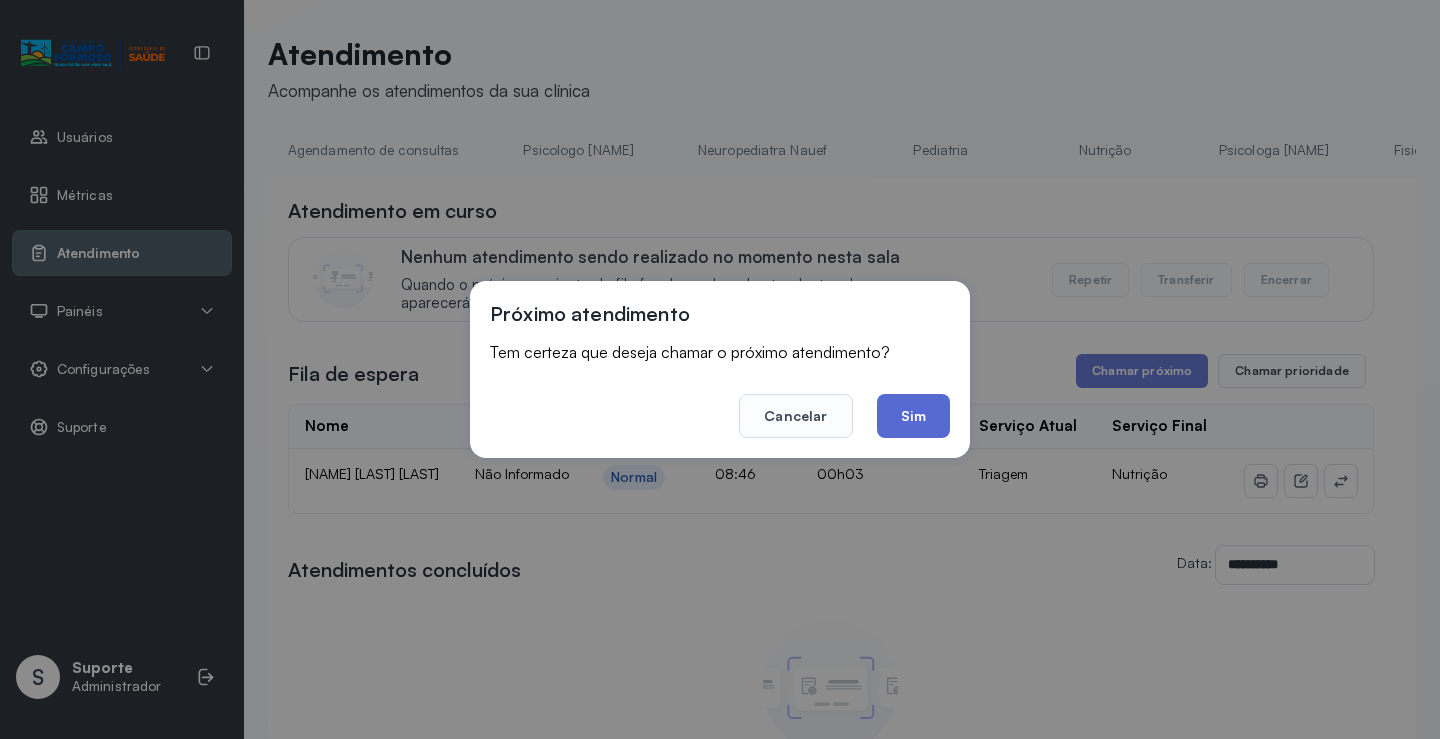 click on "Sim" 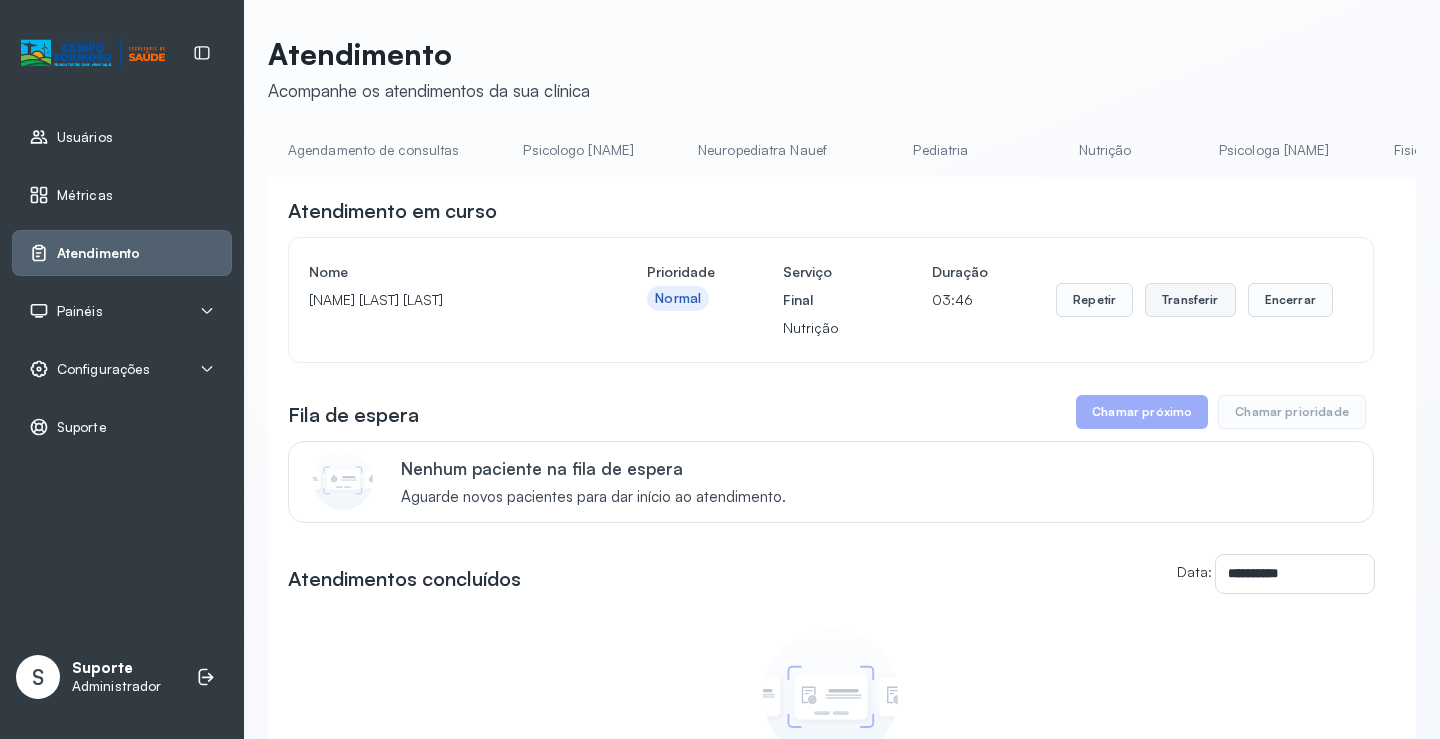 click on "Transferir" at bounding box center (1190, 300) 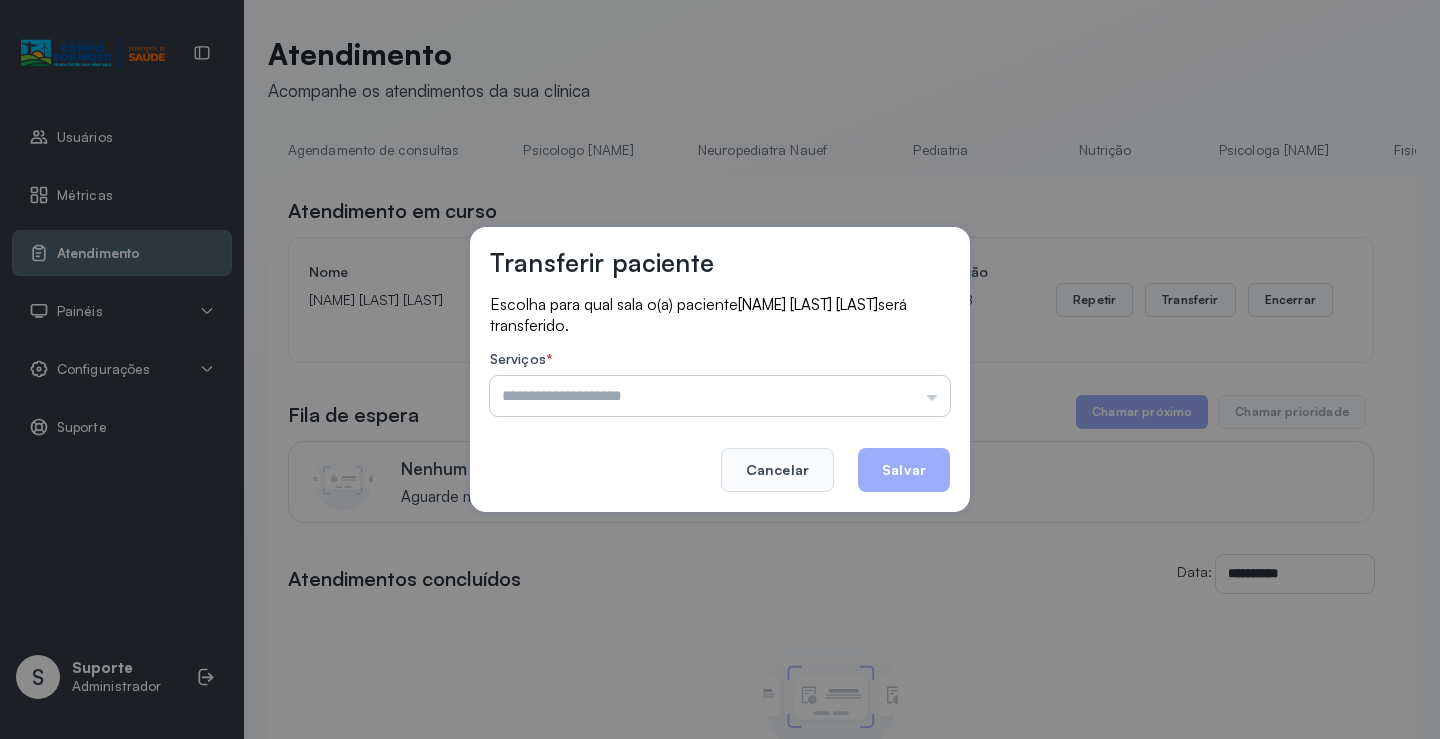 click at bounding box center [720, 396] 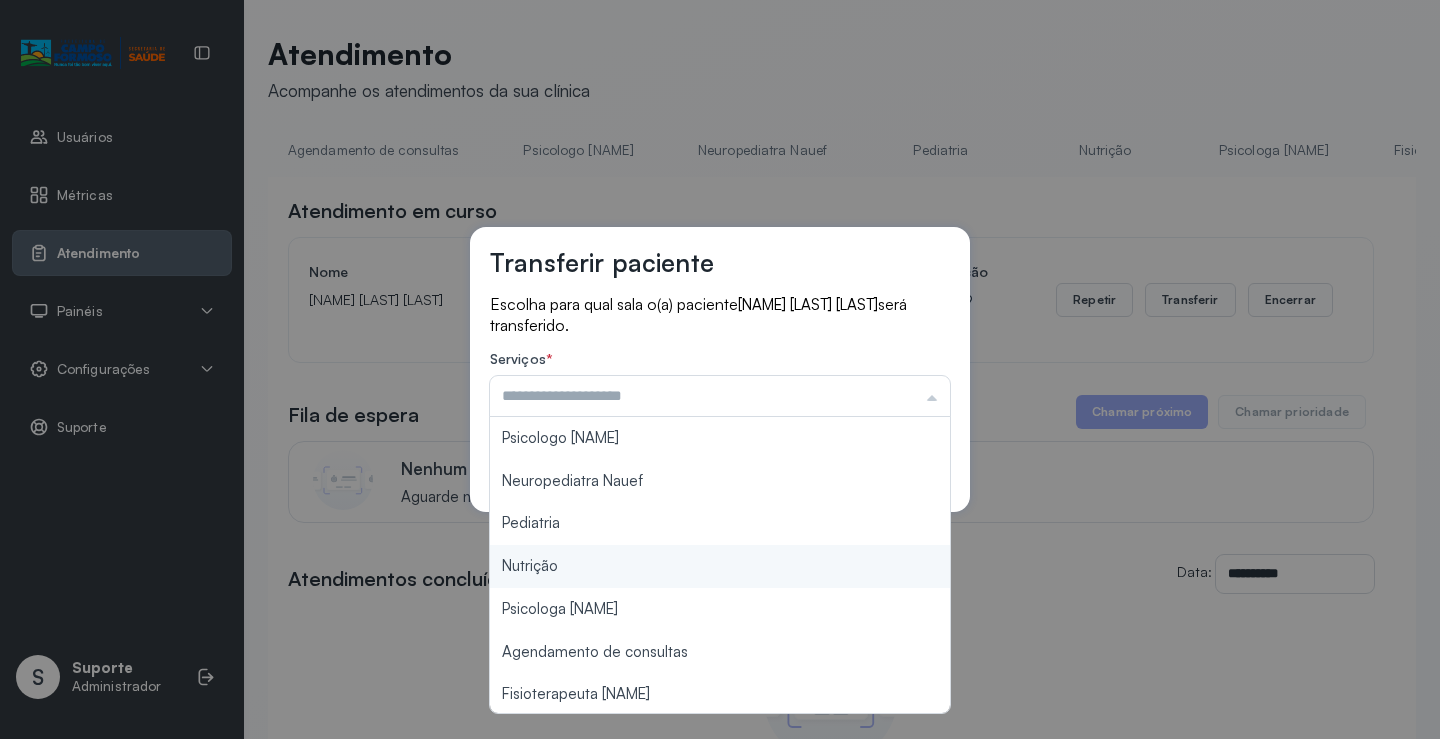 type on "********" 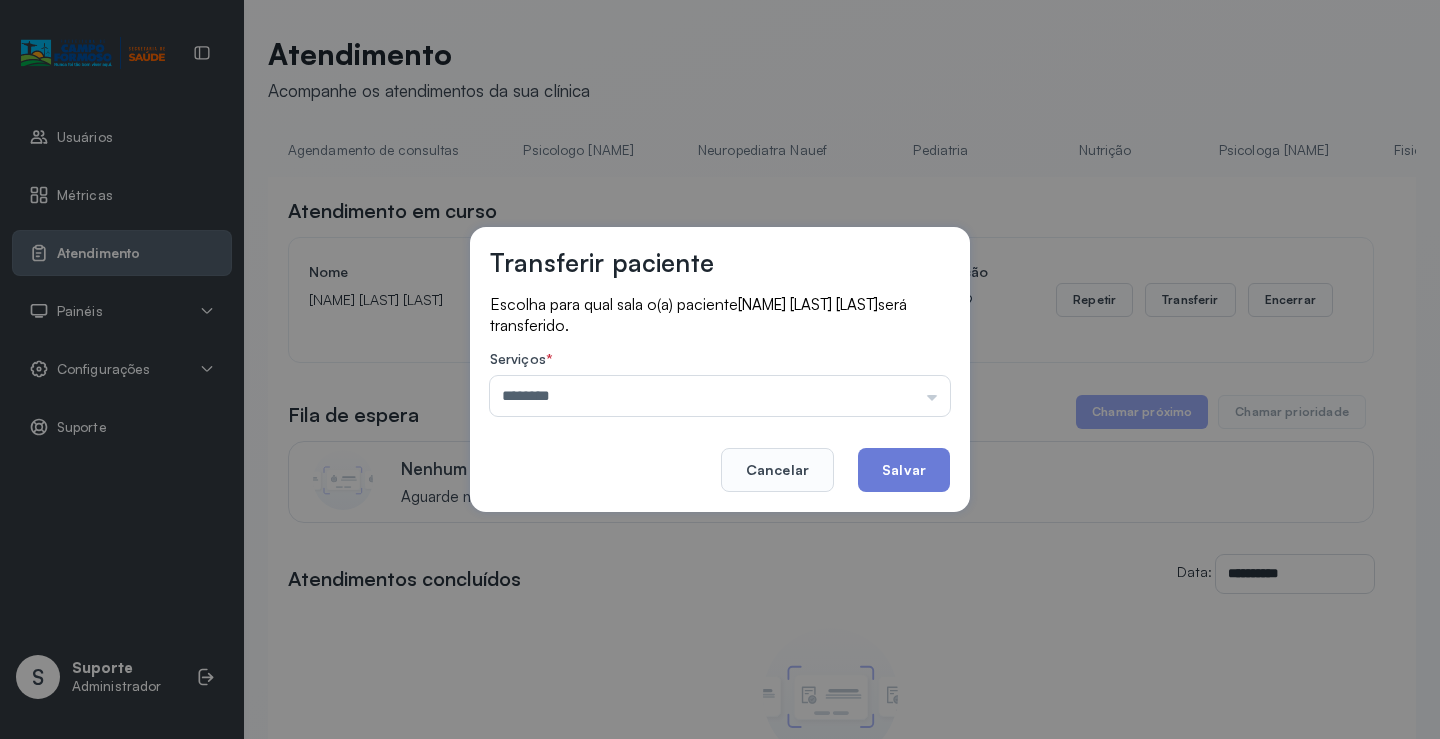 click on "Transferir paciente Escolha para qual sala o(a) paciente  [NAME] [LAST] de [LAST]  será transferido.  Serviços  *  ******** Psicologo [NAME] Neuropediatra [NAME] Pediatria Nutrição Psicologa [NAME] Agendamento de consultas Fisioterapeuta [NAME] Coordenadora [NAME] Consultório 2 Assistente Social Psiquiatra Fisioterapeuta [NAME] Fisioterapeuta [NAME] Neuropediatra [NAME] Cancelar Salvar" at bounding box center [720, 369] 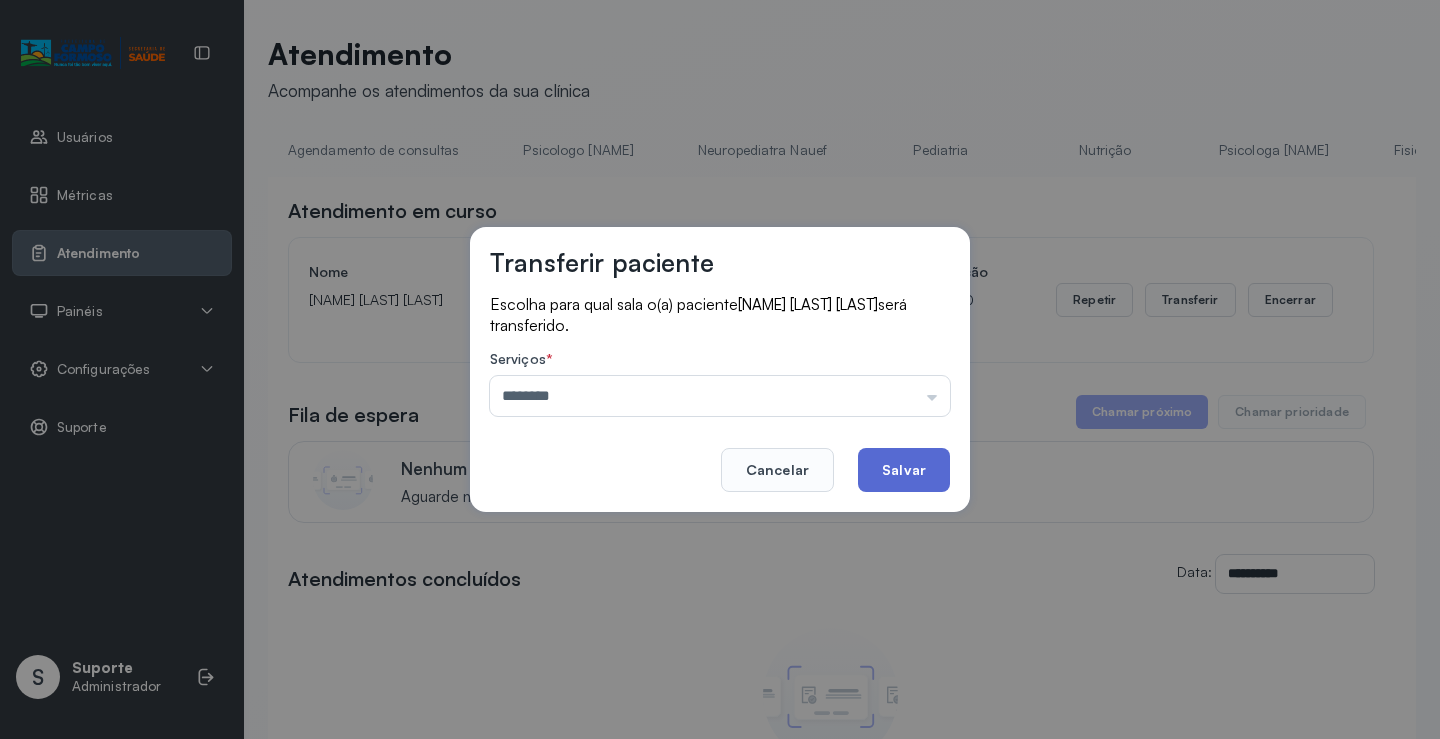 click on "Salvar" 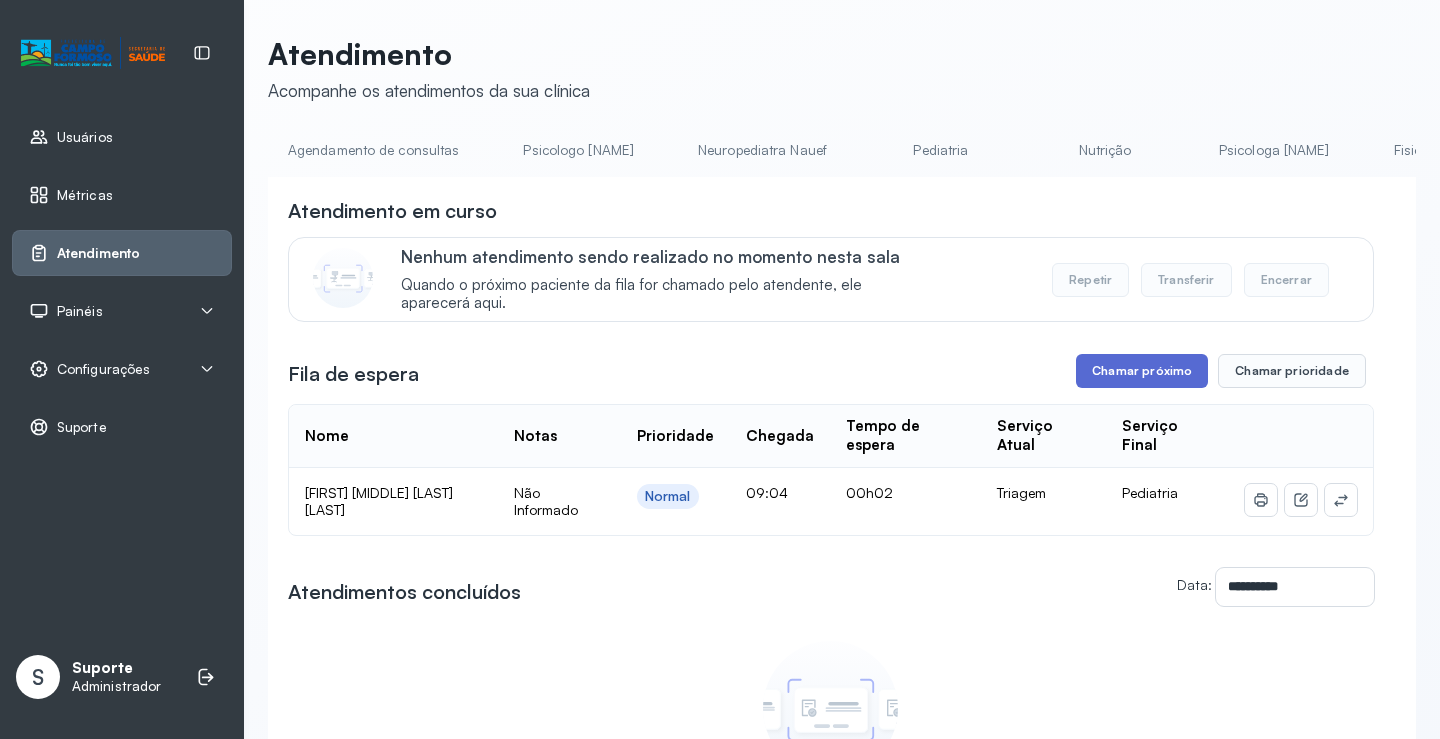 click on "Chamar próximo" at bounding box center (1142, 371) 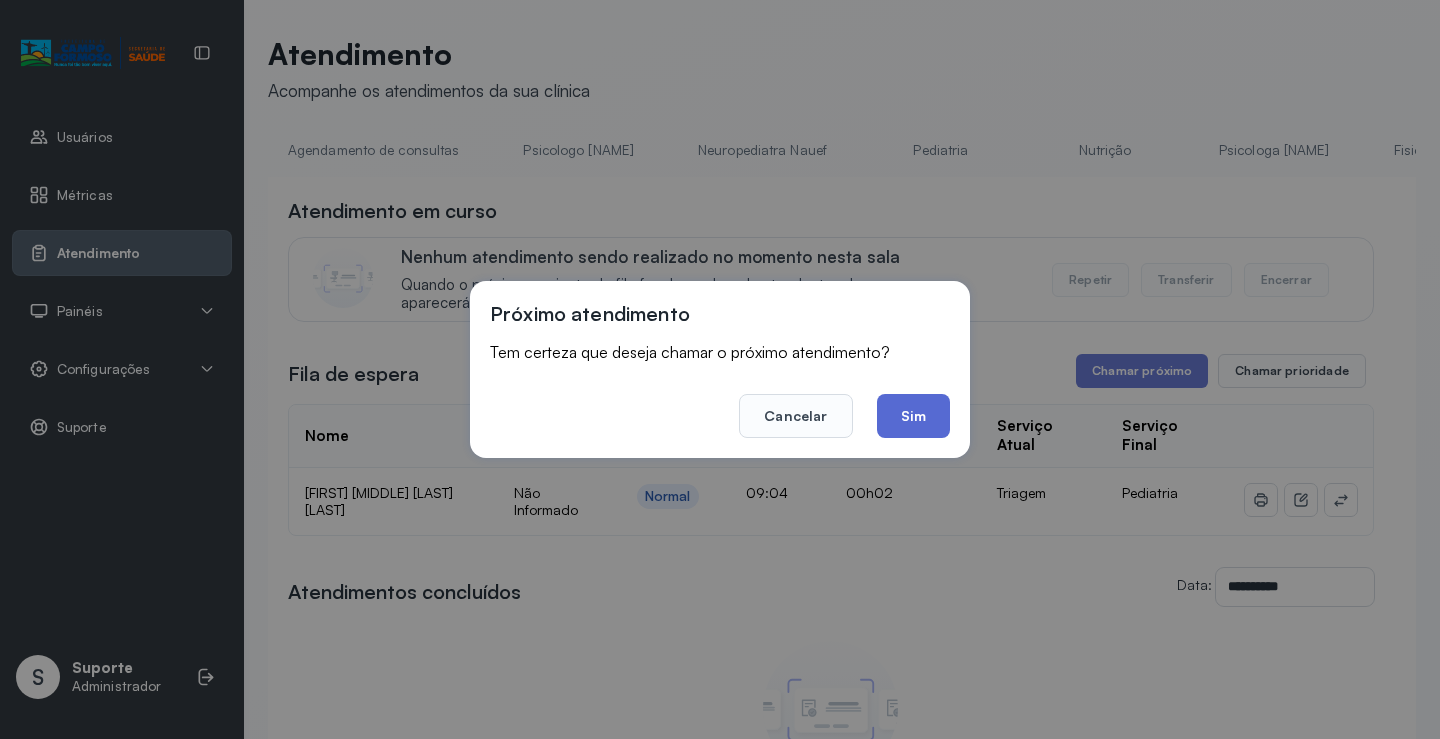 click on "Sim" 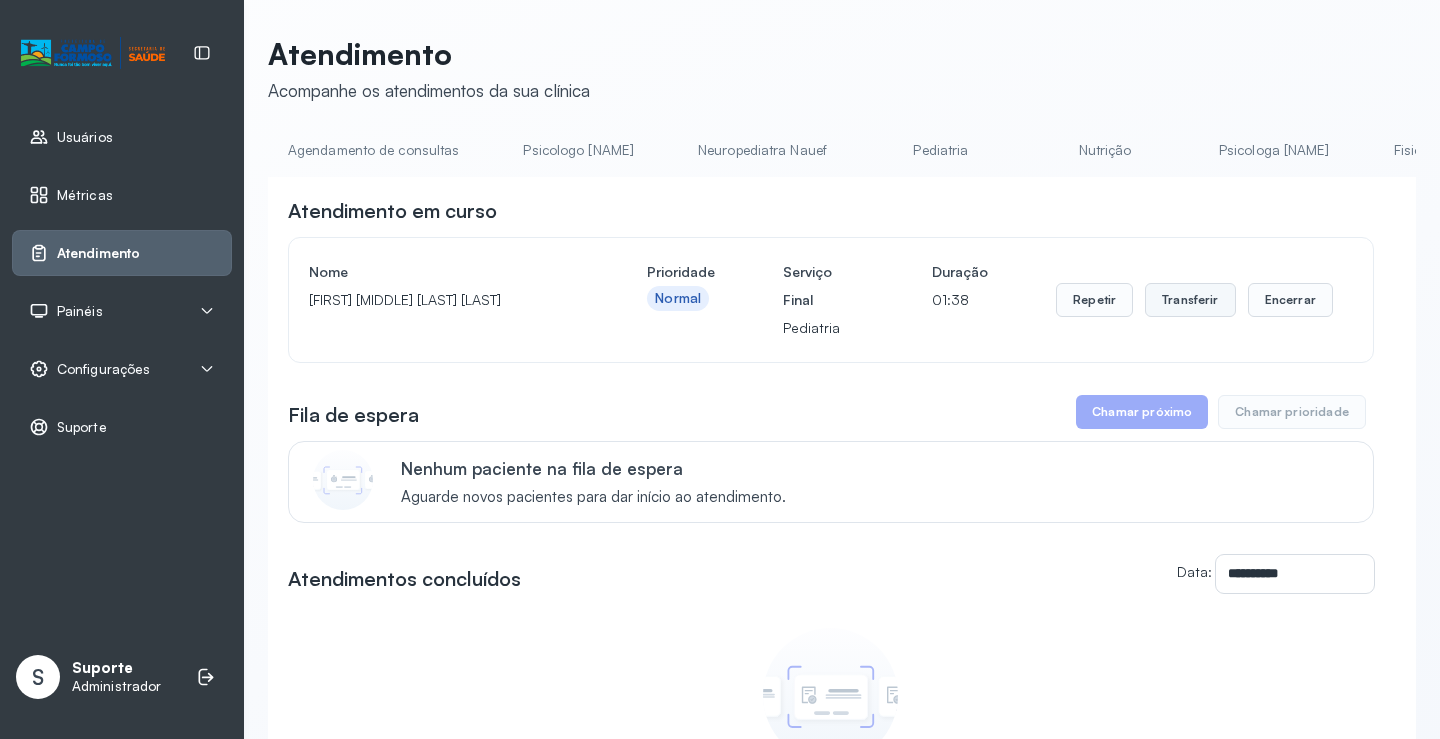 click on "Transferir" at bounding box center [1190, 300] 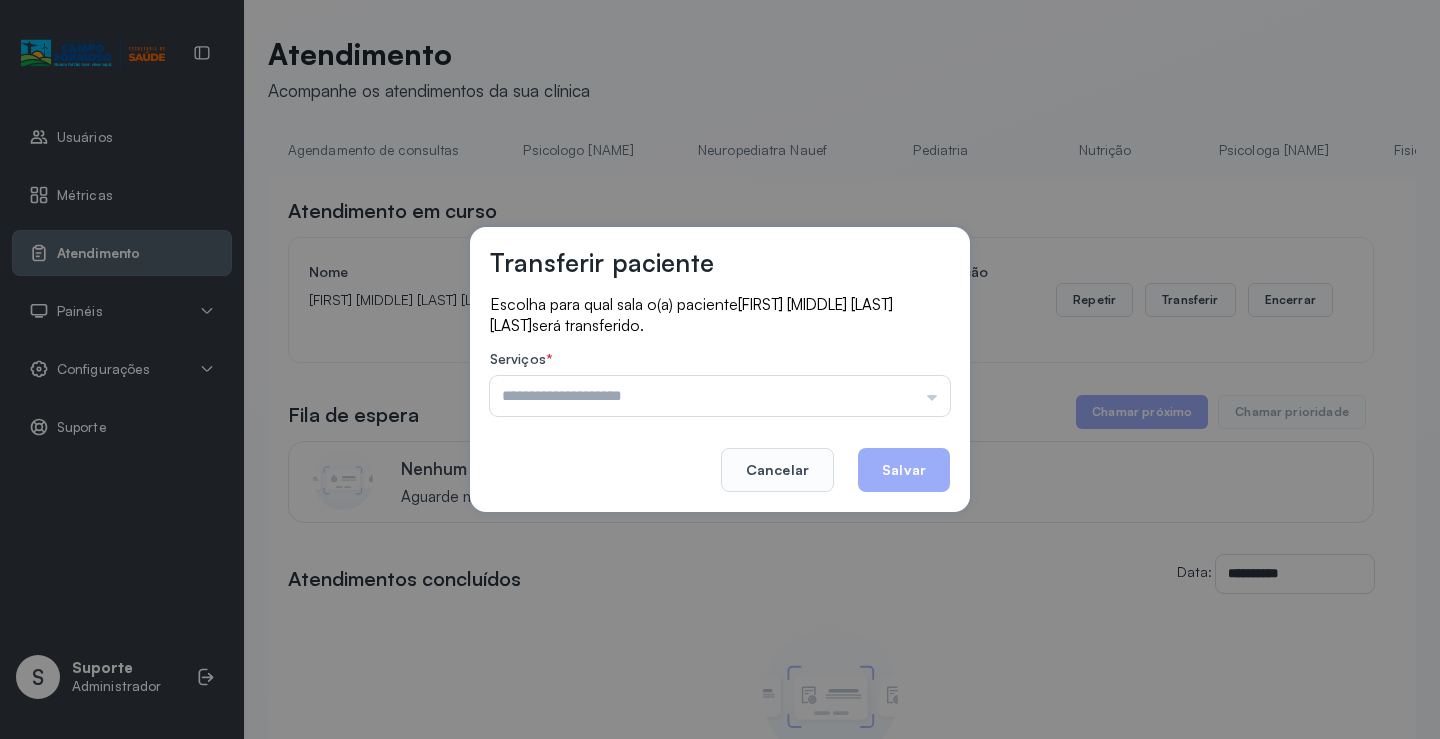 click at bounding box center (720, 396) 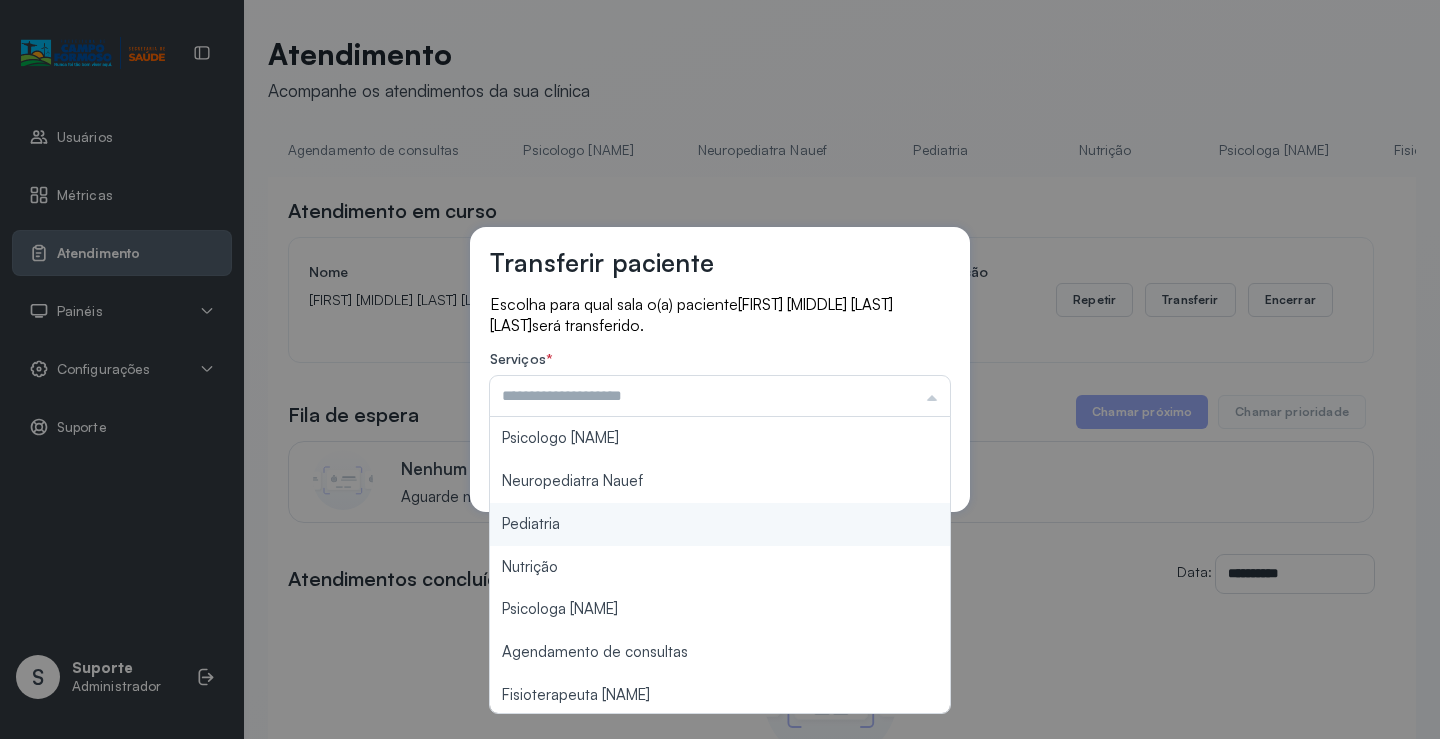 type on "*********" 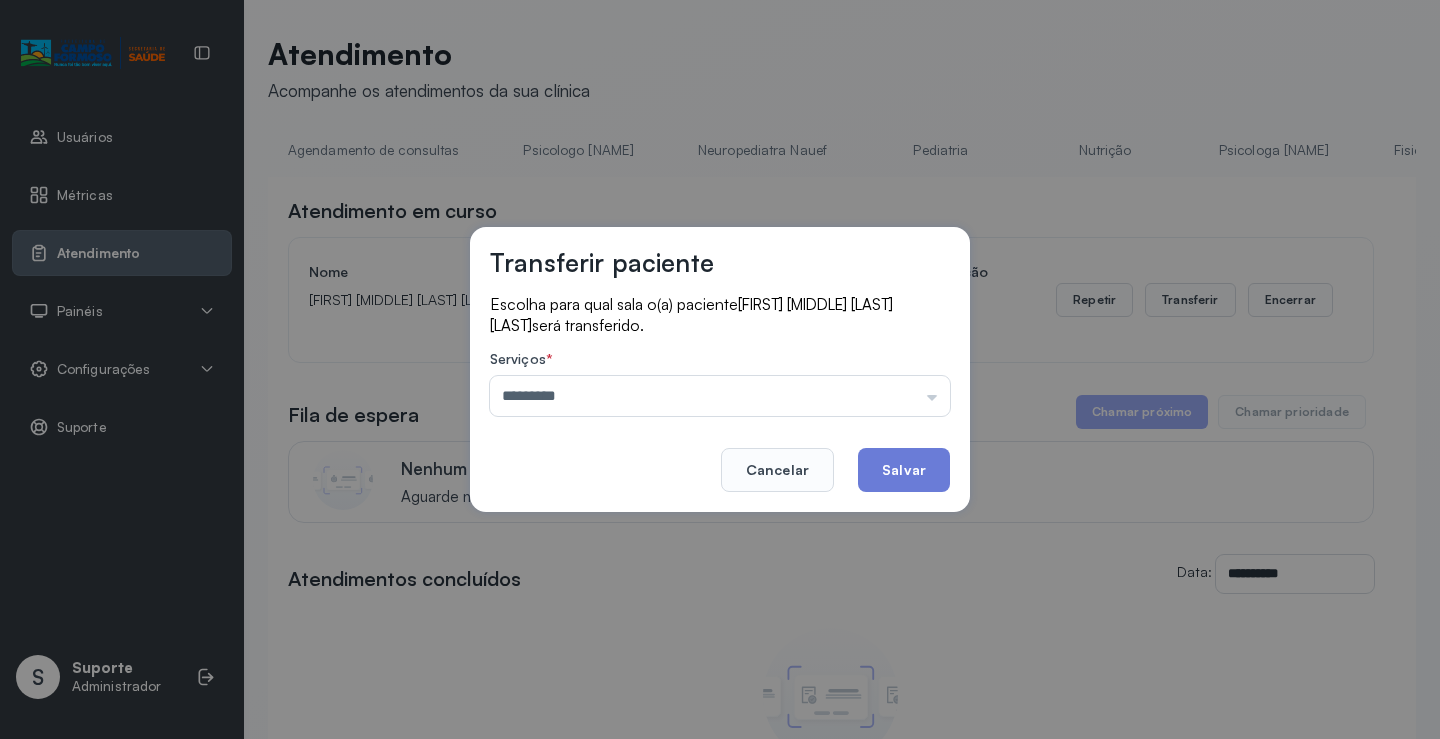 click on "Transferir paciente Escolha para qual sala o(a) paciente  [FIRST] [MIDDLE] [LAST] [LAST]  será transferido.  Serviços  *  ********* Psicologo [NAME] Neuropediatra [NAME] Pediatria Nutrição Psicologa [NAME] Agendamento de consultas Fisioterapeuta [NAME] Coordenadora [NAME] Consultório 2 Assistente Social Psiquiatra Fisioterapeuta [NAME] Fisioterapeuta [NAME] Neuropediatra [NAME] Cancelar Salvar" at bounding box center (720, 369) 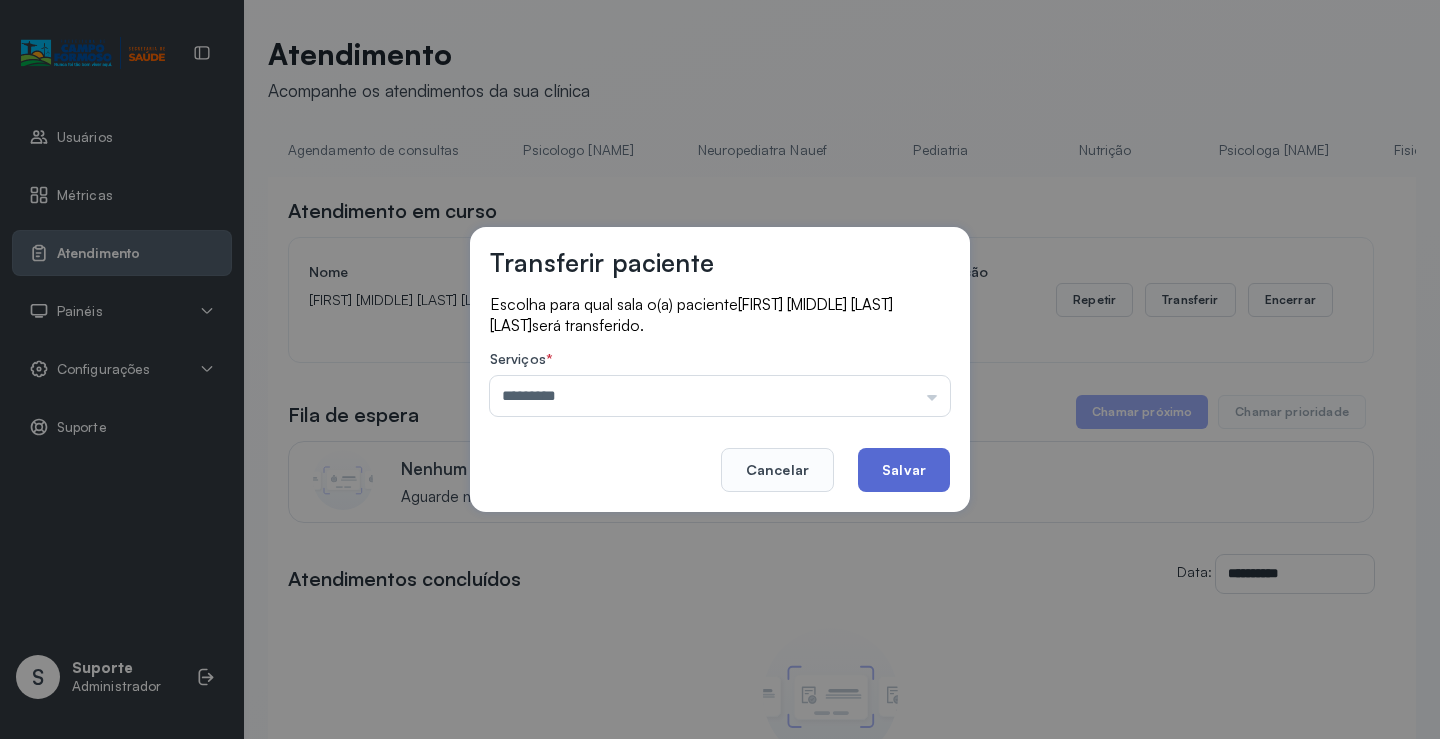click on "Salvar" 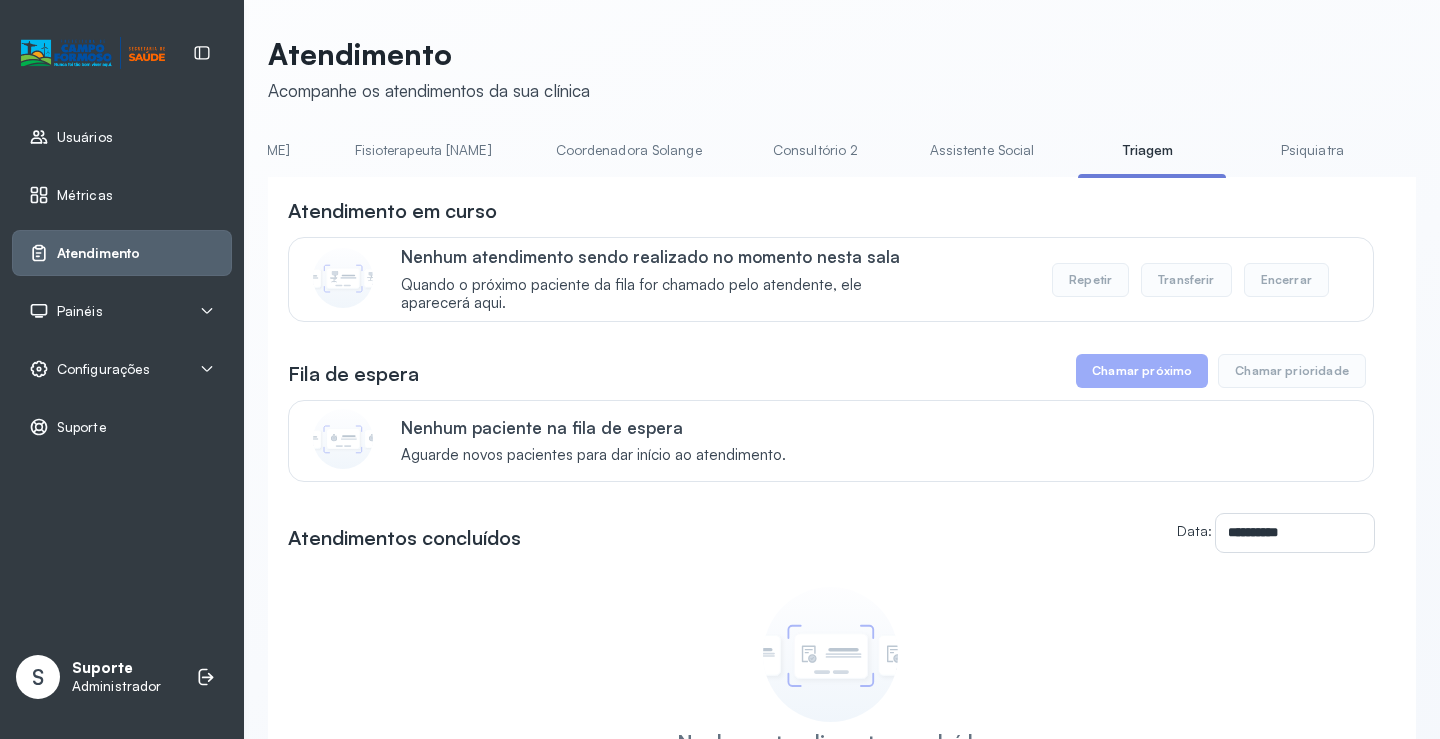 scroll, scrollTop: 0, scrollLeft: 1048, axis: horizontal 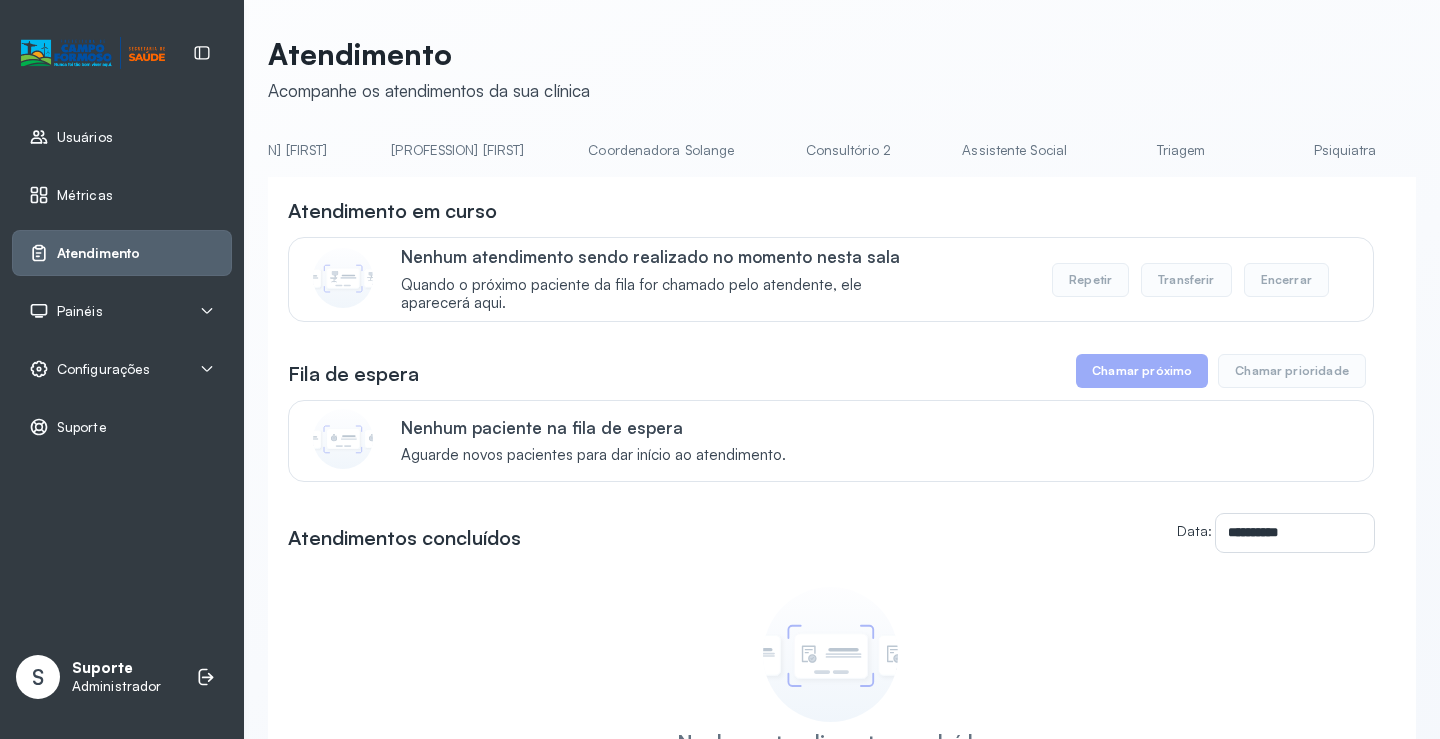 click on "Triagem" at bounding box center [1181, 150] 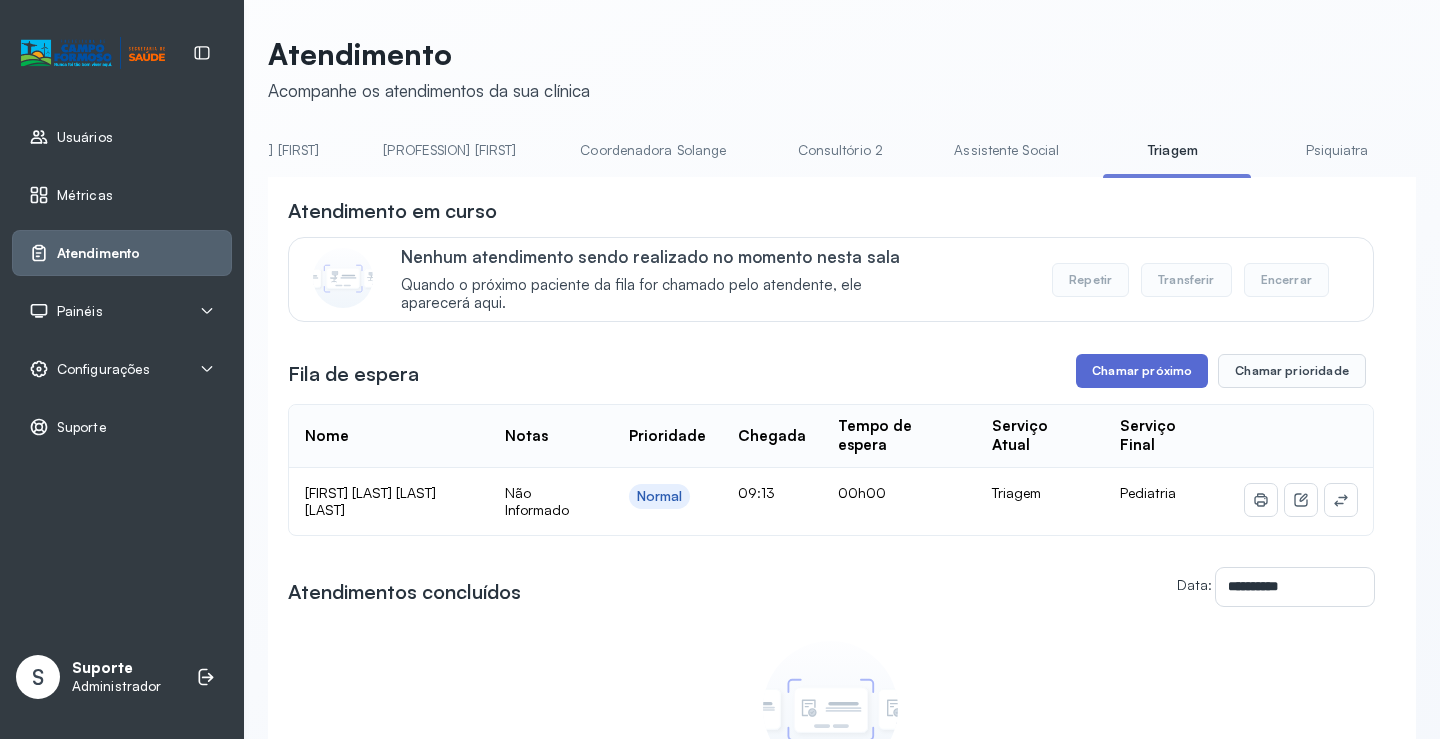 click on "Chamar próximo" at bounding box center (1142, 371) 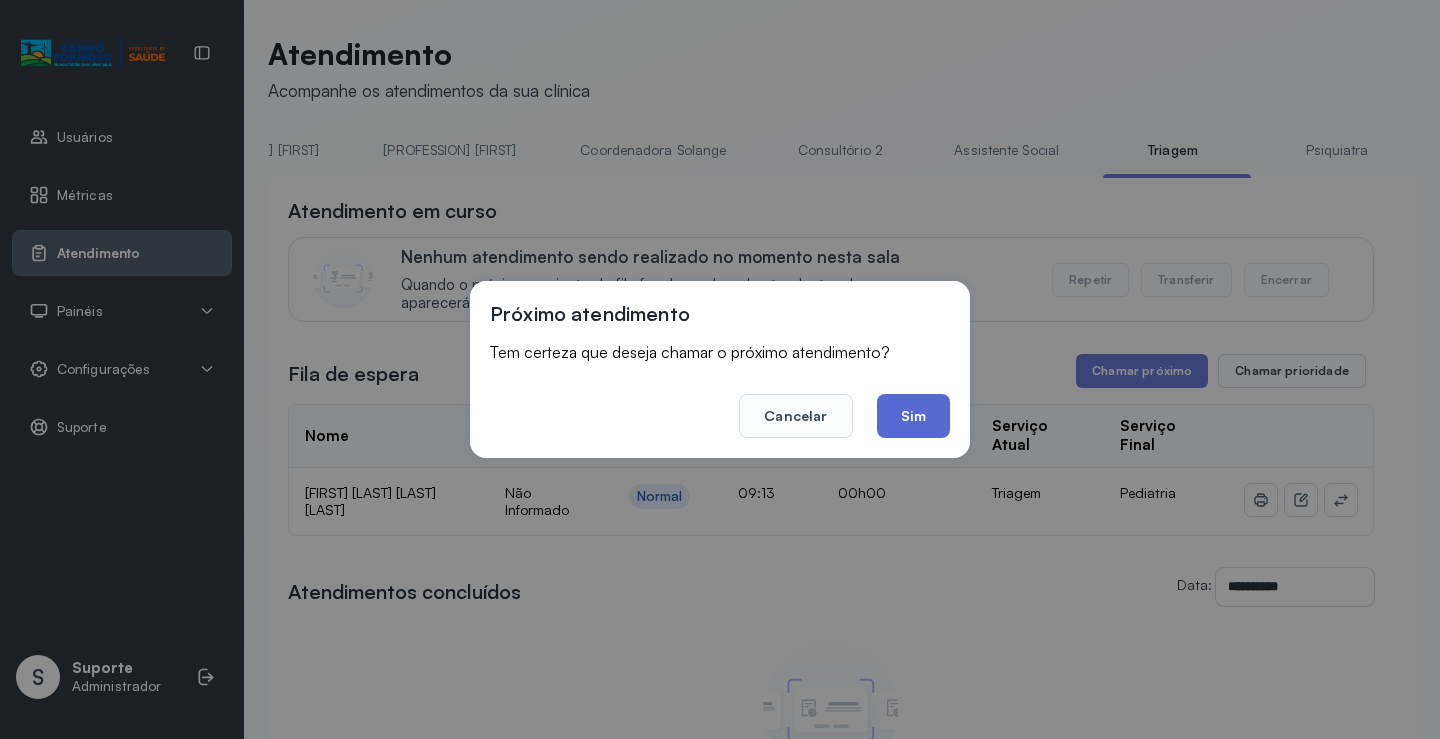 click on "Sim" 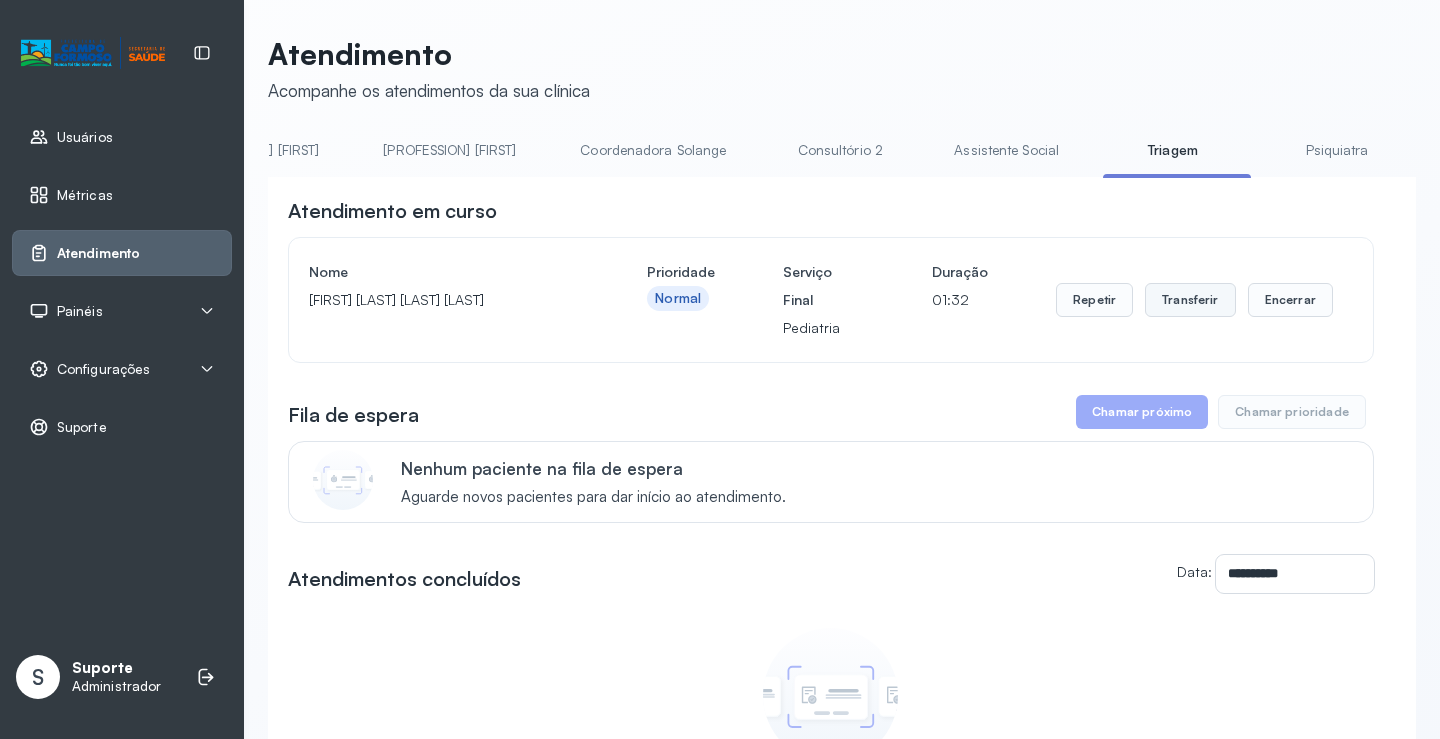 click on "Transferir" at bounding box center [1190, 300] 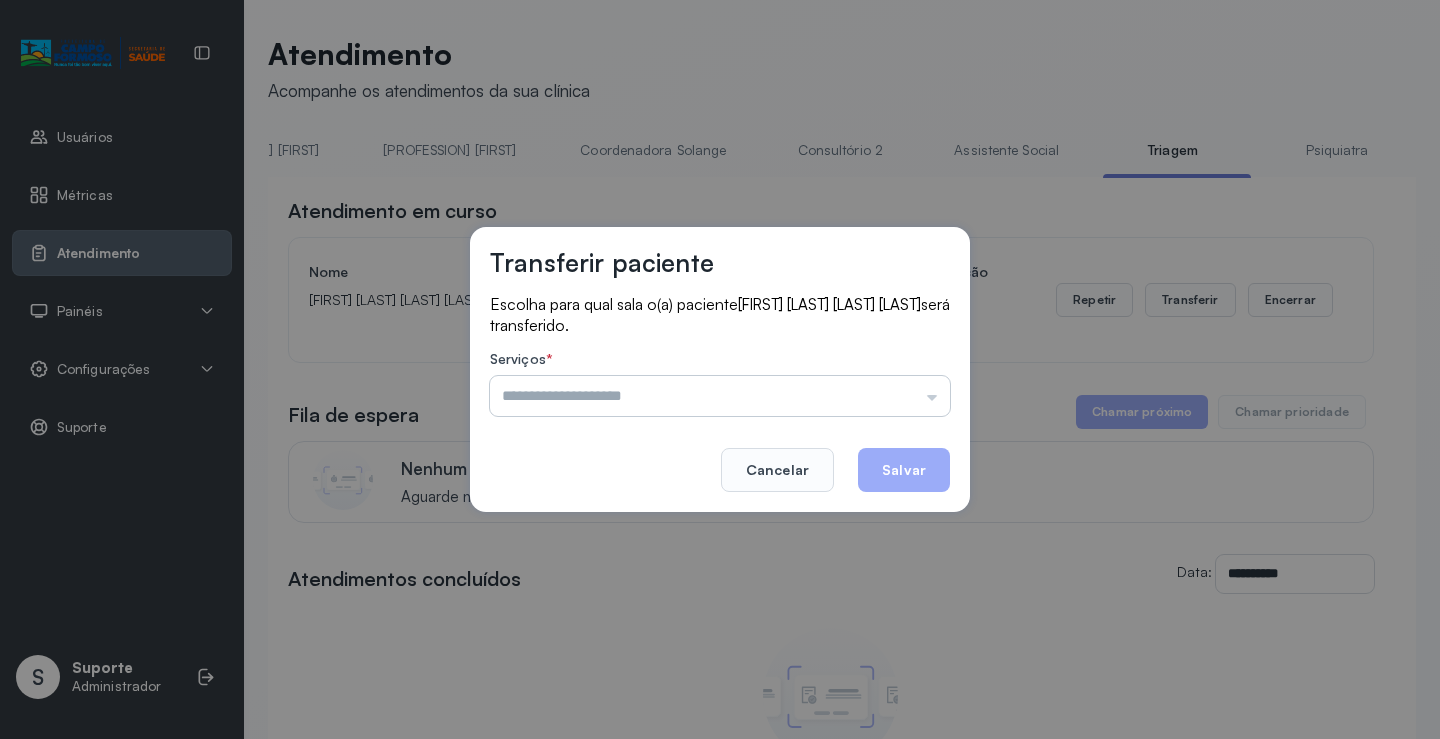 click at bounding box center (720, 396) 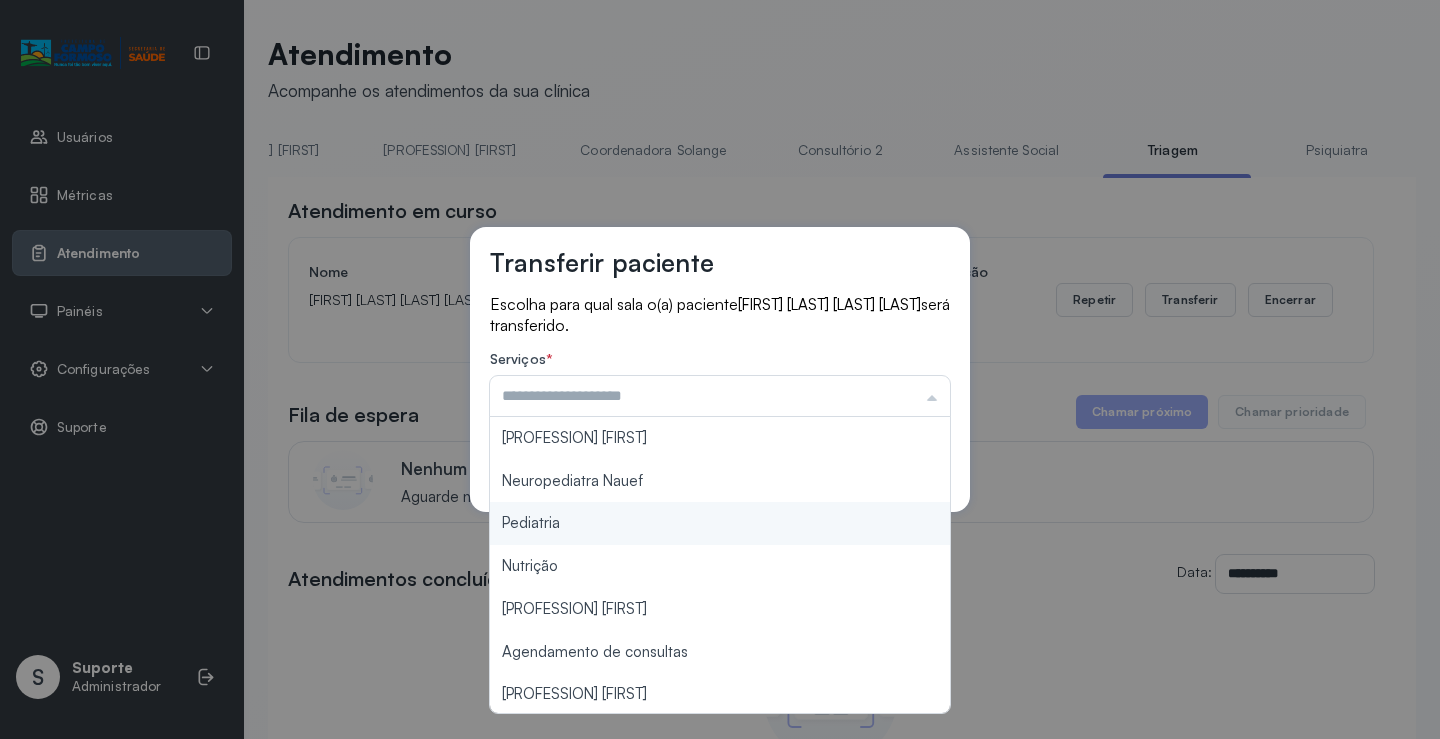 type on "*********" 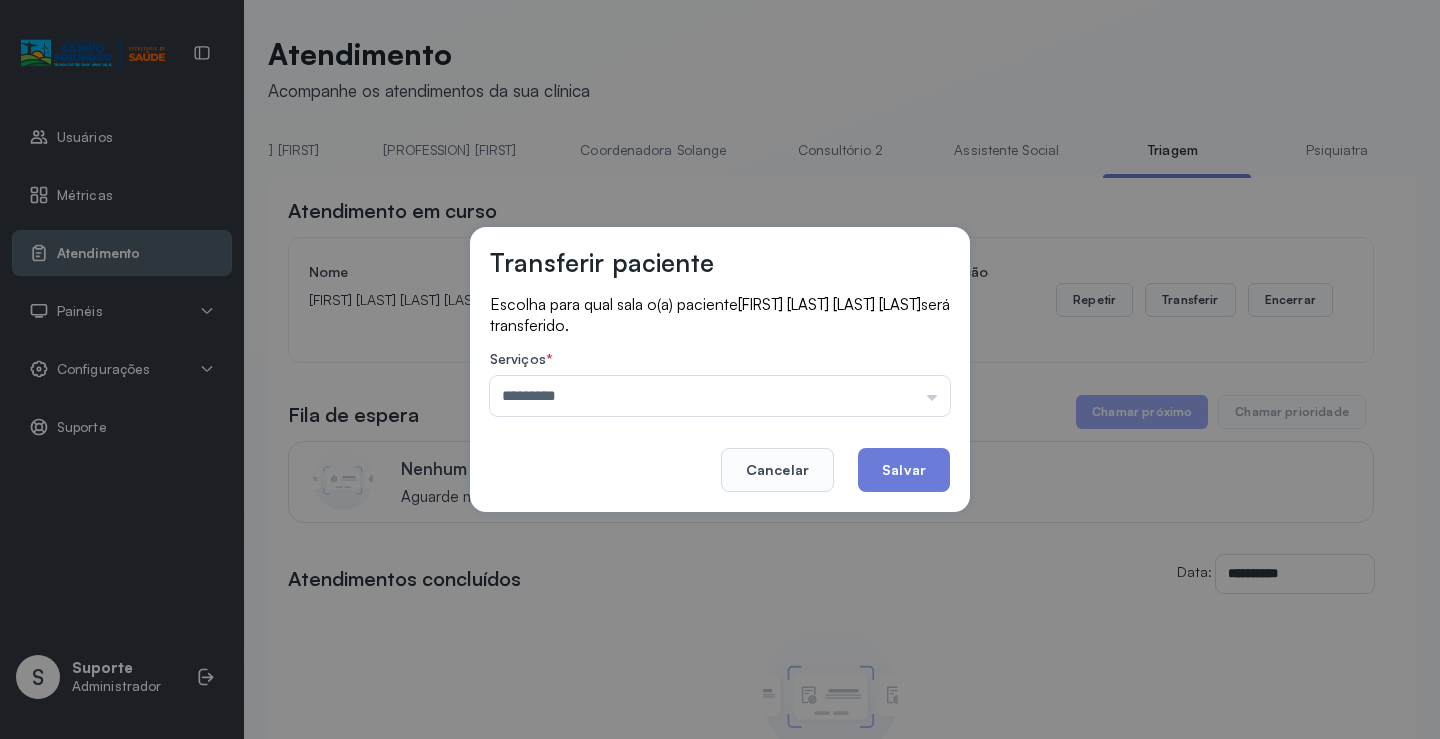 click on "Transferir paciente Escolha para qual sala o(a) paciente  Maria Alice Carvalho de Brito  será transferido.  Serviços  *  ********* Psicologo Pedro Neuropediatra Nauef Pediatria Nutrição Psicologa Alana Agendamento de consultas Fisioterapeuta Janusia Coordenadora Solange Consultório 2 Assistente Social Psiquiatra Fisioterapeuta Francyne Fisioterapeuta Morgana Neuropediatra João Cancelar Salvar" at bounding box center [720, 369] 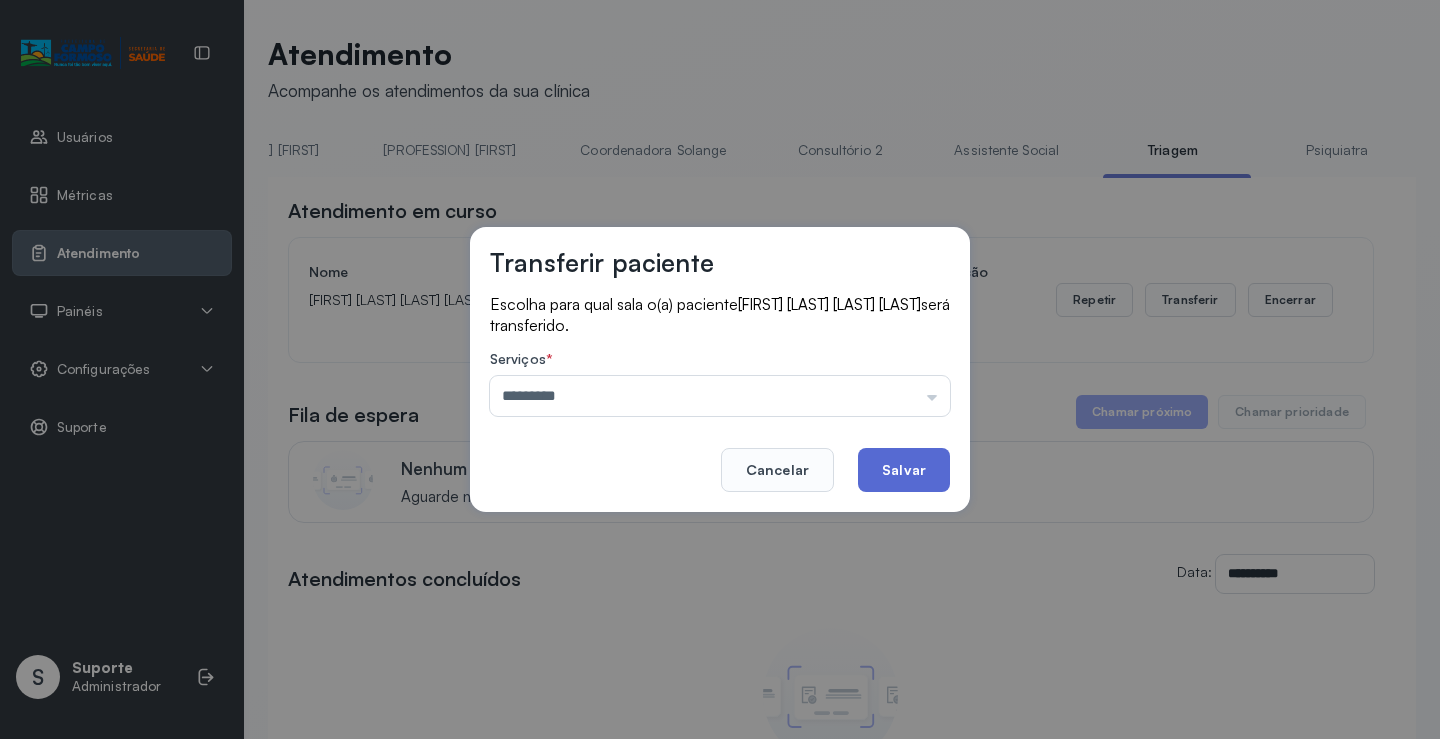 click on "Salvar" 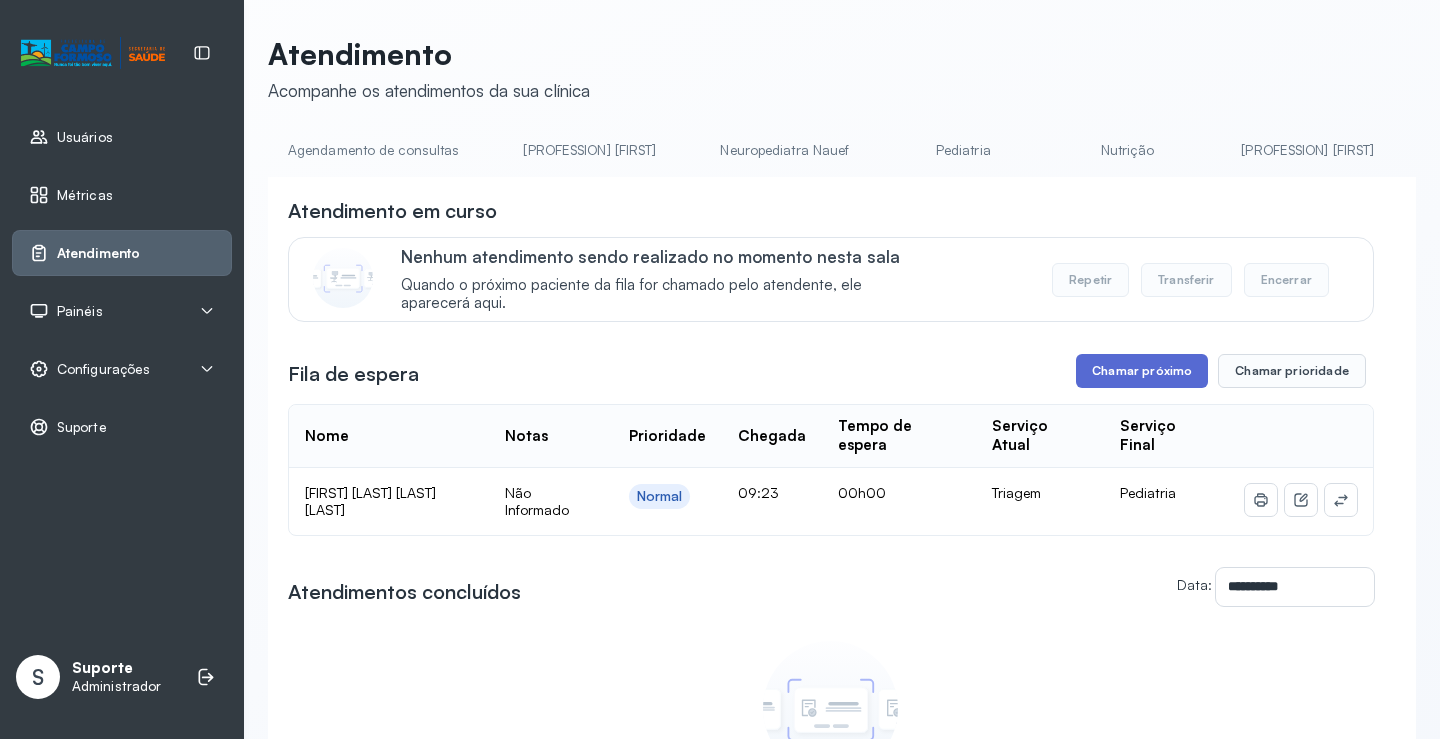 click on "Chamar próximo" at bounding box center (1142, 371) 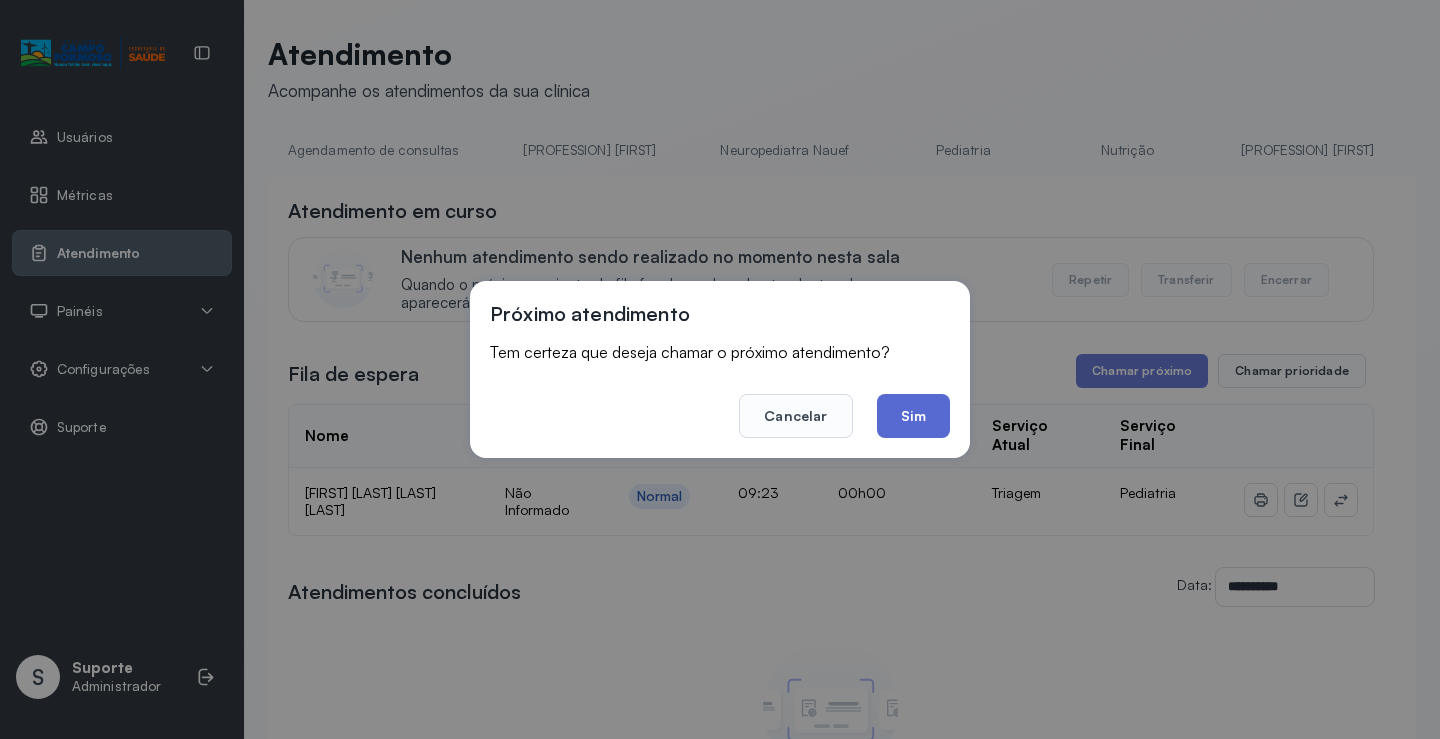click on "Sim" 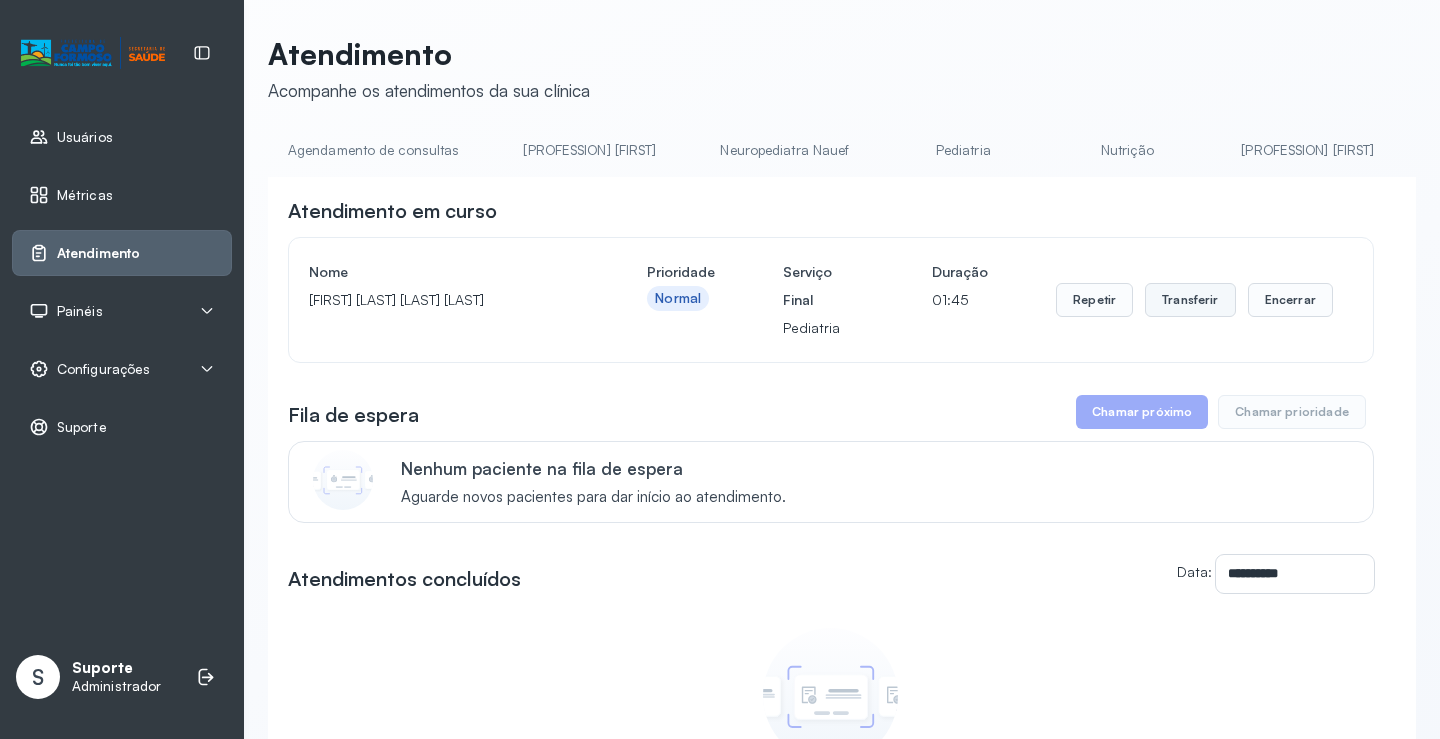 click on "Transferir" at bounding box center [1190, 300] 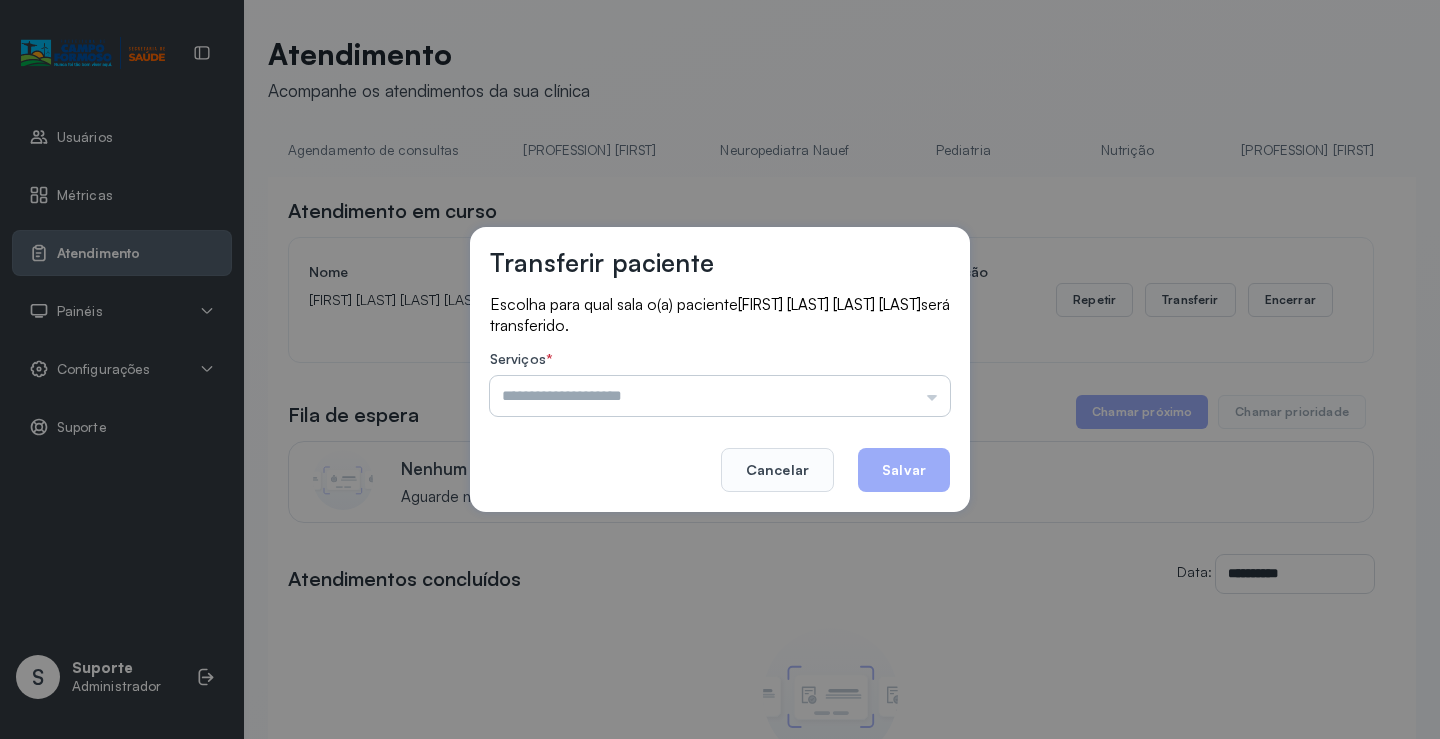 click at bounding box center (720, 396) 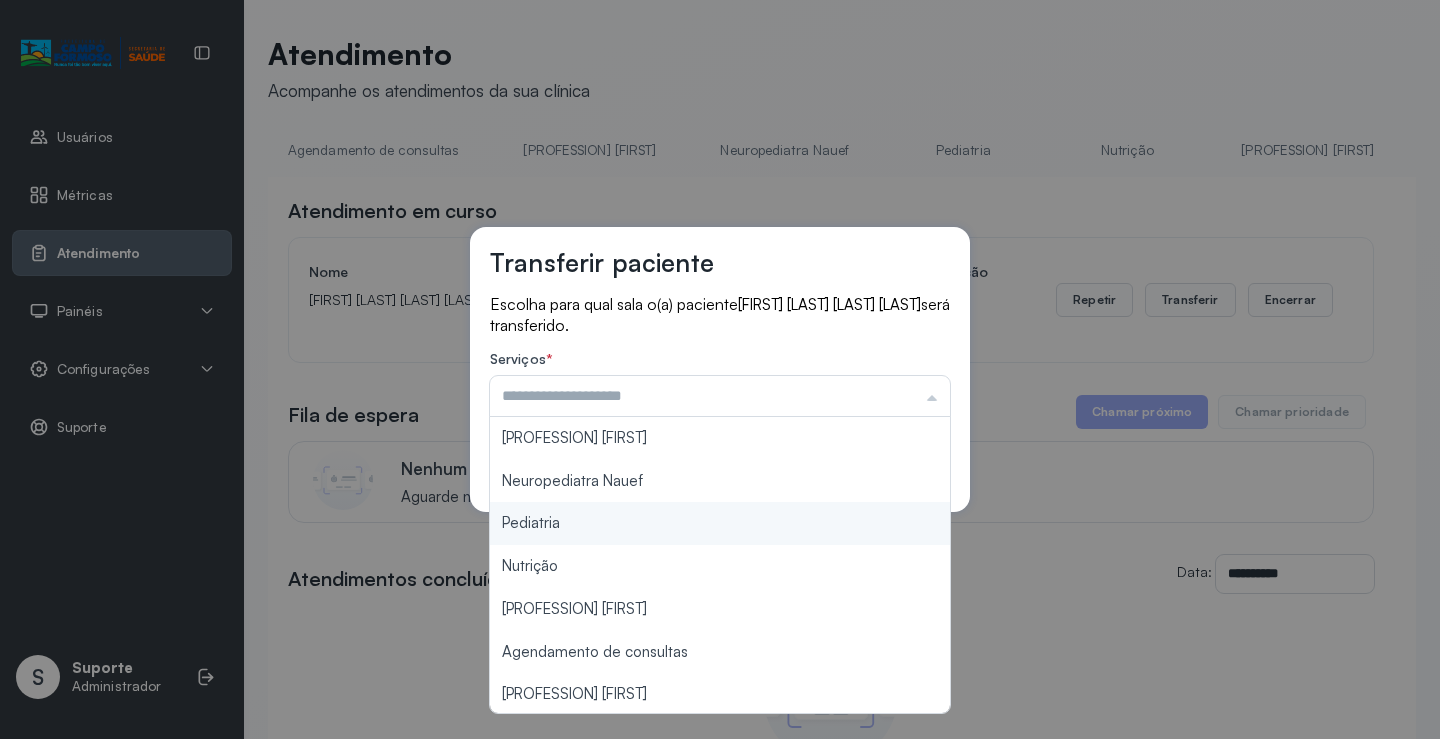 type on "*********" 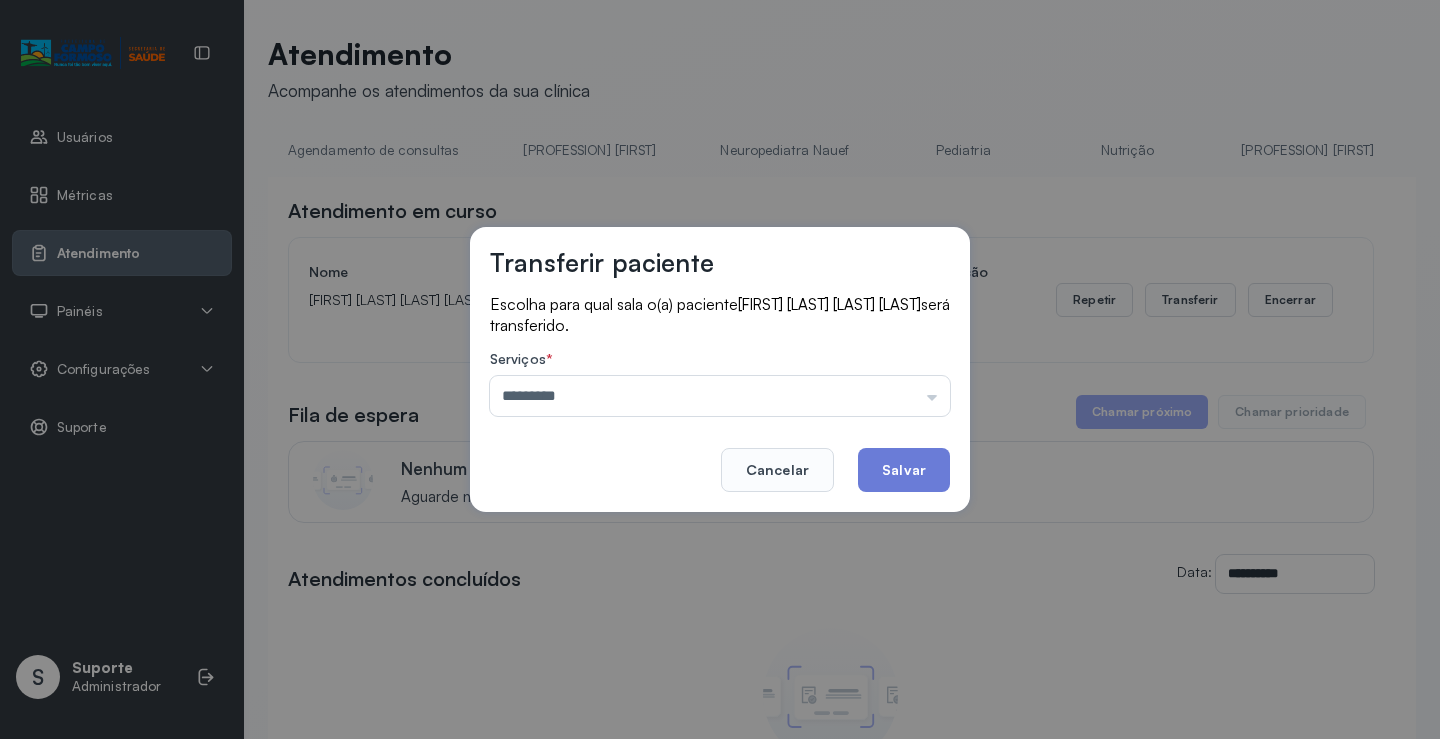 click on "Transferir paciente Escolha para qual sala o(a) paciente  KAYRON PIETRO DANTAS SILVA  será transferido.  Serviços  *  ********* Psicologo Pedro Neuropediatra Nauef Pediatria Nutrição Psicologa Alana Agendamento de consultas Fisioterapeuta Janusia Coordenadora Solange Consultório 2 Assistente Social Psiquiatra Fisioterapeuta Francyne Fisioterapeuta Morgana Neuropediatra João Cancelar Salvar" at bounding box center [720, 369] 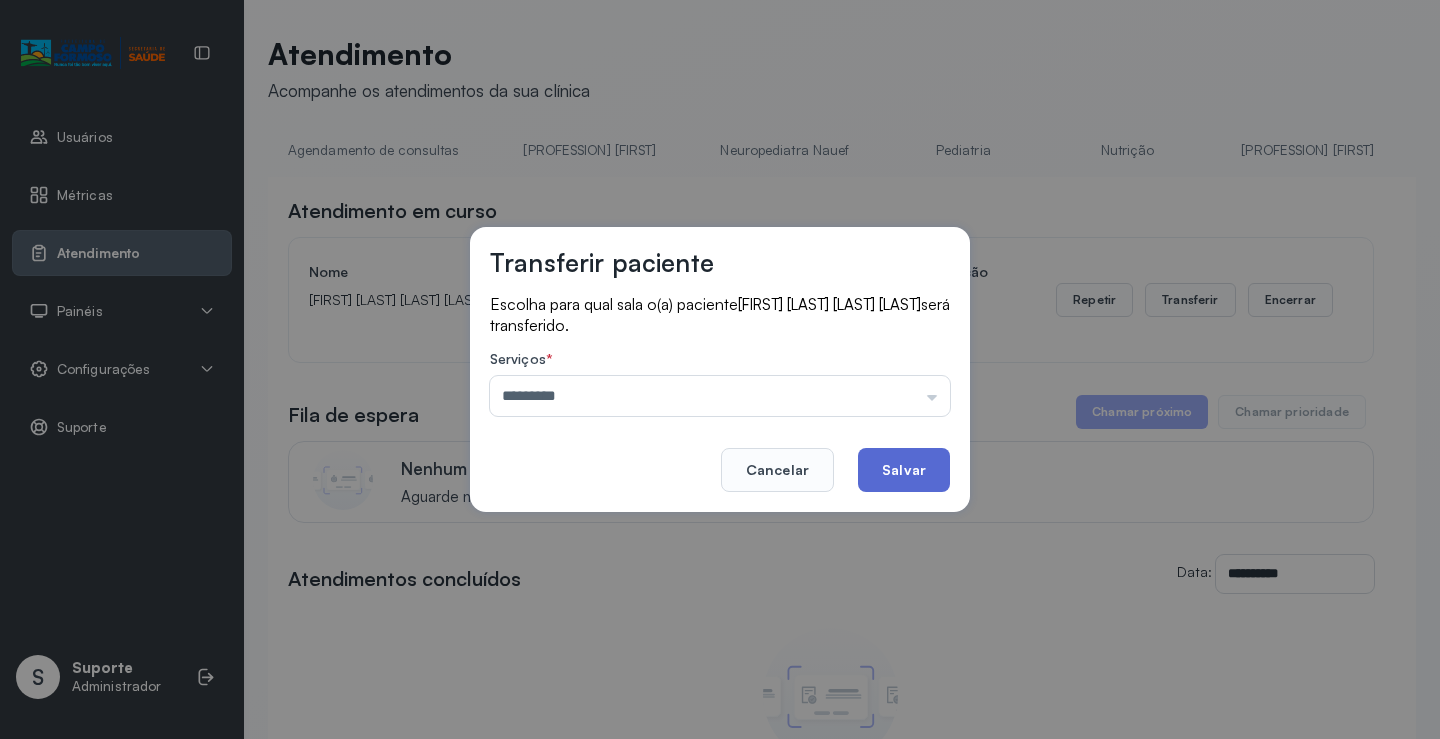 click on "Salvar" 